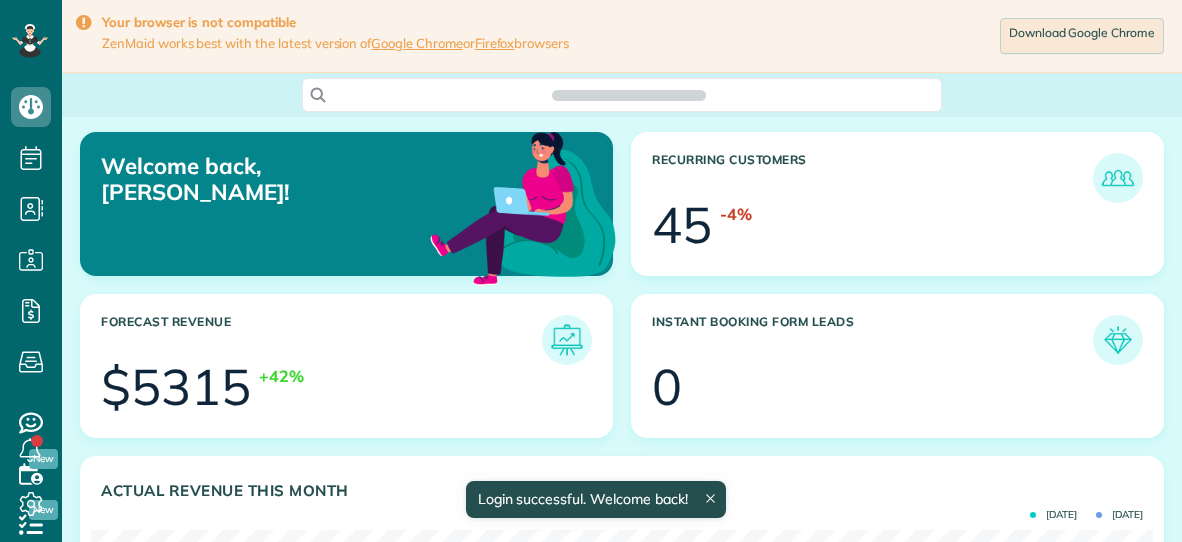 scroll, scrollTop: 0, scrollLeft: 0, axis: both 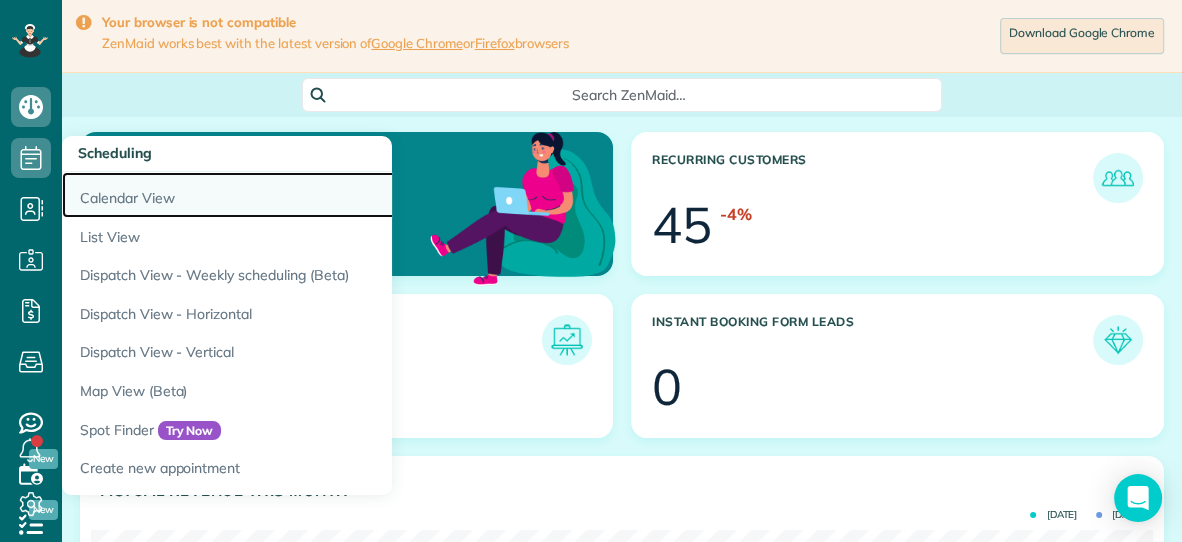 click on "Calendar View" at bounding box center [312, 195] 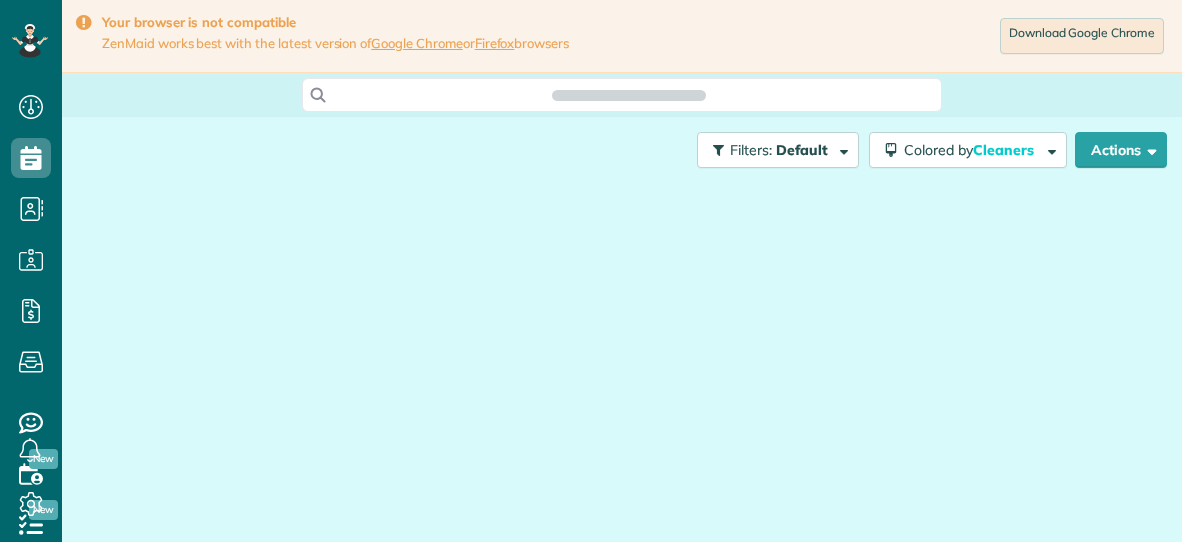 scroll, scrollTop: 0, scrollLeft: 0, axis: both 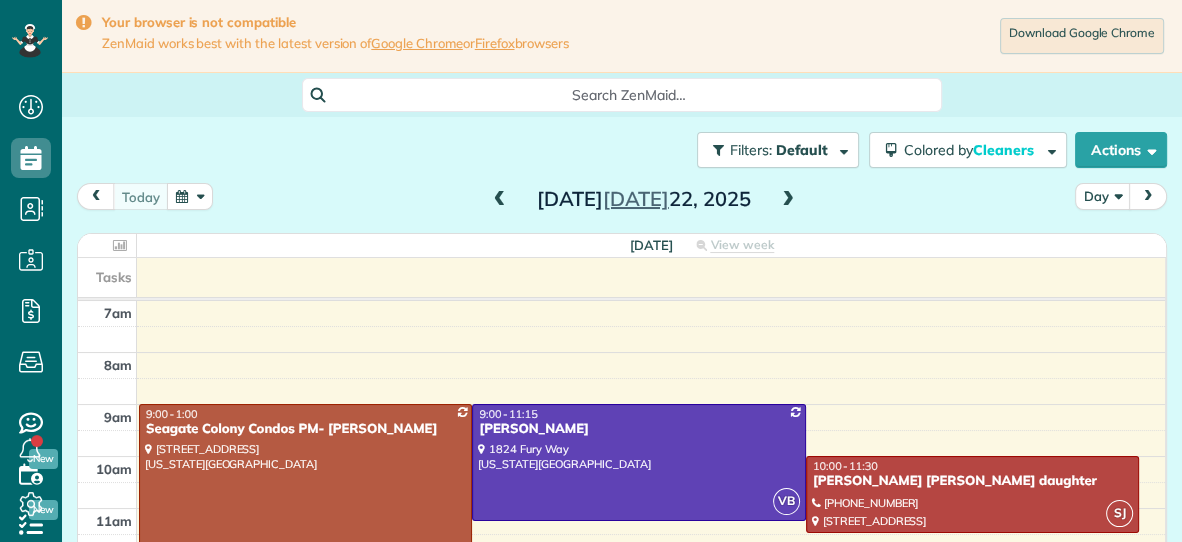 click at bounding box center (190, 196) 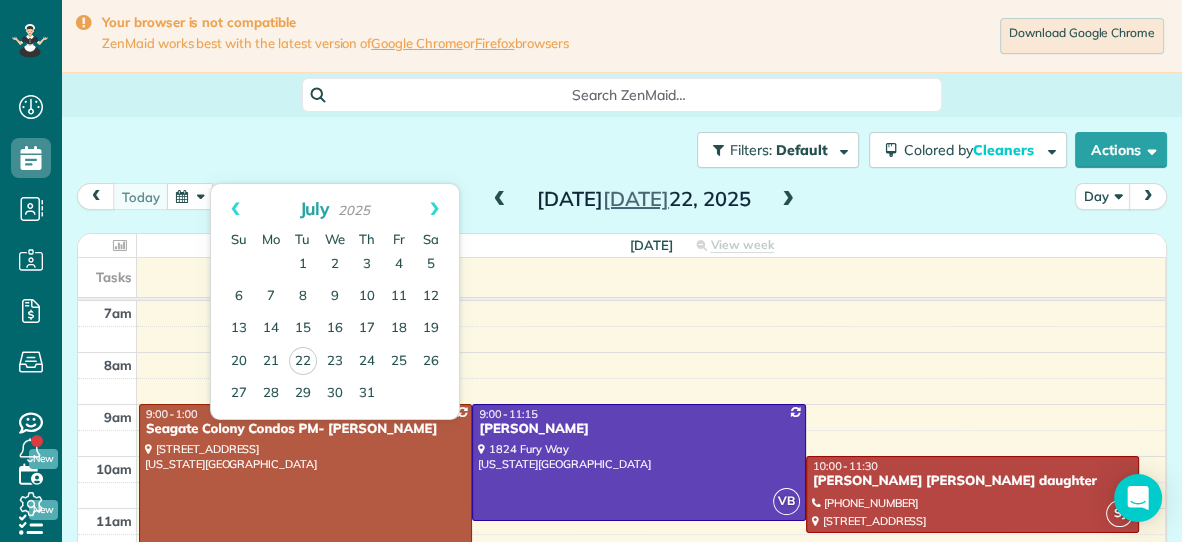click at bounding box center (305, 507) 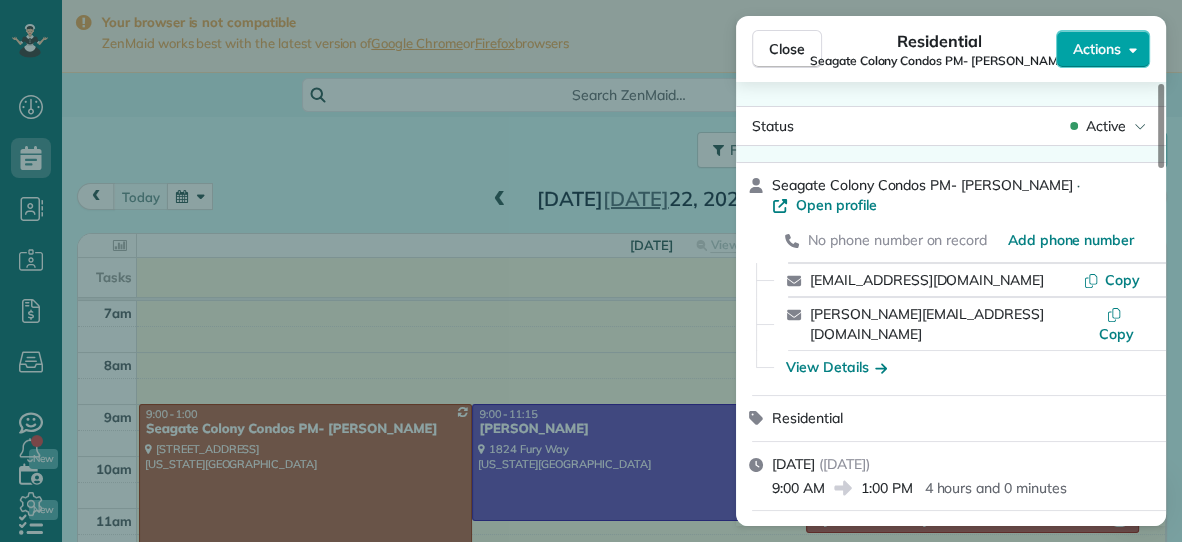 click on "Actions" at bounding box center (1097, 49) 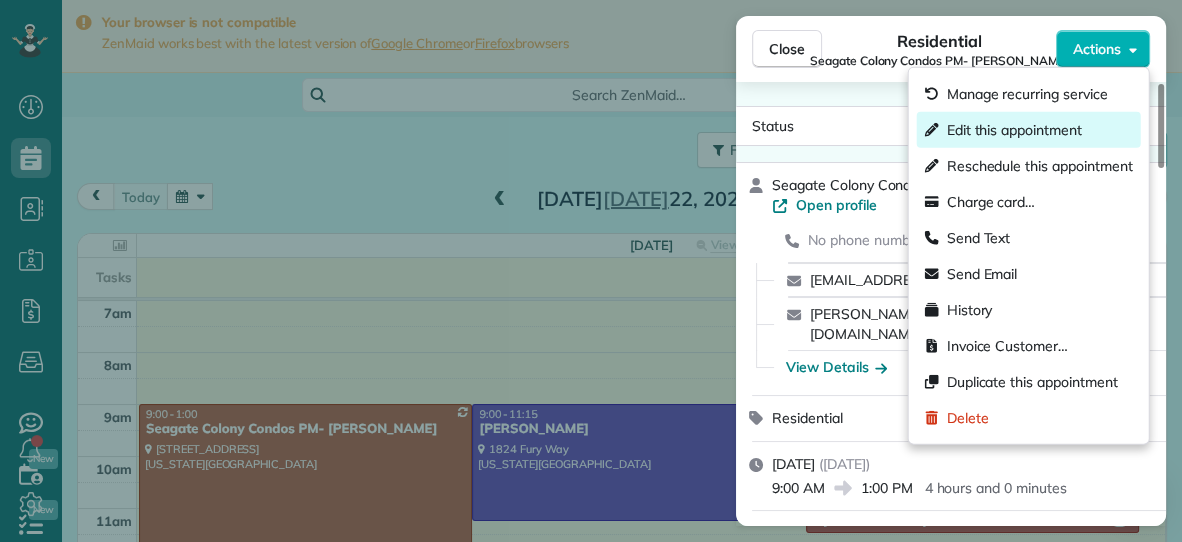 click on "Edit this appointment" at bounding box center [1014, 130] 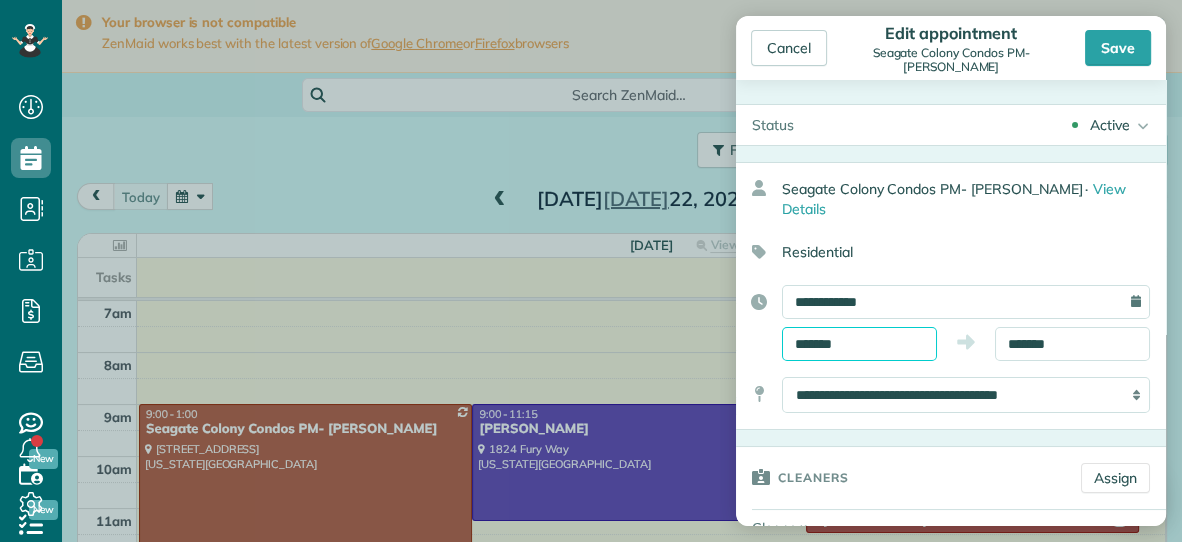 click on "*******" at bounding box center [859, 344] 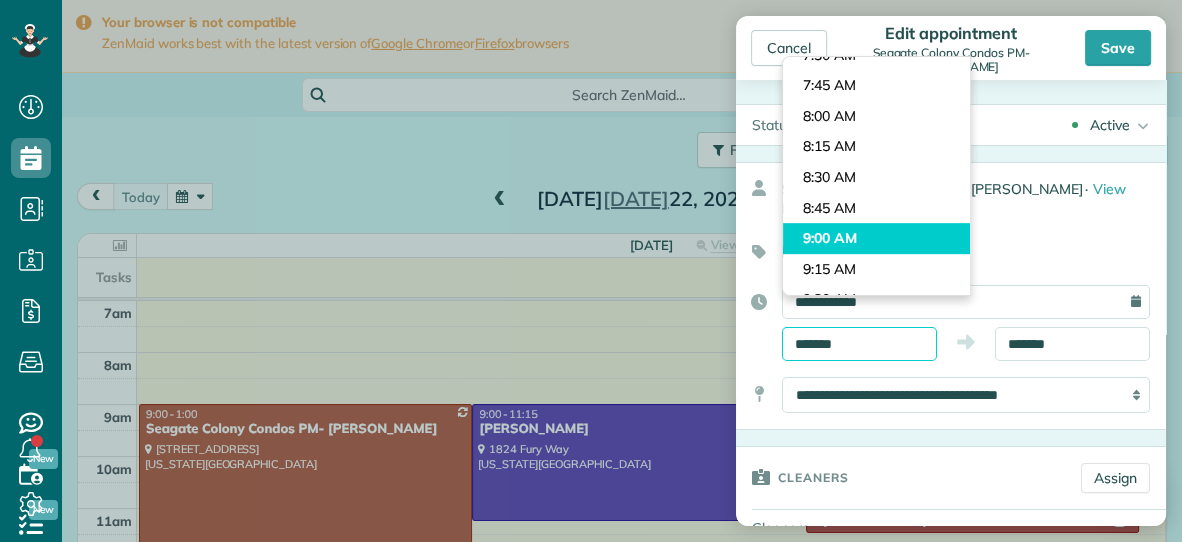 scroll, scrollTop: 900, scrollLeft: 0, axis: vertical 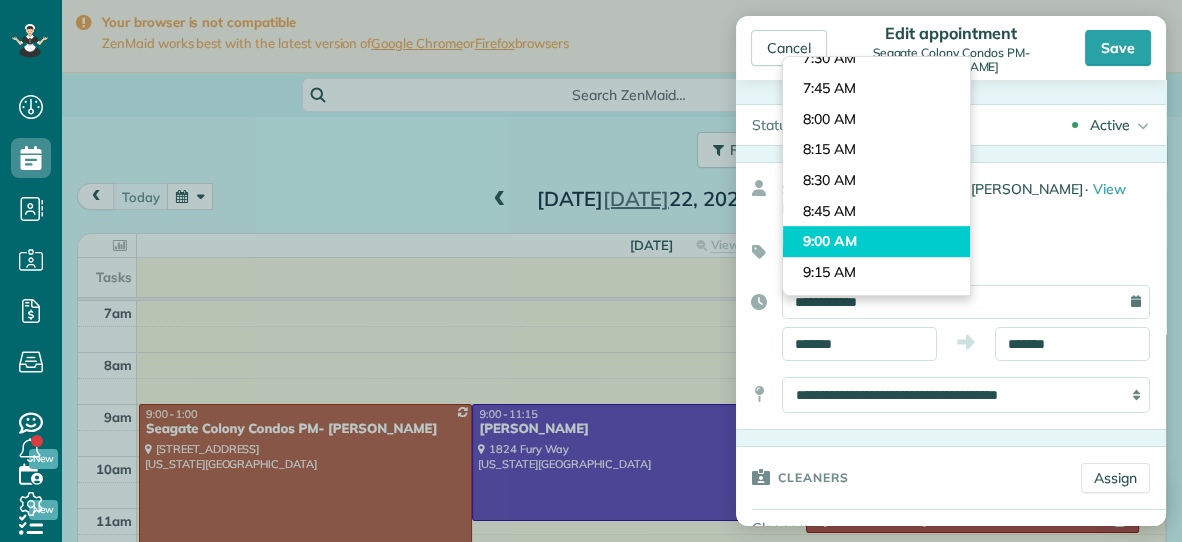 click on "Dashboard
Scheduling
Calendar View
List View
Dispatch View - Weekly scheduling (Beta)" at bounding box center [591, 271] 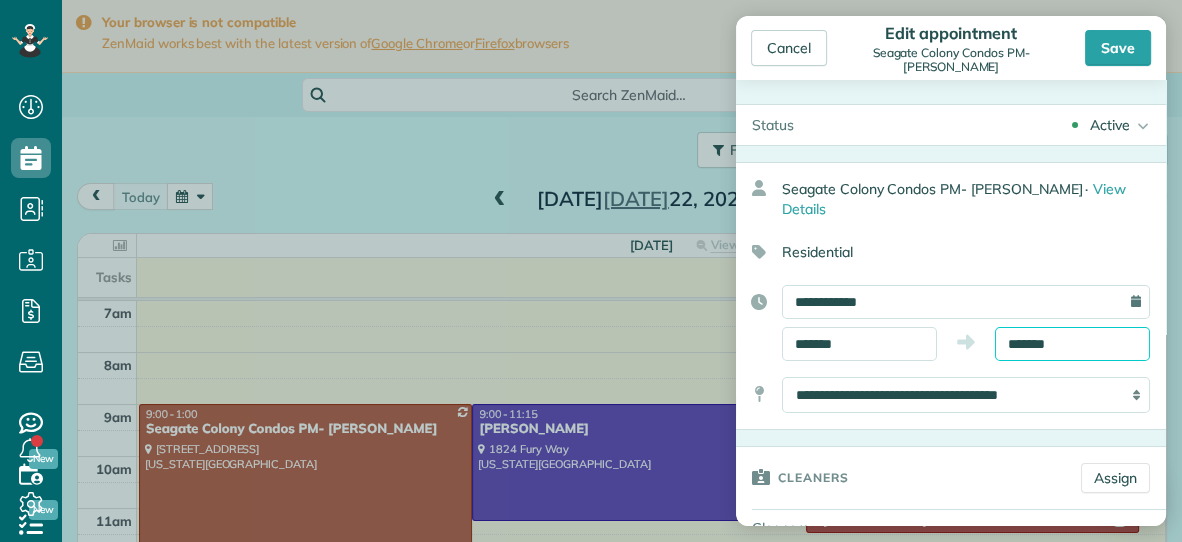 click on "*******" at bounding box center (1072, 344) 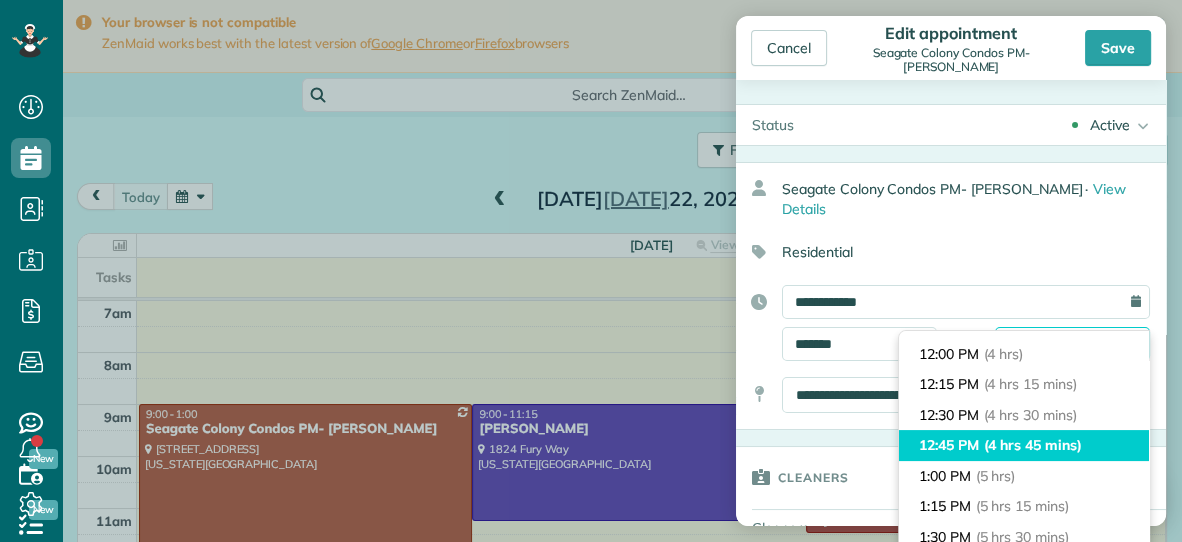 scroll, scrollTop: 466, scrollLeft: 0, axis: vertical 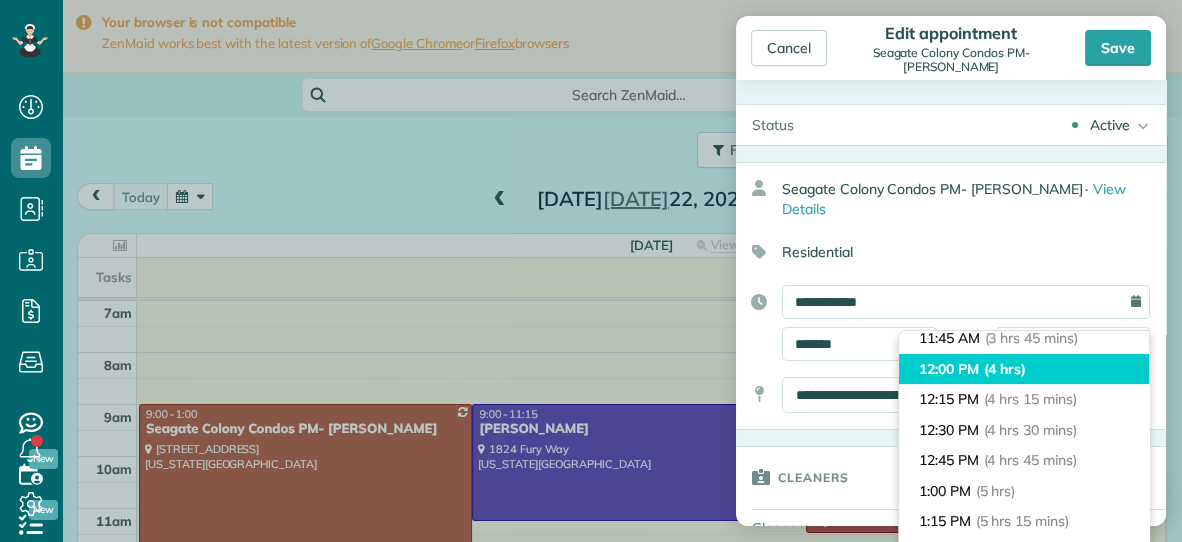 click on "(4 hrs)" at bounding box center (1005, 369) 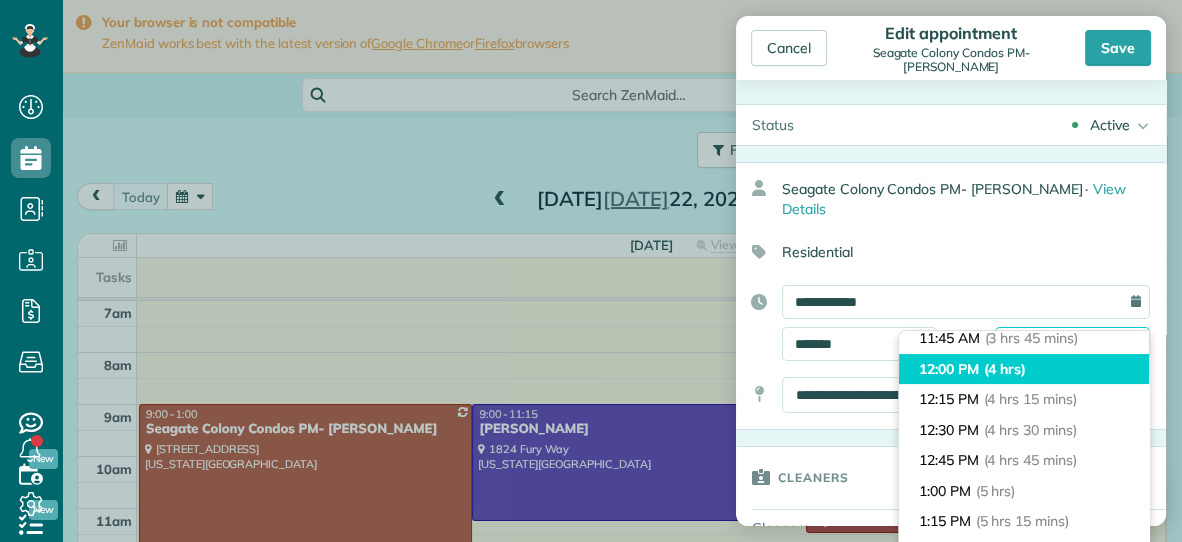 type on "********" 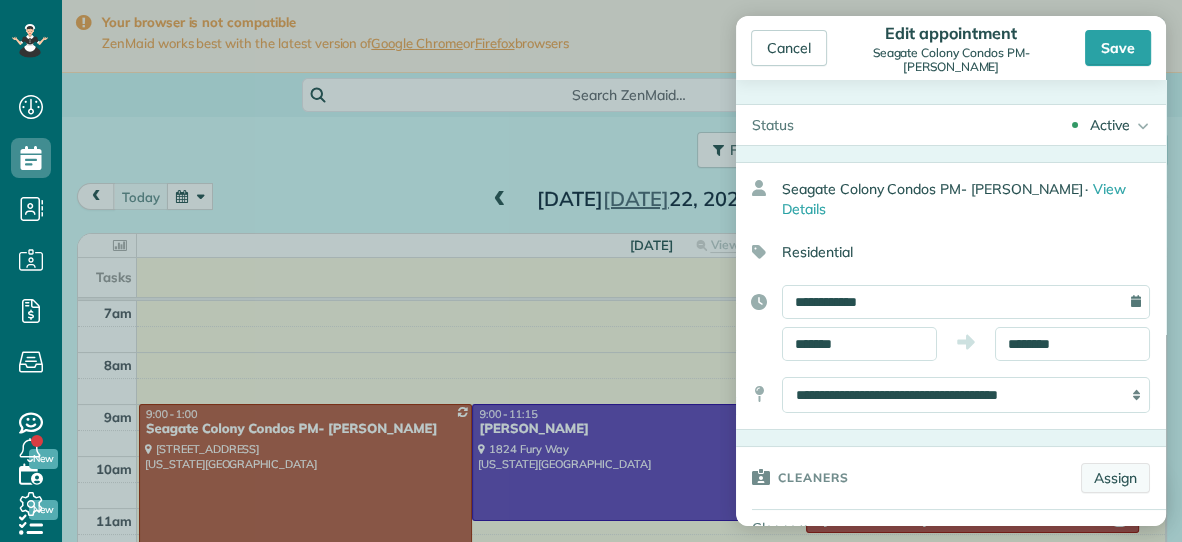 click on "Assign" at bounding box center (1115, 478) 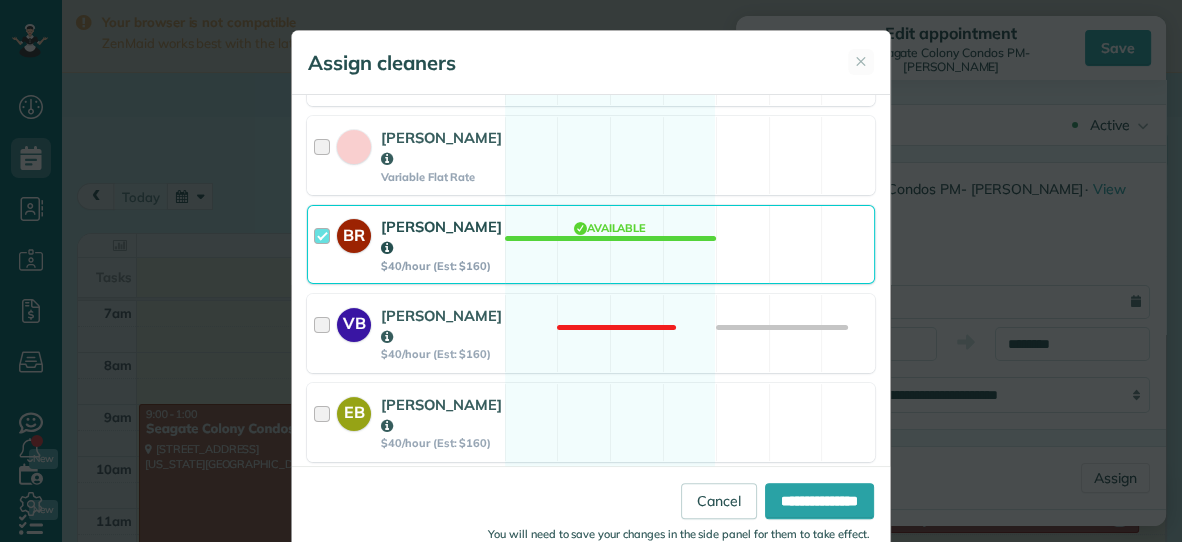 scroll, scrollTop: 409, scrollLeft: 0, axis: vertical 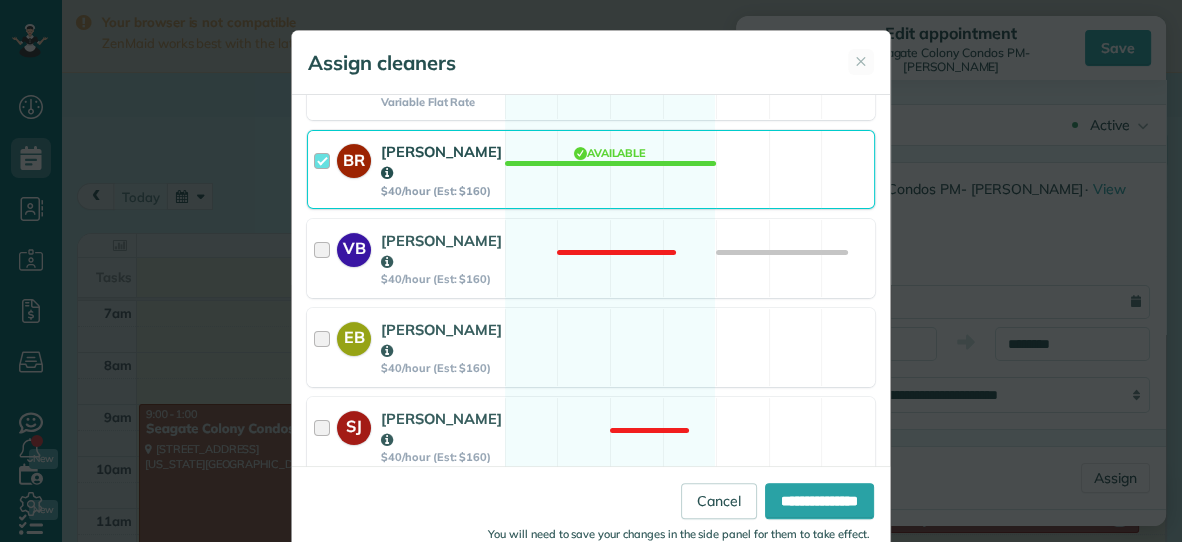click on "BR
[PERSON_NAME]
$40/hour (Est: $160)
Available" at bounding box center [591, 169] 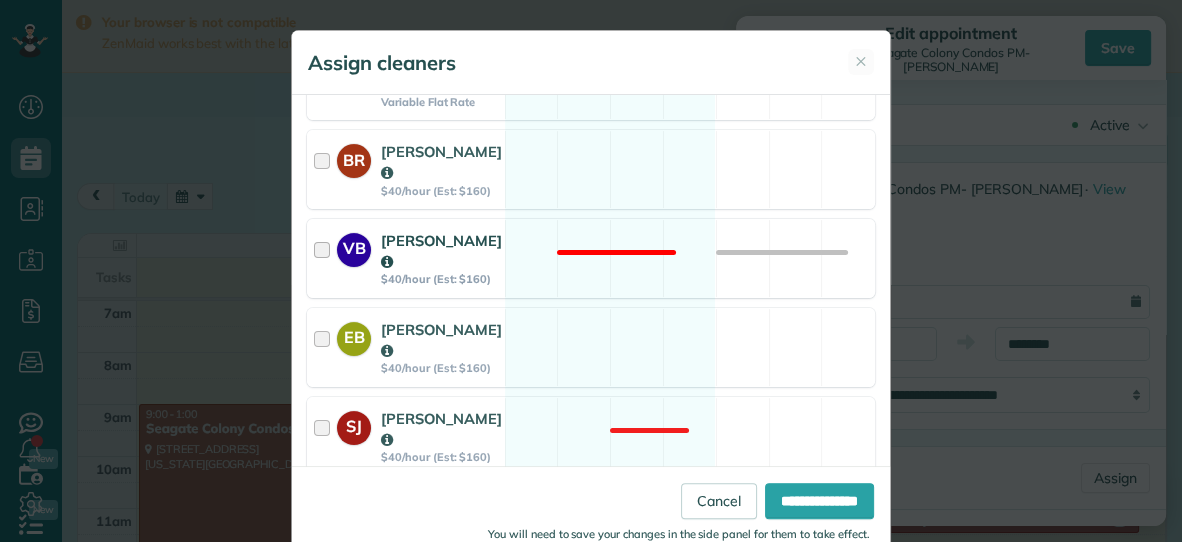 click on "VB
[PERSON_NAME]
$40/hour (Est: $160)
Not available" at bounding box center (591, 258) 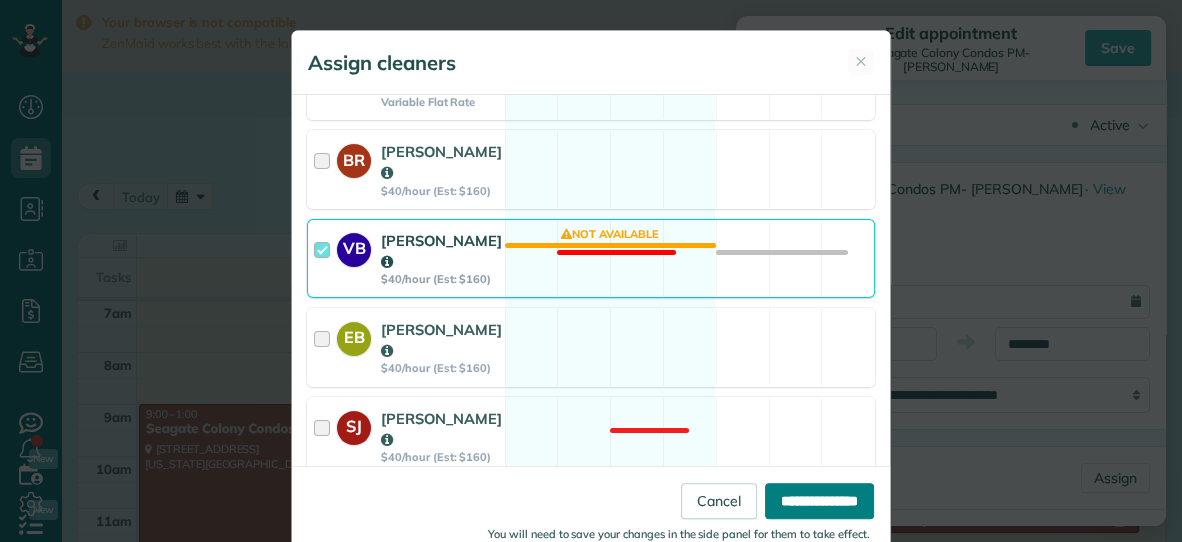 click on "**********" at bounding box center [819, 501] 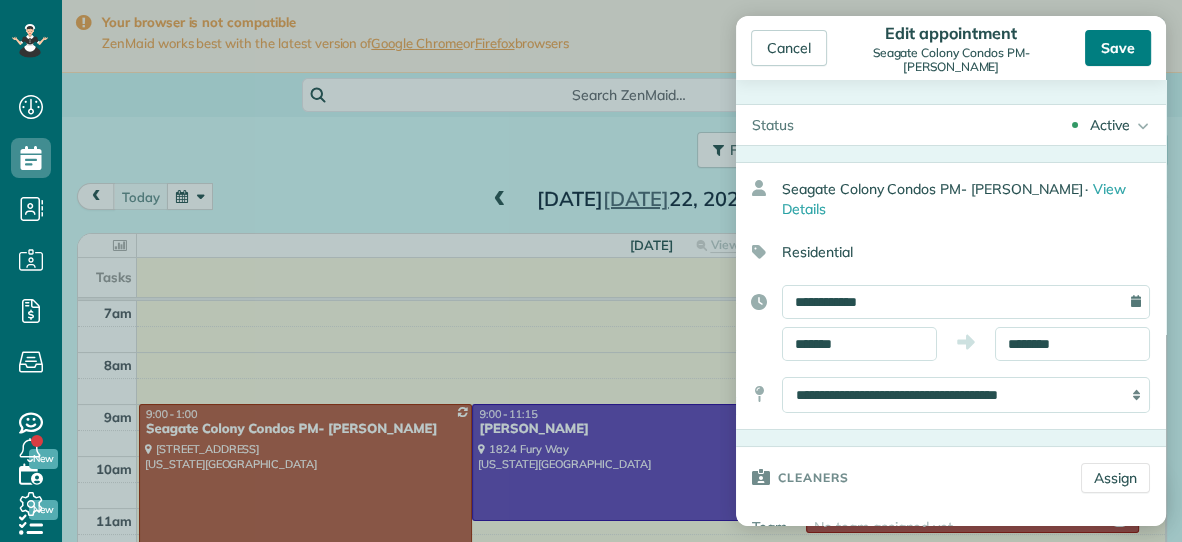 click on "Save" at bounding box center [1118, 48] 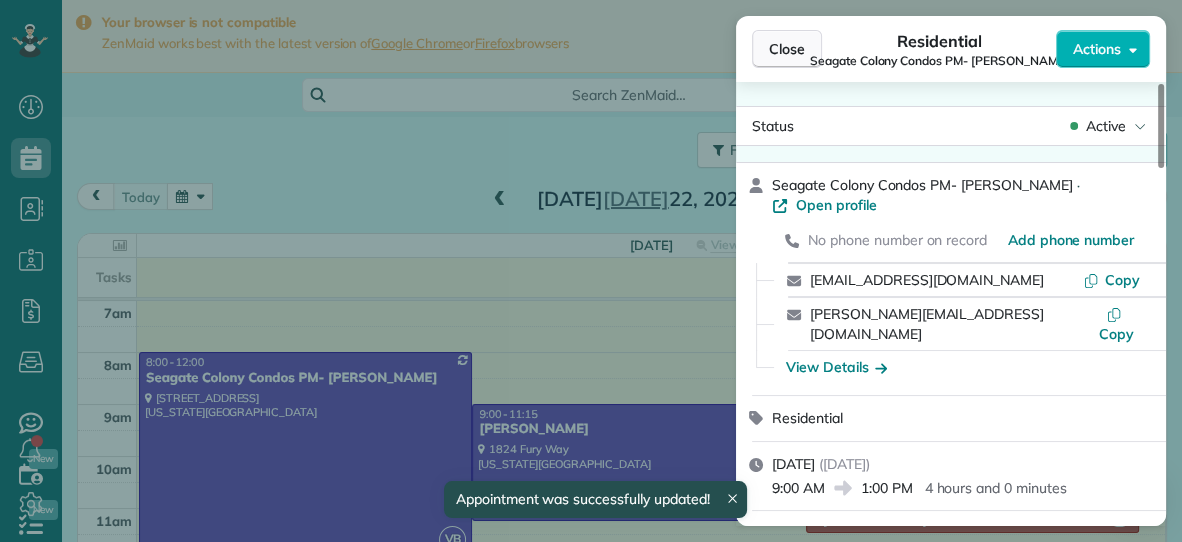 click on "Close" at bounding box center (787, 49) 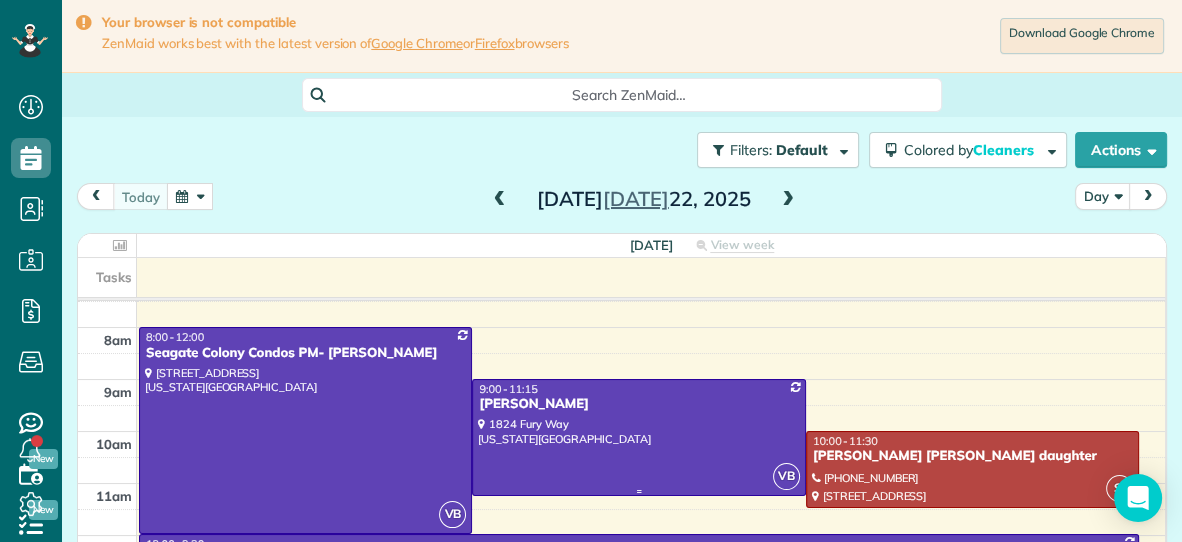 scroll, scrollTop: 30, scrollLeft: 0, axis: vertical 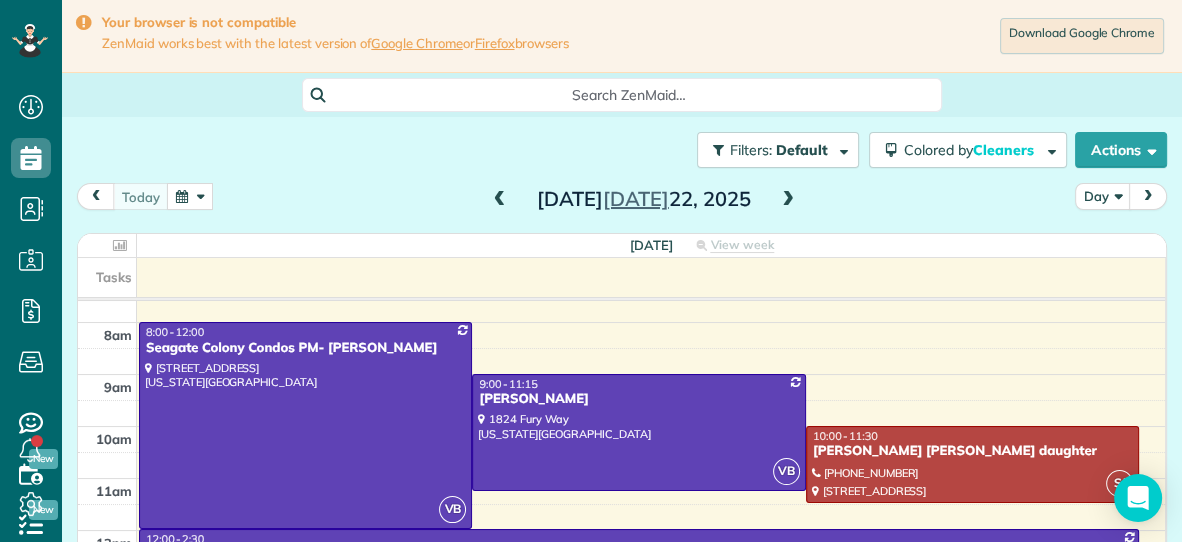click at bounding box center (788, 200) 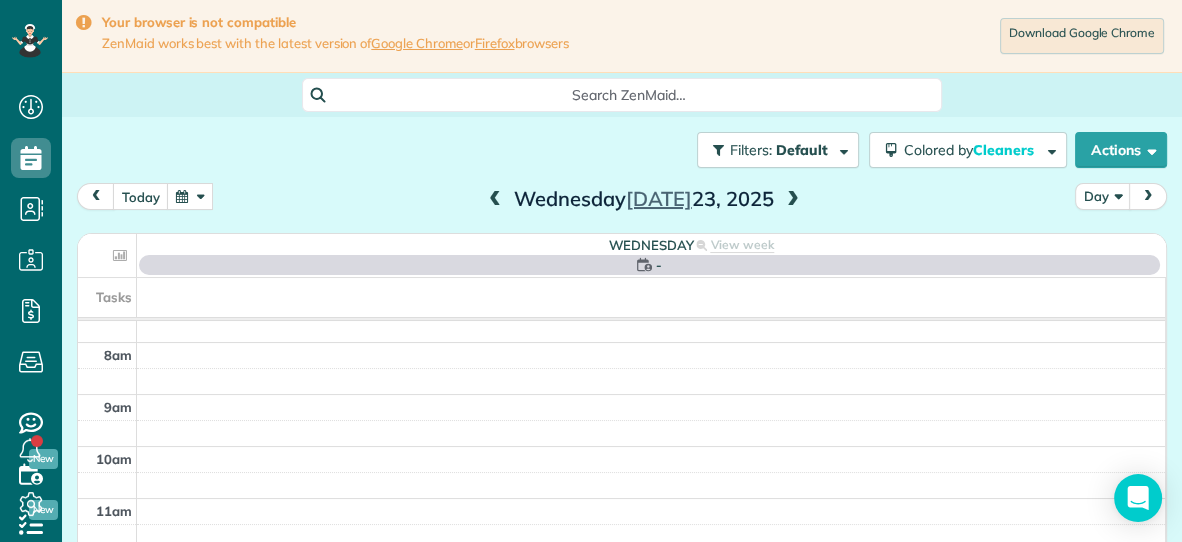 scroll, scrollTop: 0, scrollLeft: 0, axis: both 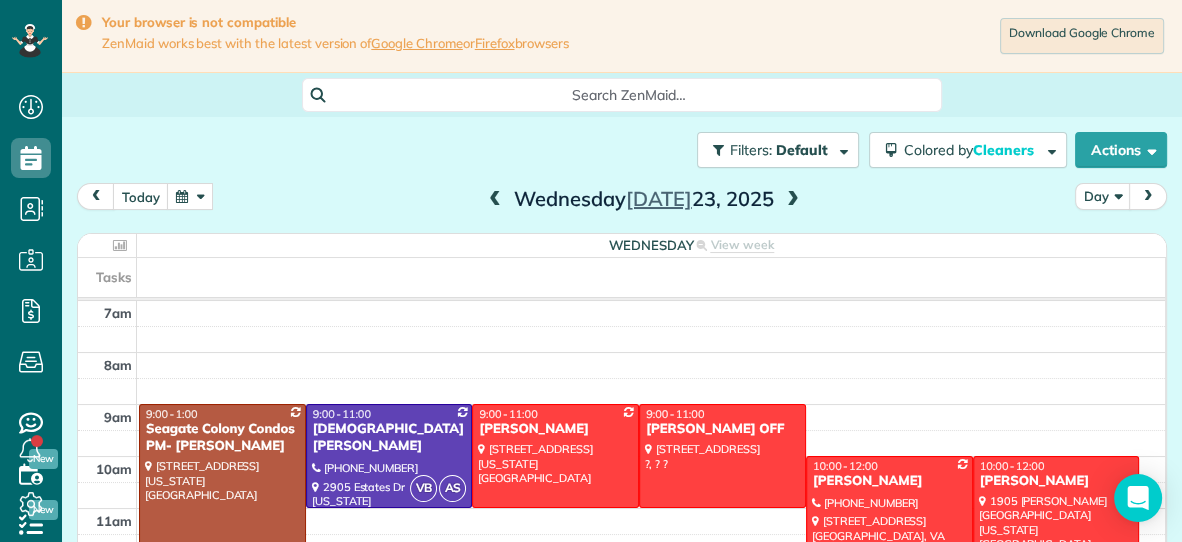click on "Seagate Colony Condos PM- [PERSON_NAME]" at bounding box center (222, 438) 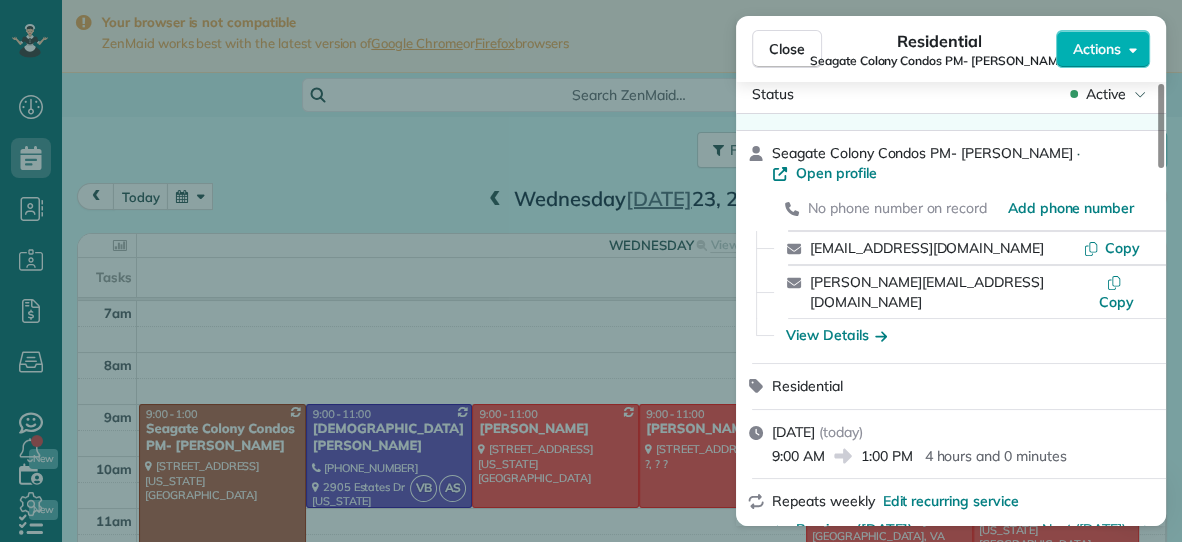 scroll, scrollTop: 0, scrollLeft: 0, axis: both 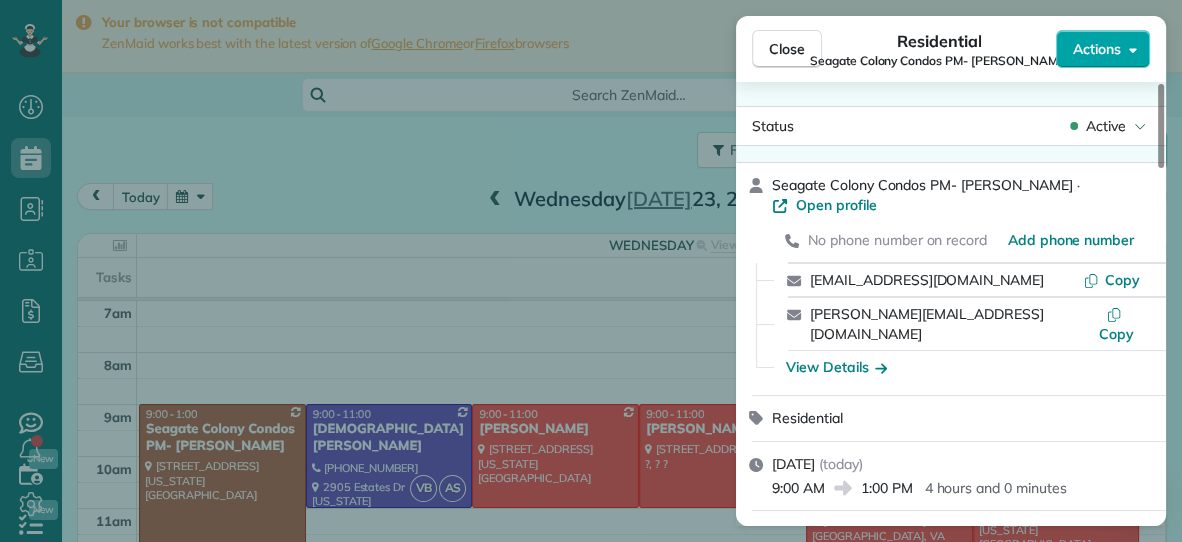 click on "Actions" at bounding box center (1097, 49) 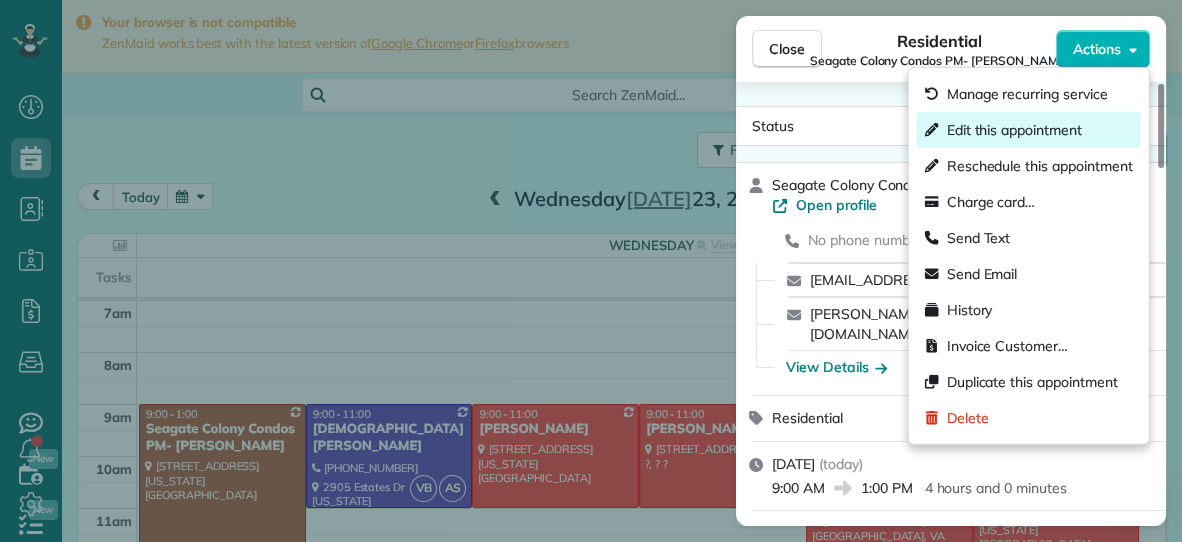 click on "Edit this appointment" at bounding box center (1014, 130) 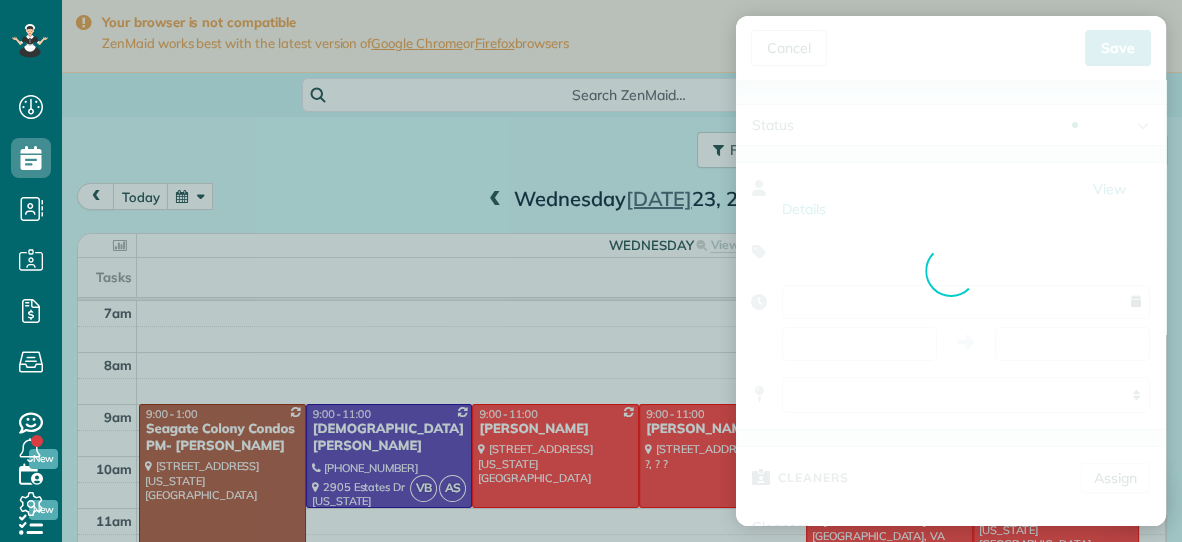 type on "**********" 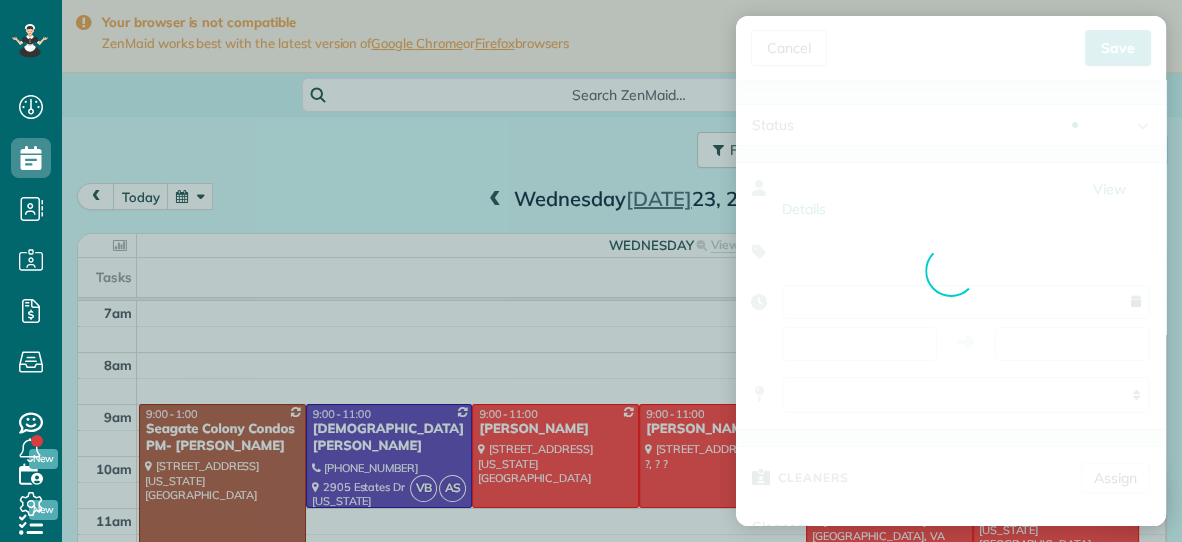 type on "*****" 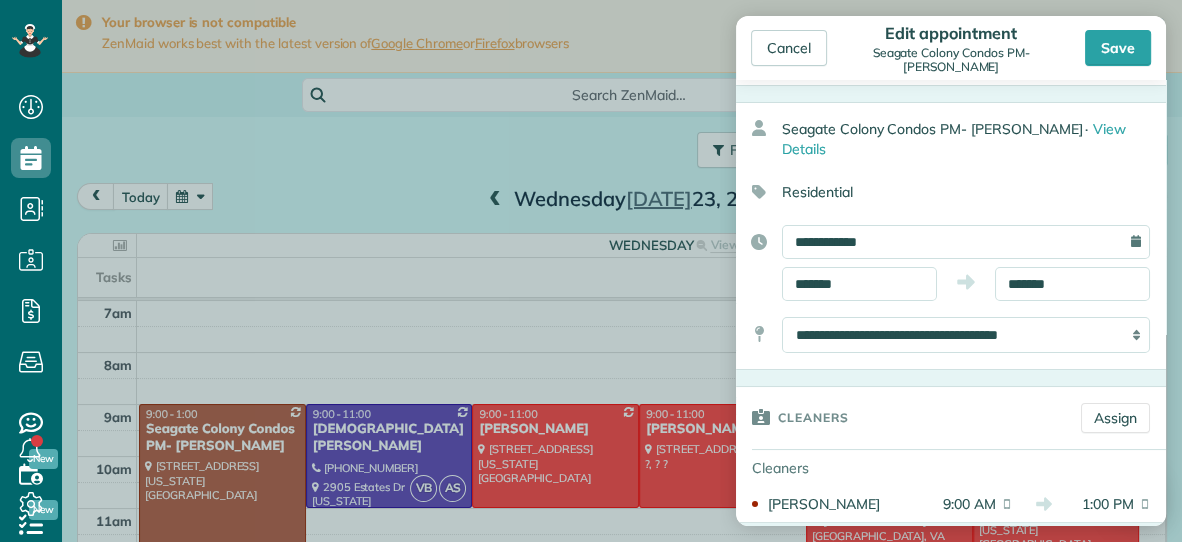 scroll, scrollTop: 61, scrollLeft: 0, axis: vertical 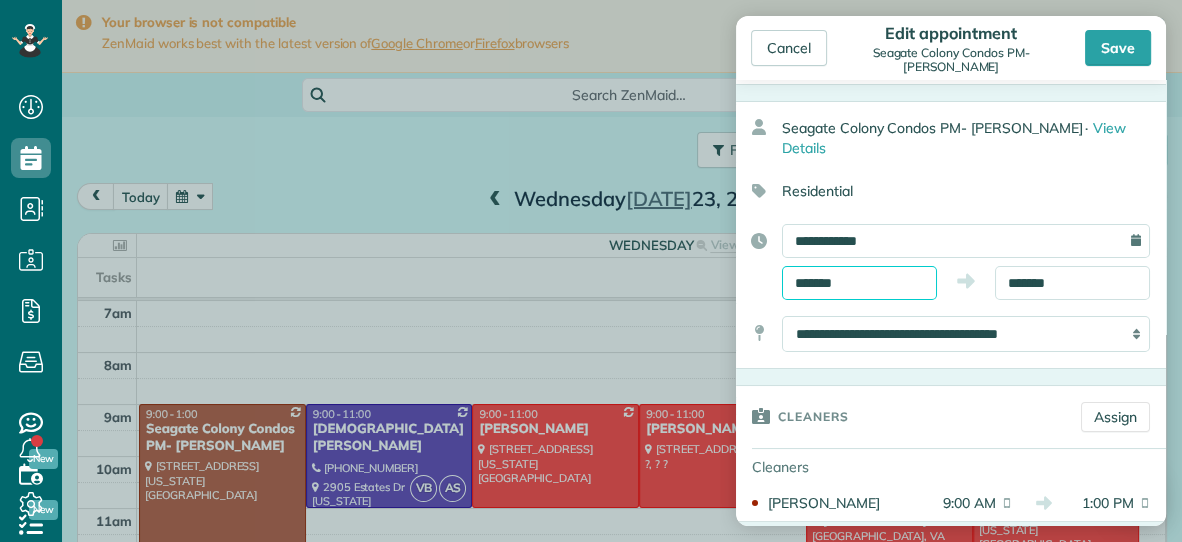 click on "*******" at bounding box center (859, 283) 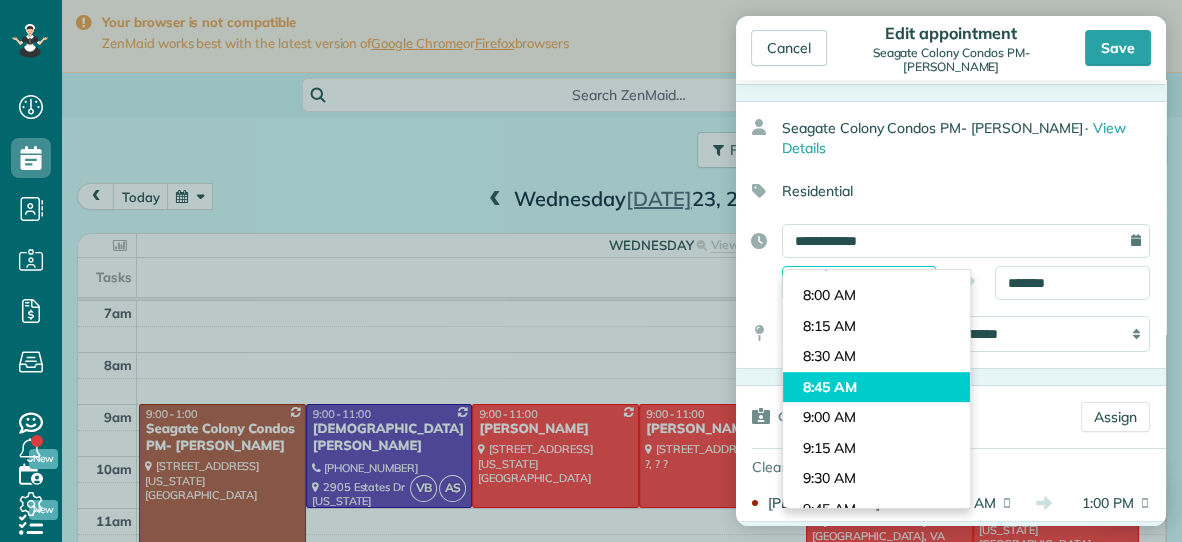scroll, scrollTop: 934, scrollLeft: 0, axis: vertical 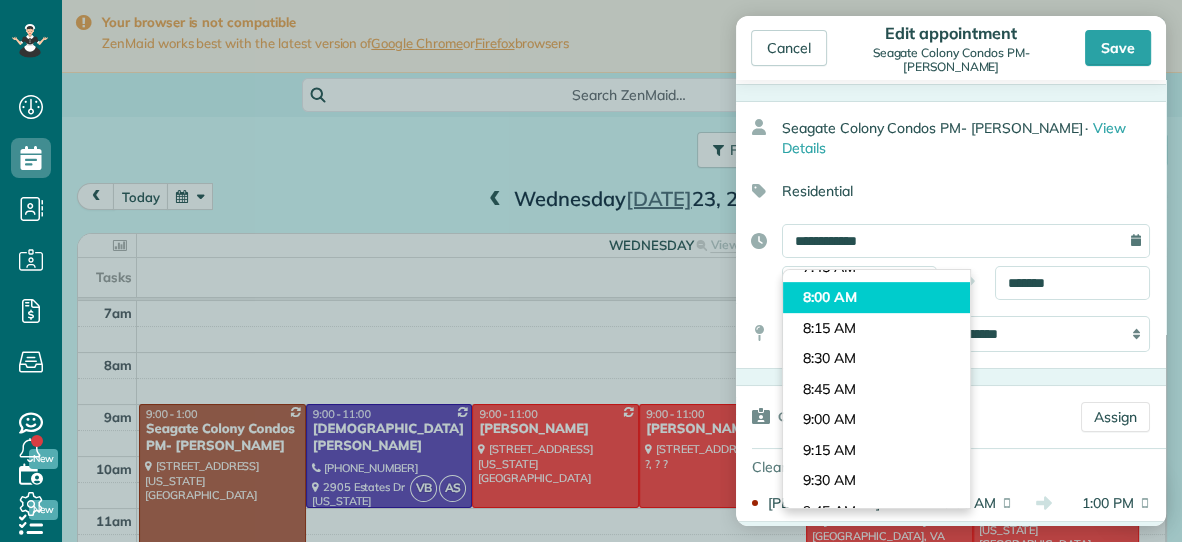 click on "Dashboard
Scheduling
Calendar View
List View
Dispatch View - Weekly scheduling (Beta)" at bounding box center (591, 271) 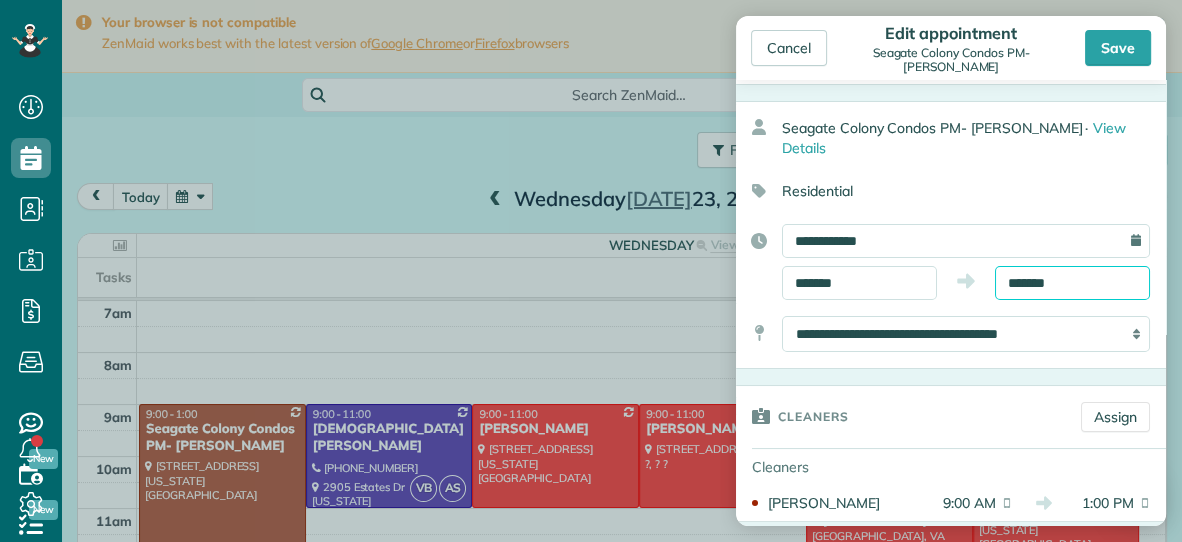 click on "*******" at bounding box center (1072, 283) 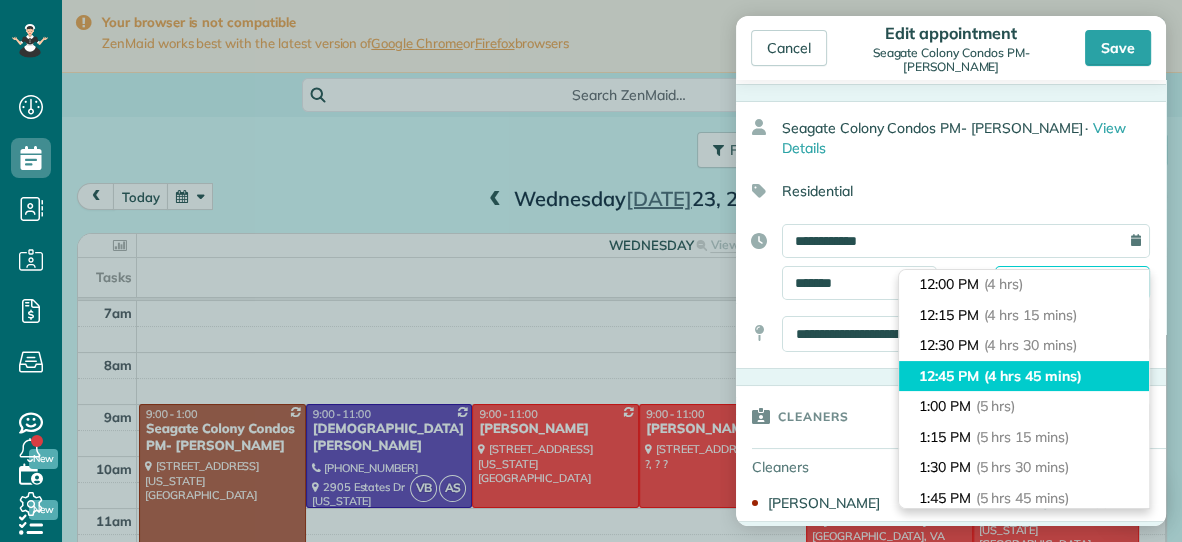 scroll, scrollTop: 484, scrollLeft: 0, axis: vertical 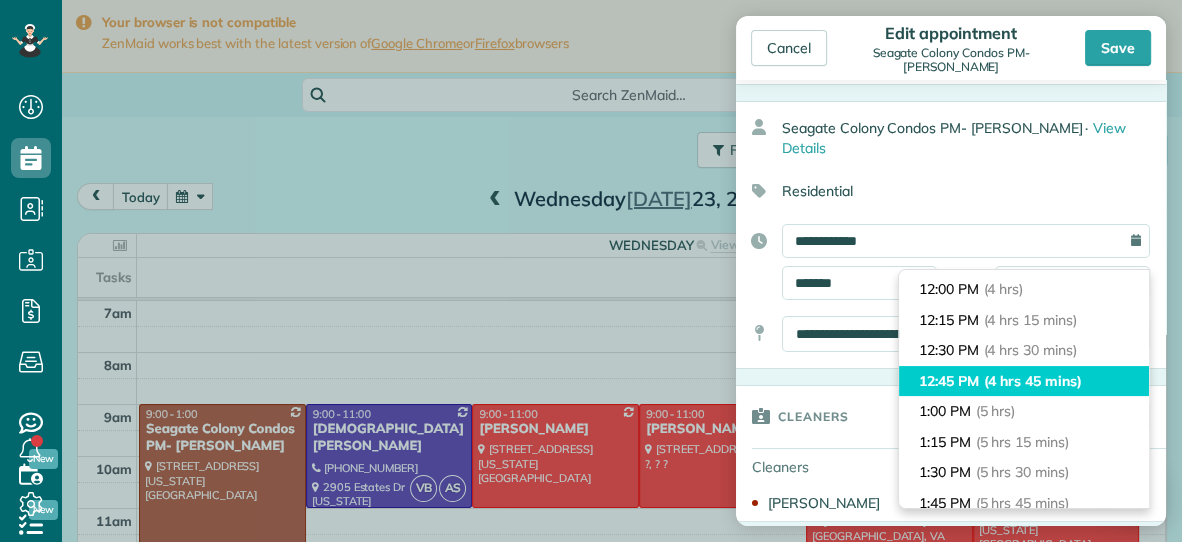 click on "12:00 PM  (4 hrs)" at bounding box center [1024, 289] 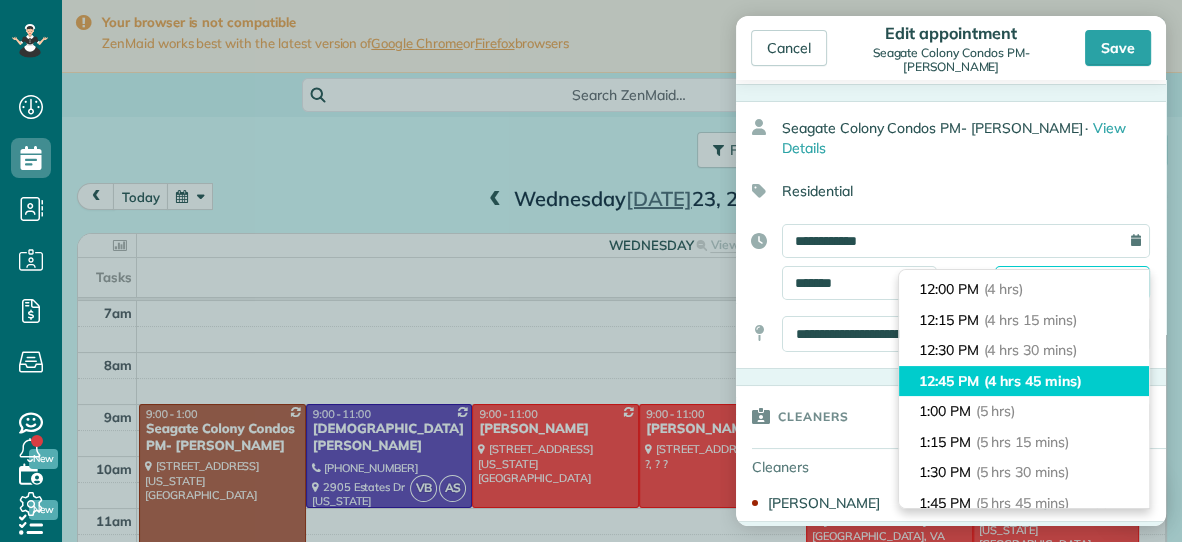 type on "********" 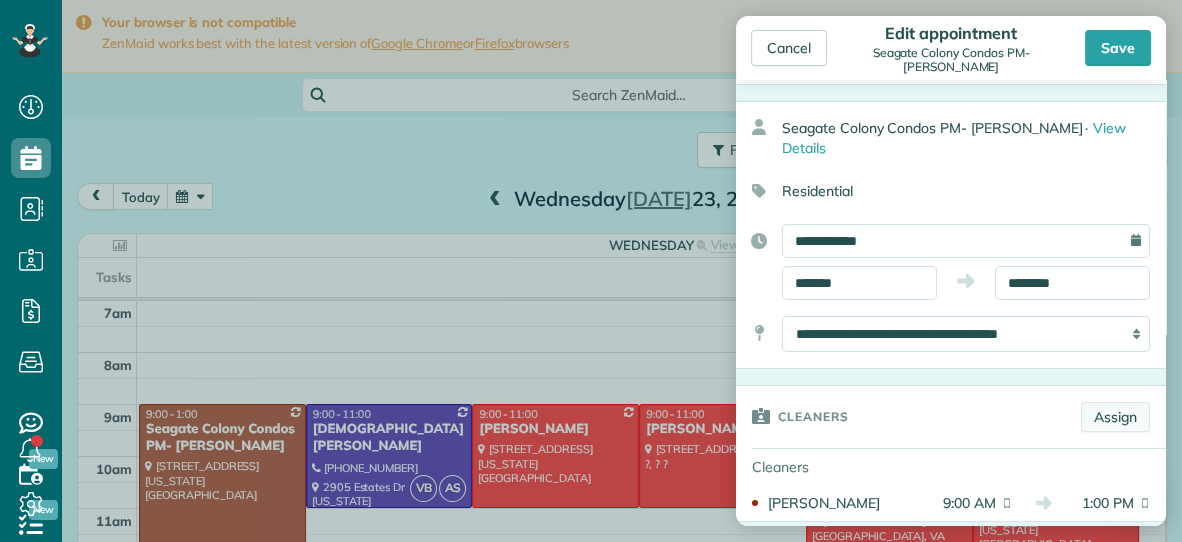 click on "Assign" at bounding box center [1115, 417] 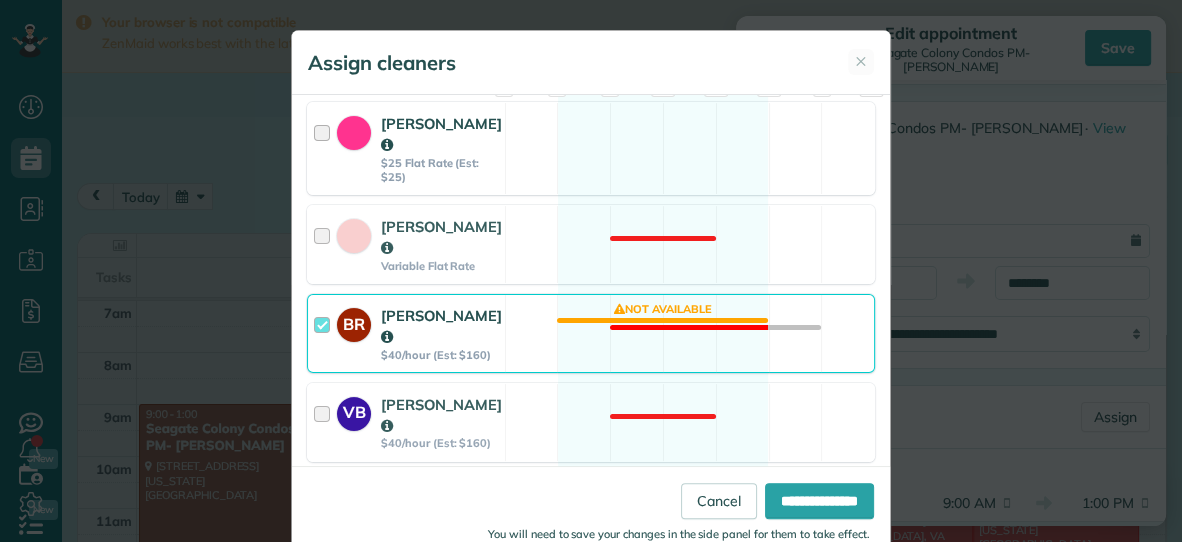 scroll, scrollTop: 271, scrollLeft: 0, axis: vertical 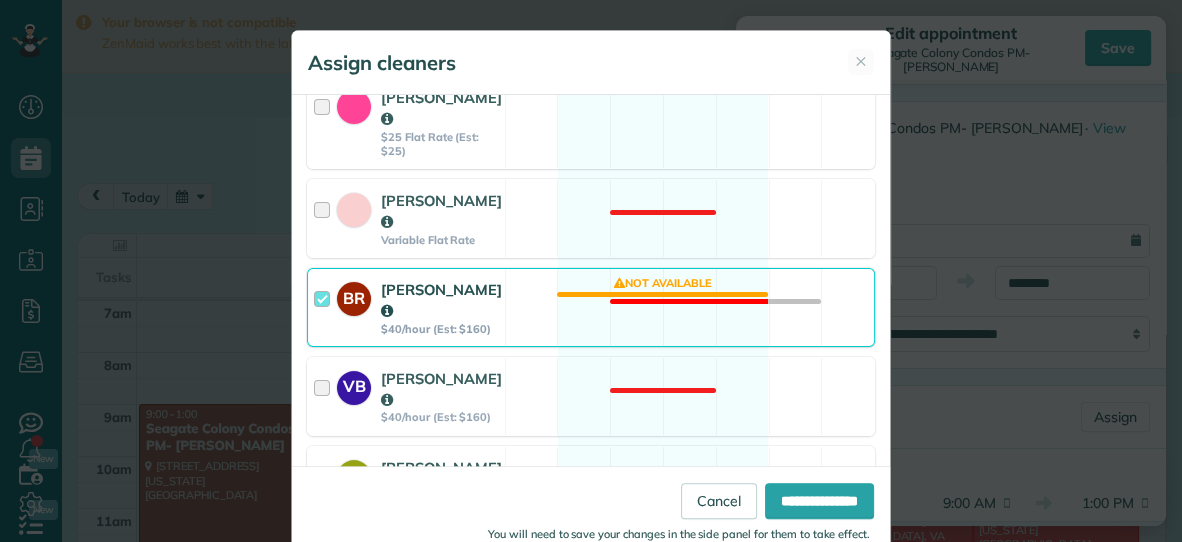 click on "BR
[PERSON_NAME]
$40/hour (Est: $160)
Not available" at bounding box center [591, 307] 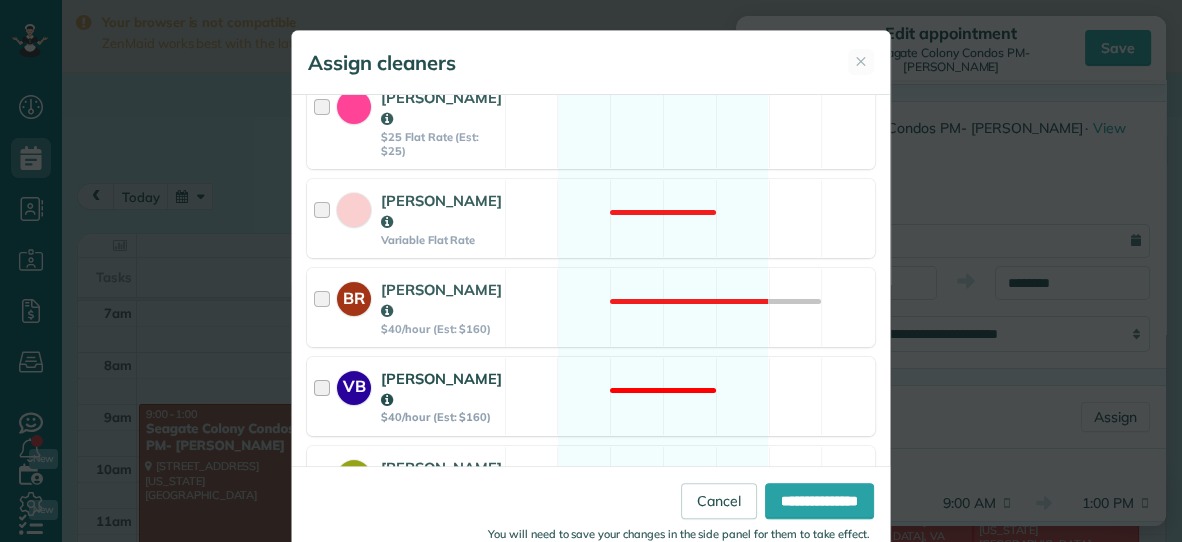 click on "VB
[PERSON_NAME]
$40/hour (Est: $160)
Not available" at bounding box center [591, 396] 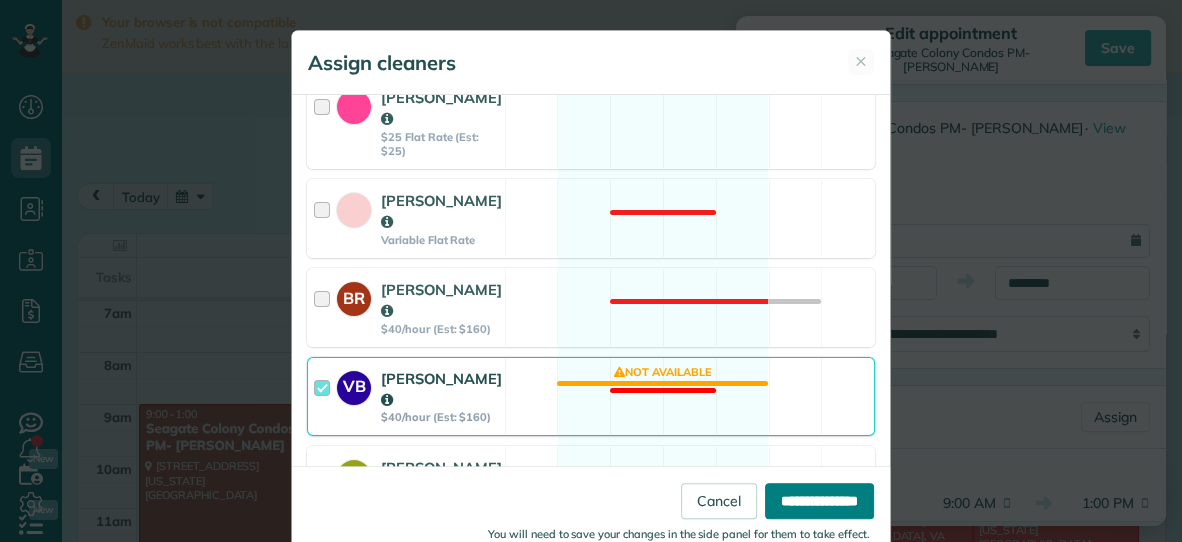 click on "**********" at bounding box center (819, 501) 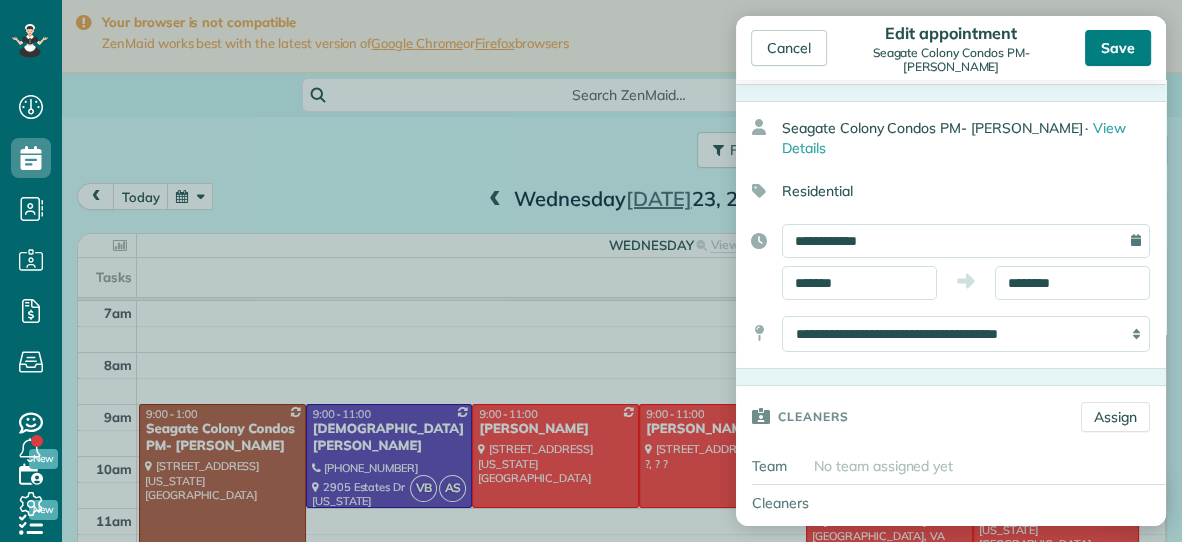 click on "Save" at bounding box center [1118, 48] 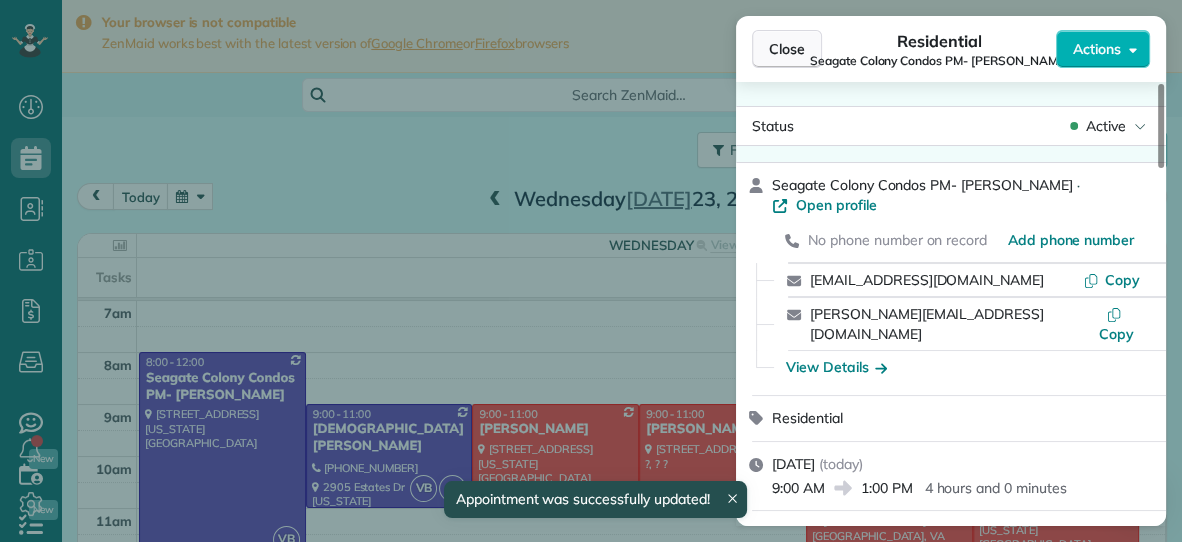 click on "Close" at bounding box center (787, 49) 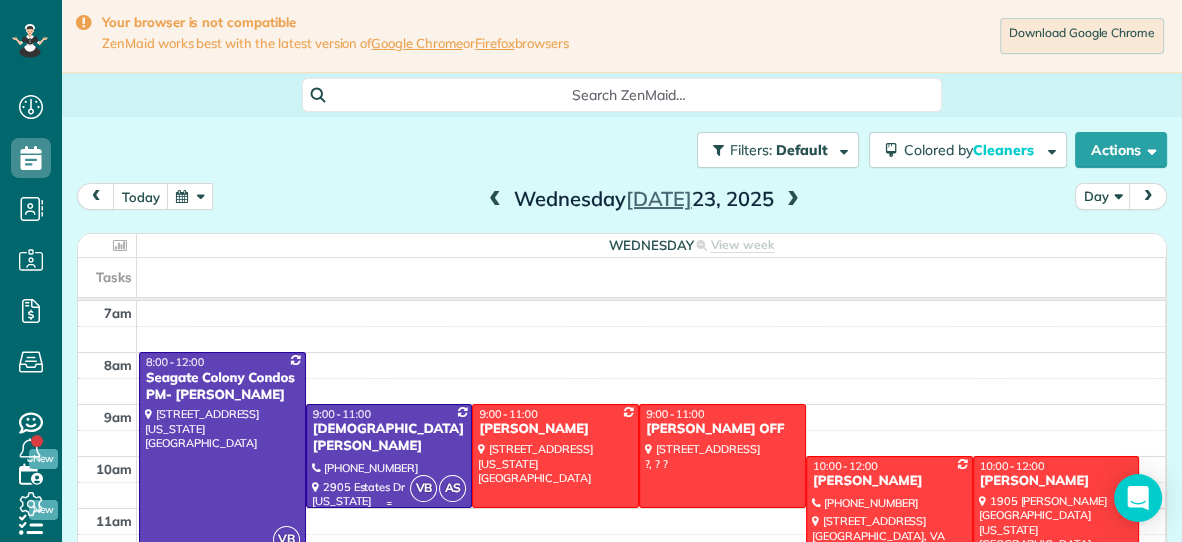 click at bounding box center (389, 455) 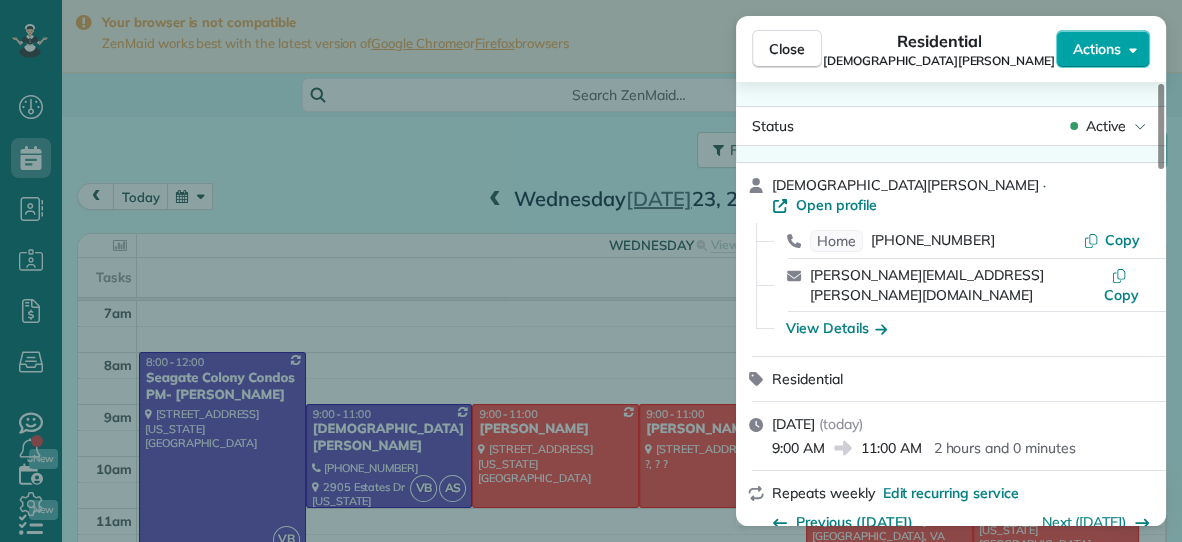 click on "Actions" at bounding box center (1103, 49) 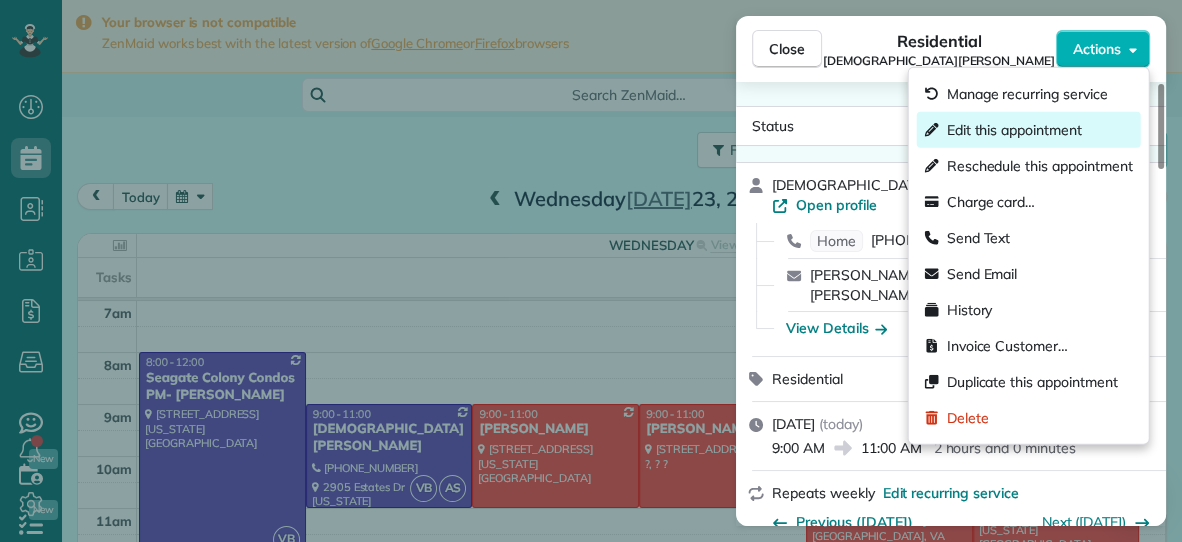 click on "Edit this appointment" at bounding box center (1014, 130) 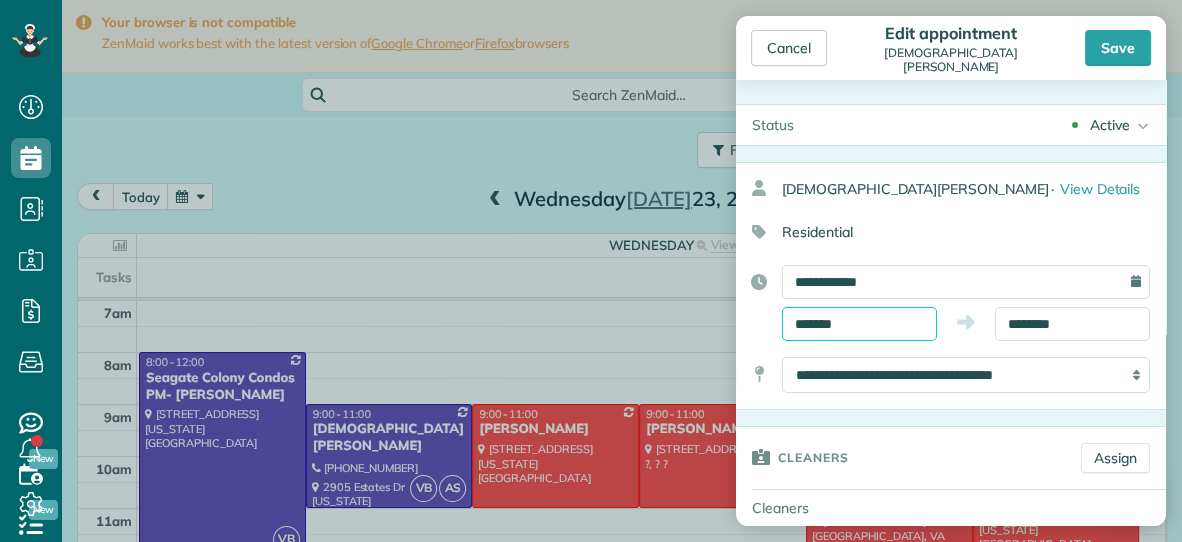 click on "*******" at bounding box center [859, 324] 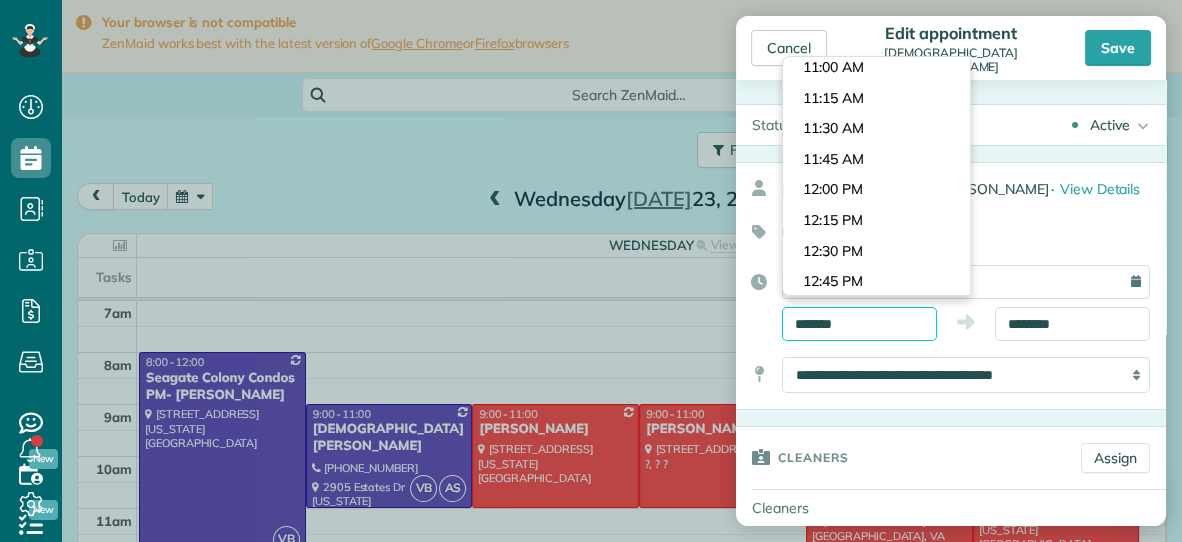 scroll, scrollTop: 1321, scrollLeft: 0, axis: vertical 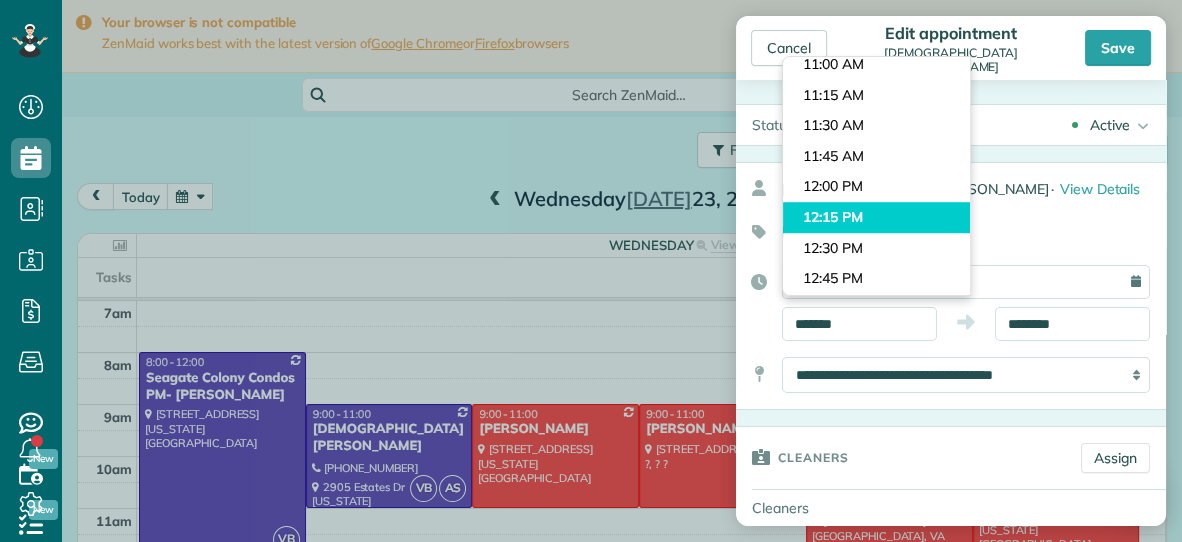 click on "Dashboard
Scheduling
Calendar View
List View
Dispatch View - Weekly scheduling (Beta)" at bounding box center (591, 271) 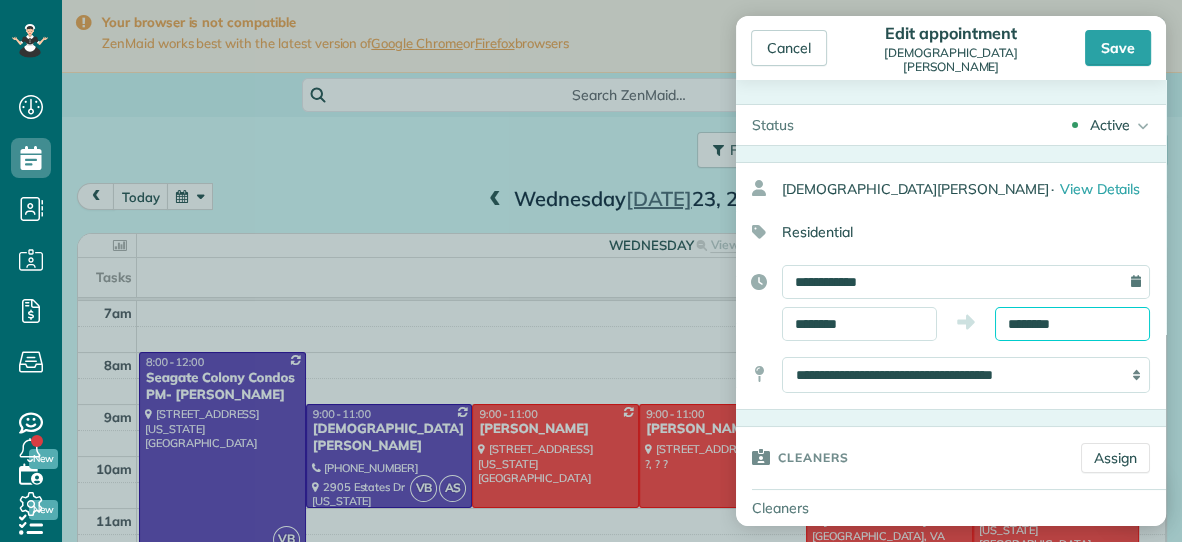 click on "********" at bounding box center (1072, 324) 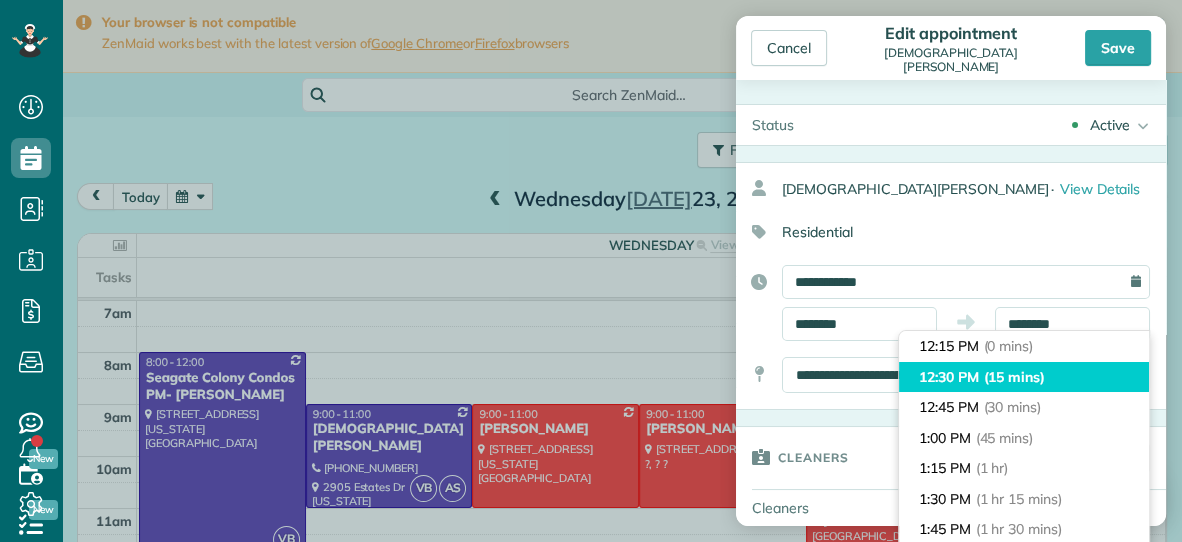 click on "(15 mins)" at bounding box center (1015, 377) 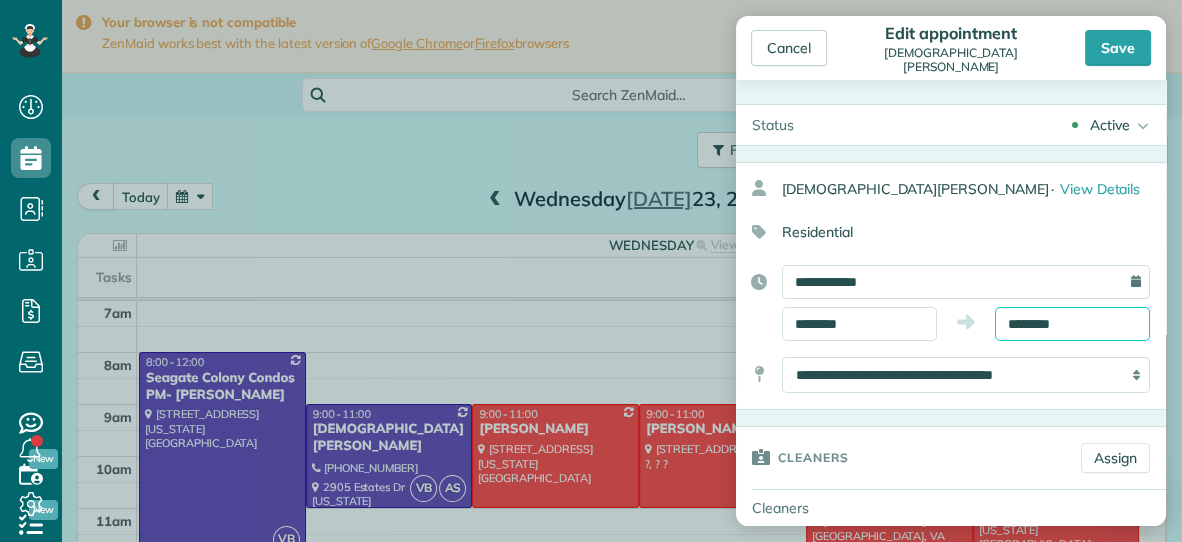 click on "********" at bounding box center [1072, 324] 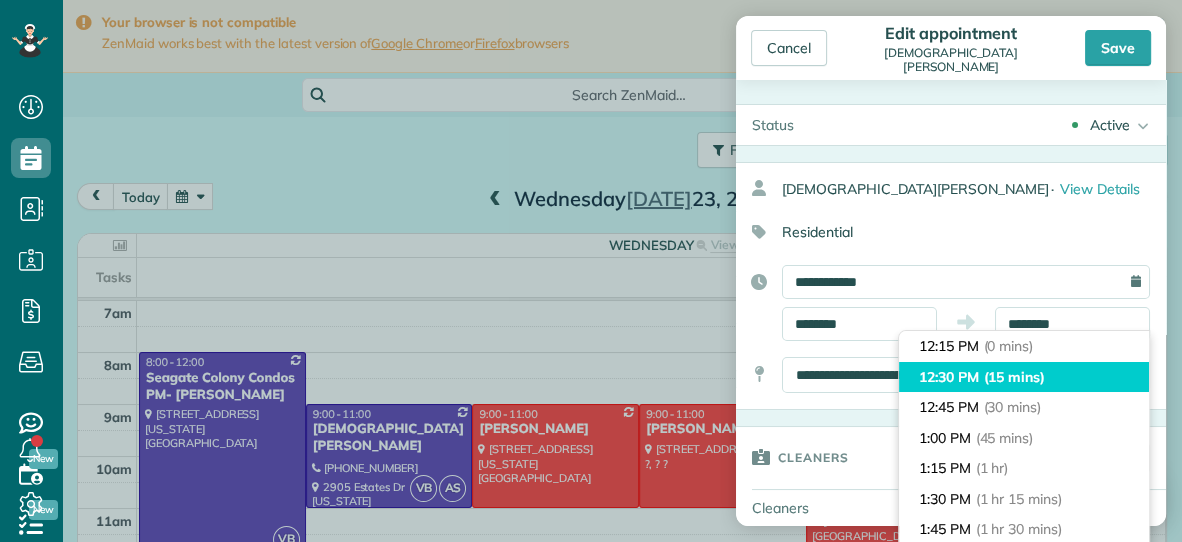 click on "12:30 PM  (15 mins)" at bounding box center [1024, 377] 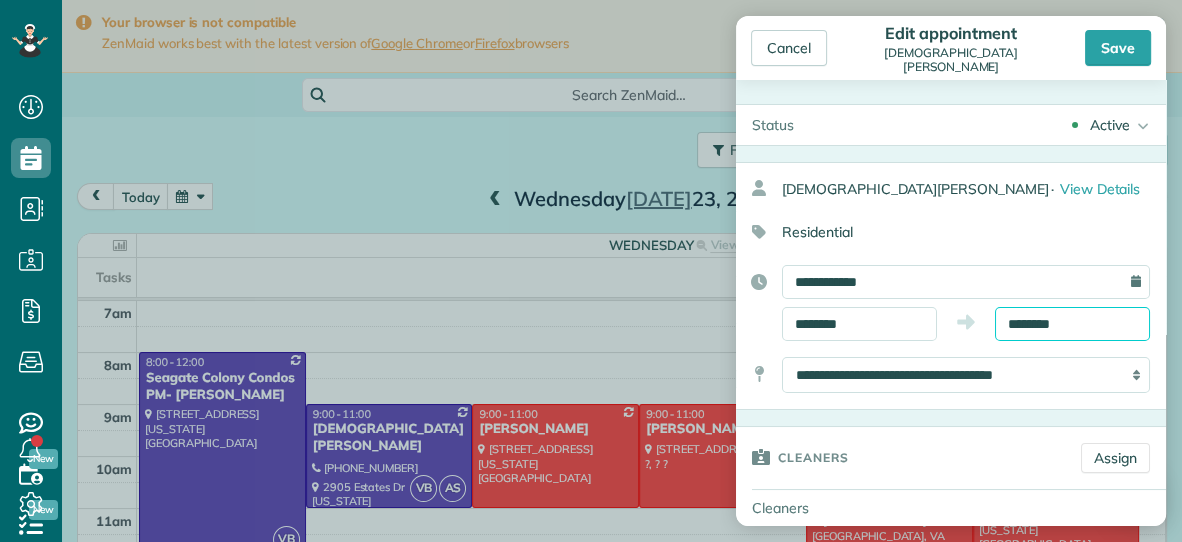 click on "********" at bounding box center [1072, 324] 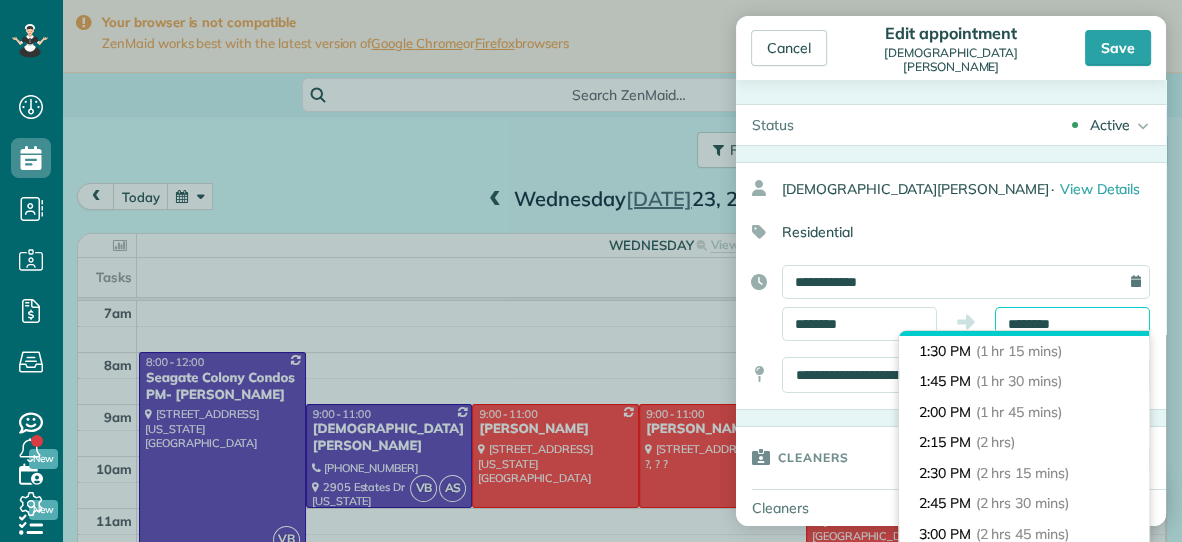 scroll, scrollTop: 151, scrollLeft: 0, axis: vertical 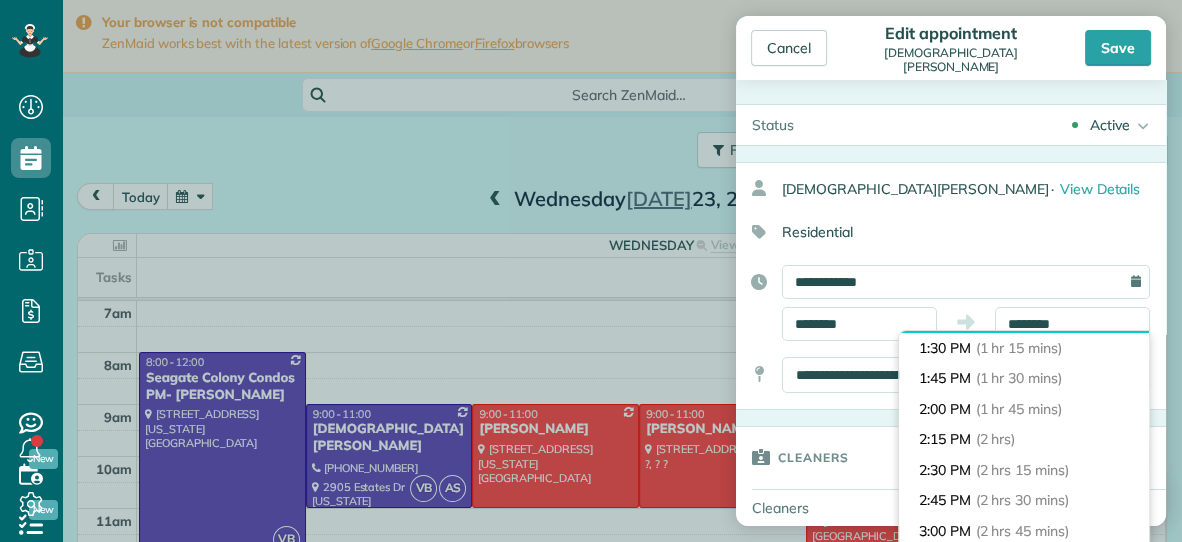 click on "2:30 PM  (2 hrs 15 mins)" at bounding box center (1024, 470) 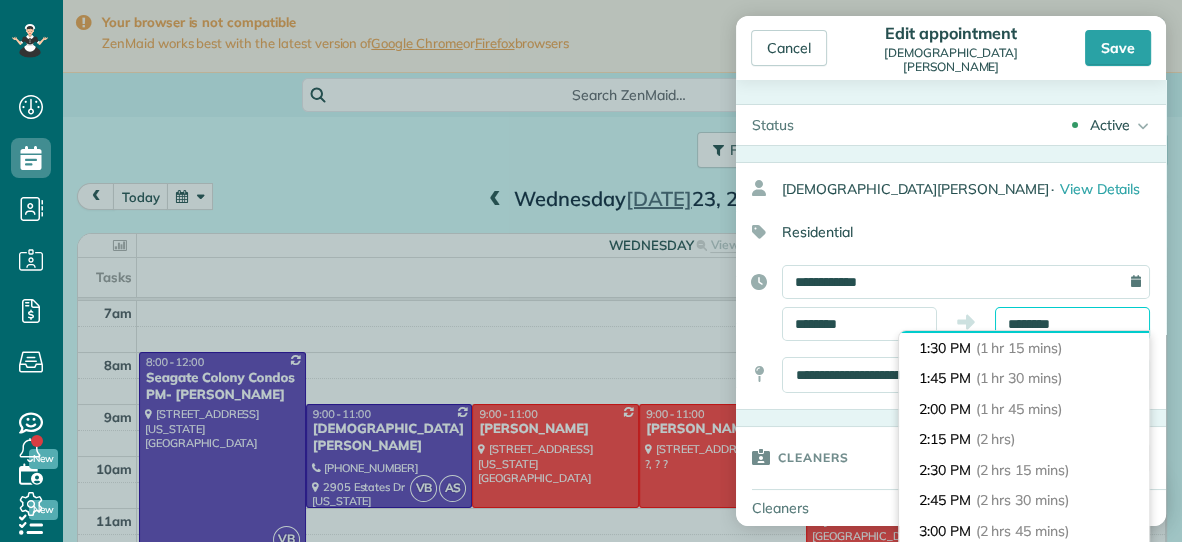 type on "*******" 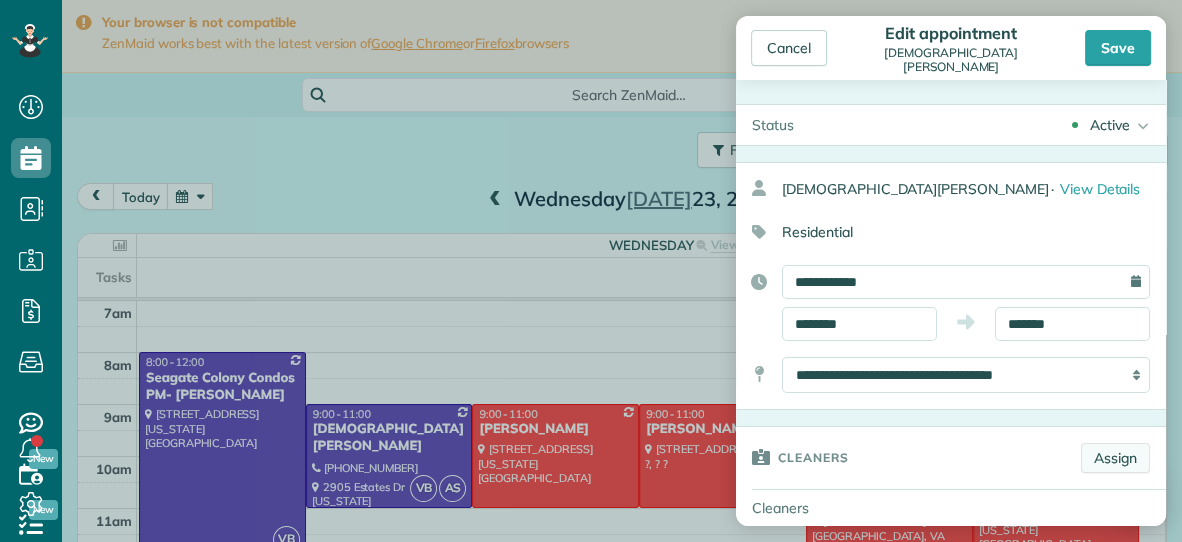 click on "Assign" at bounding box center [1115, 458] 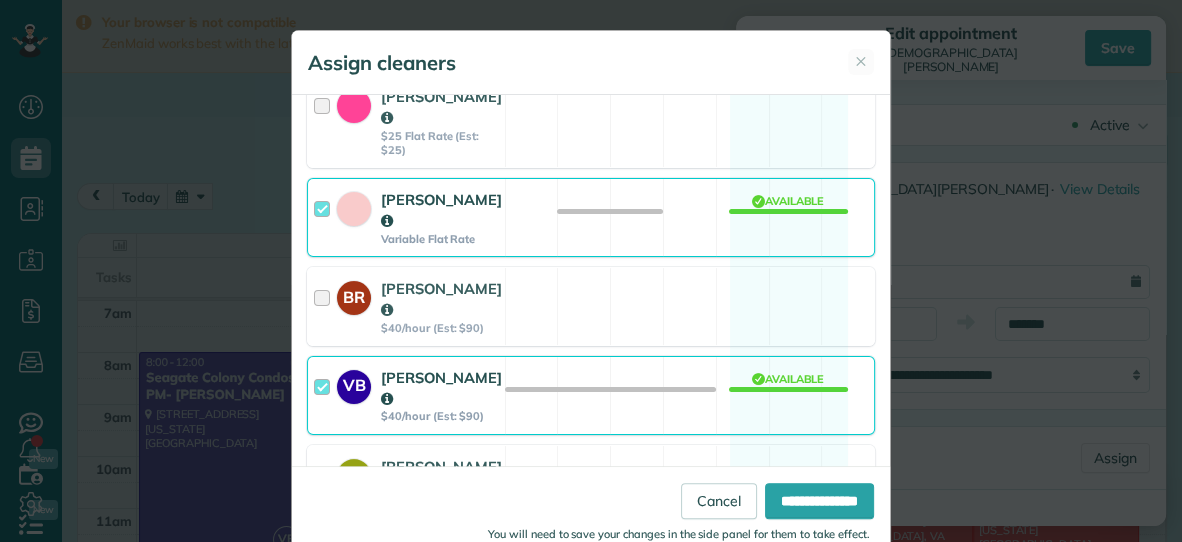 scroll, scrollTop: 296, scrollLeft: 0, axis: vertical 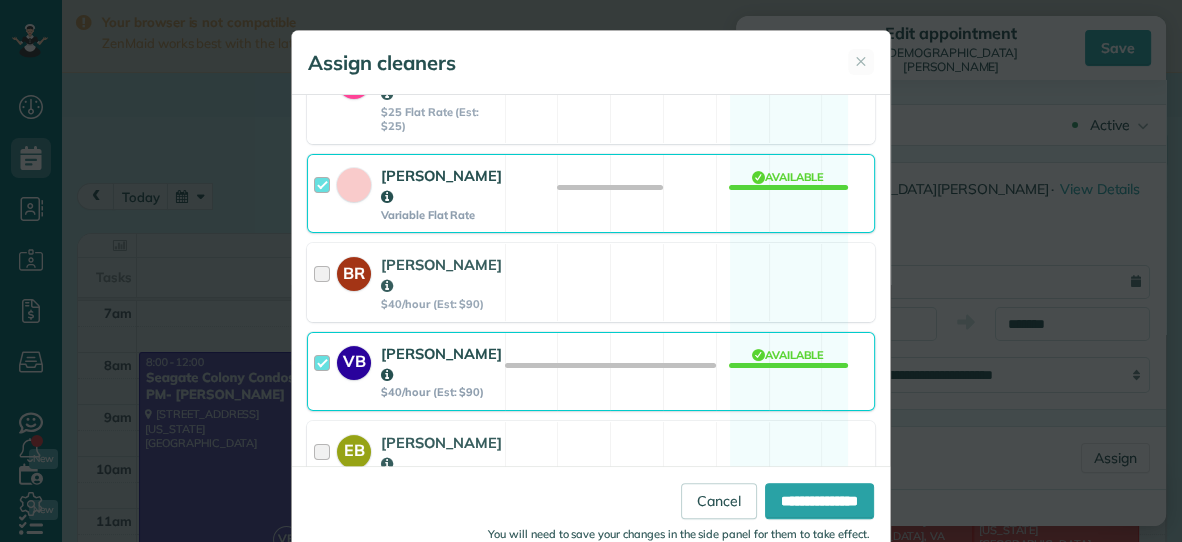 click on "[PERSON_NAME]
Variable Flat Rate
Available" at bounding box center (591, 193) 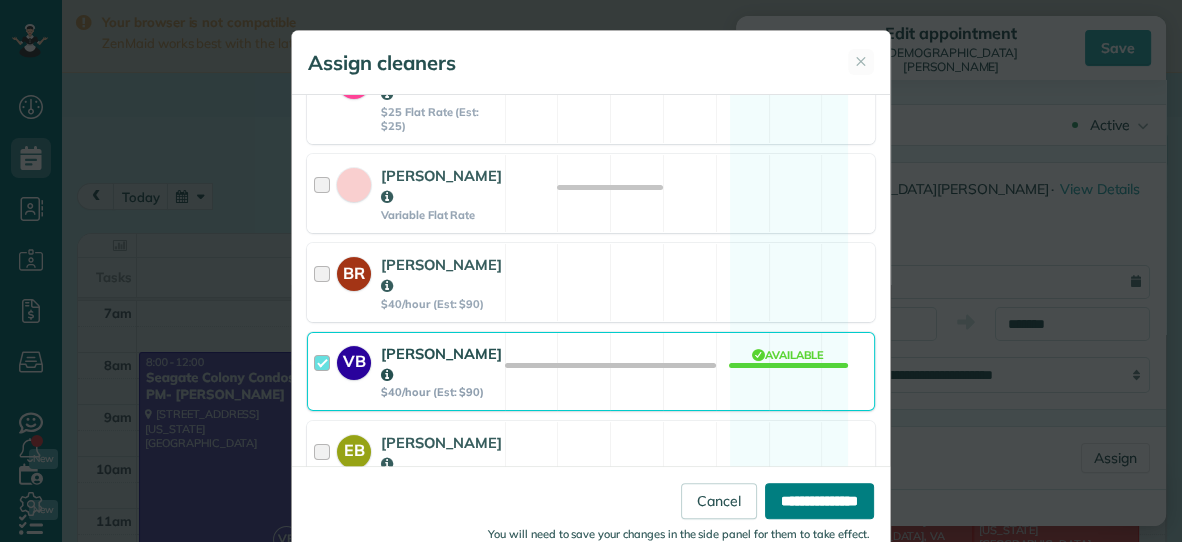 click on "**********" at bounding box center [819, 501] 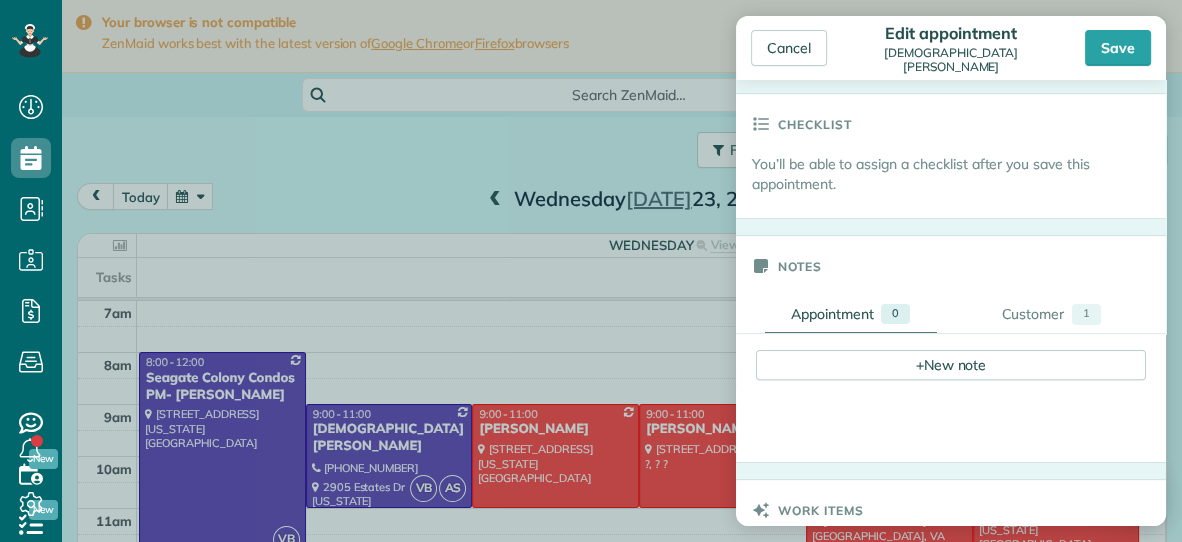scroll, scrollTop: 532, scrollLeft: 0, axis: vertical 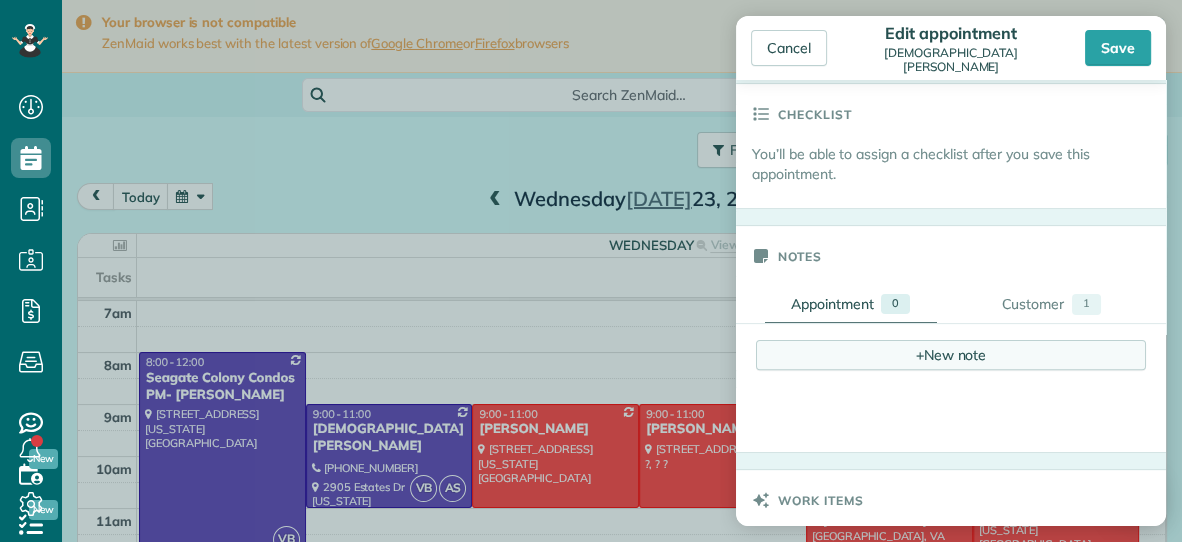 click on "+
New note" at bounding box center (951, 355) 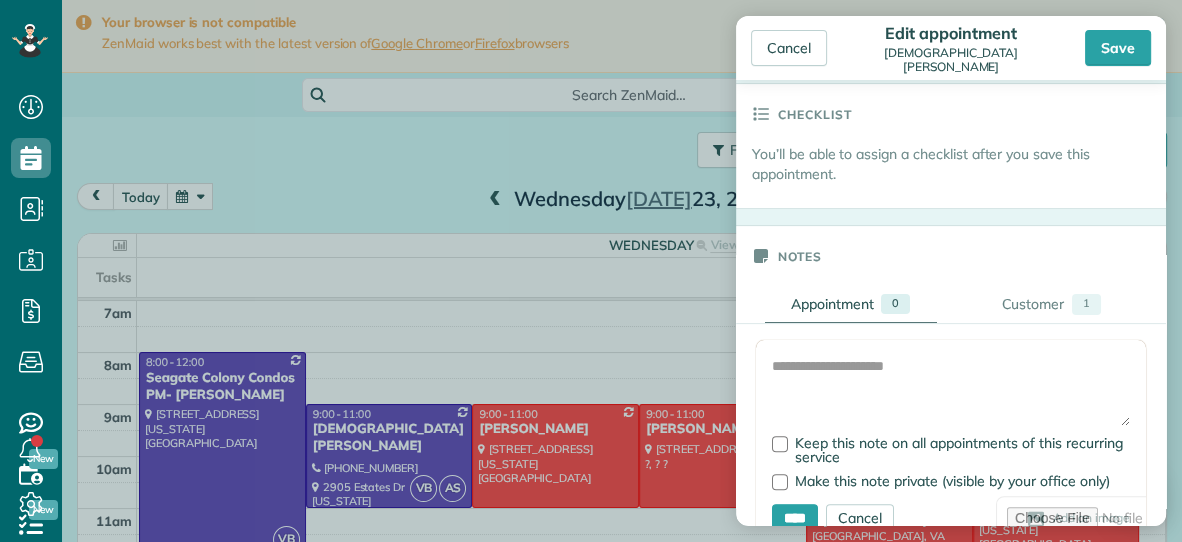 click on "Add Image
Keep this note on all appointments of this recurring service
Make this note private (visible by your office only)
****
Cancel
Add an image" at bounding box center (951, 445) 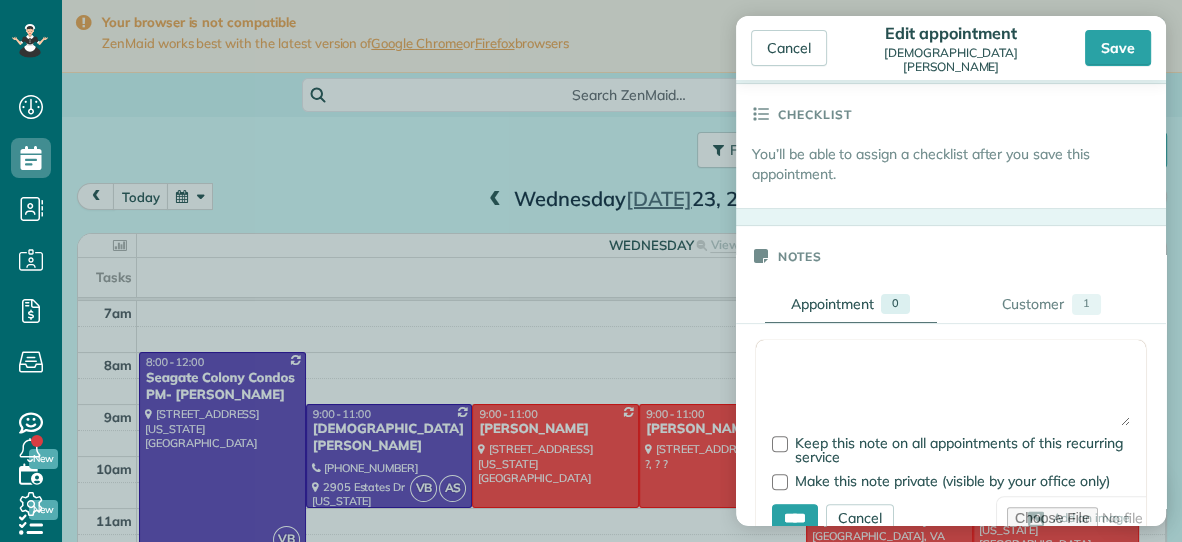 click at bounding box center [951, 391] 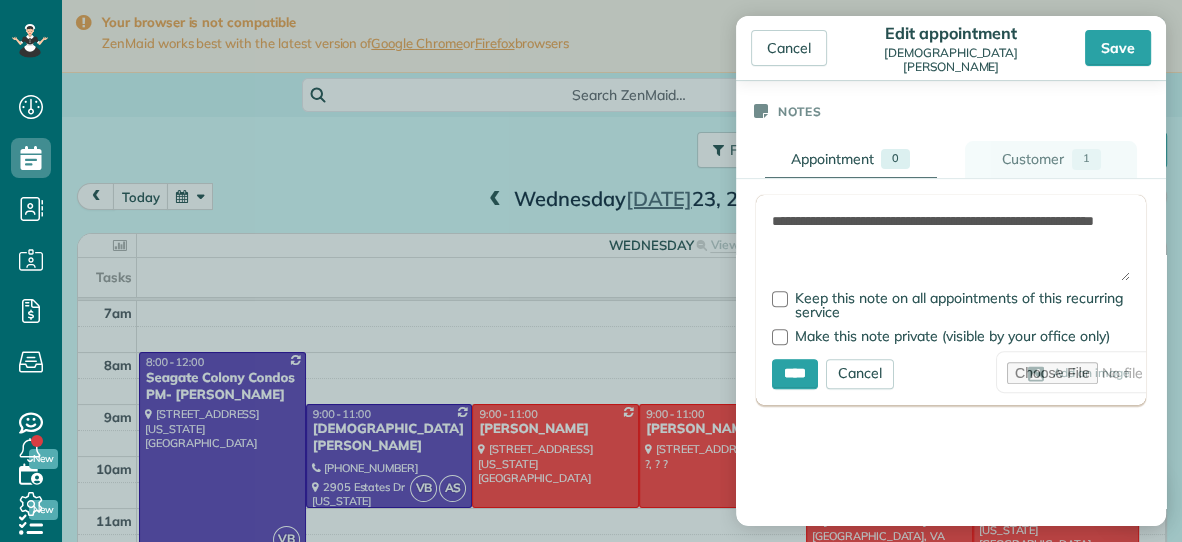 scroll, scrollTop: 660, scrollLeft: 0, axis: vertical 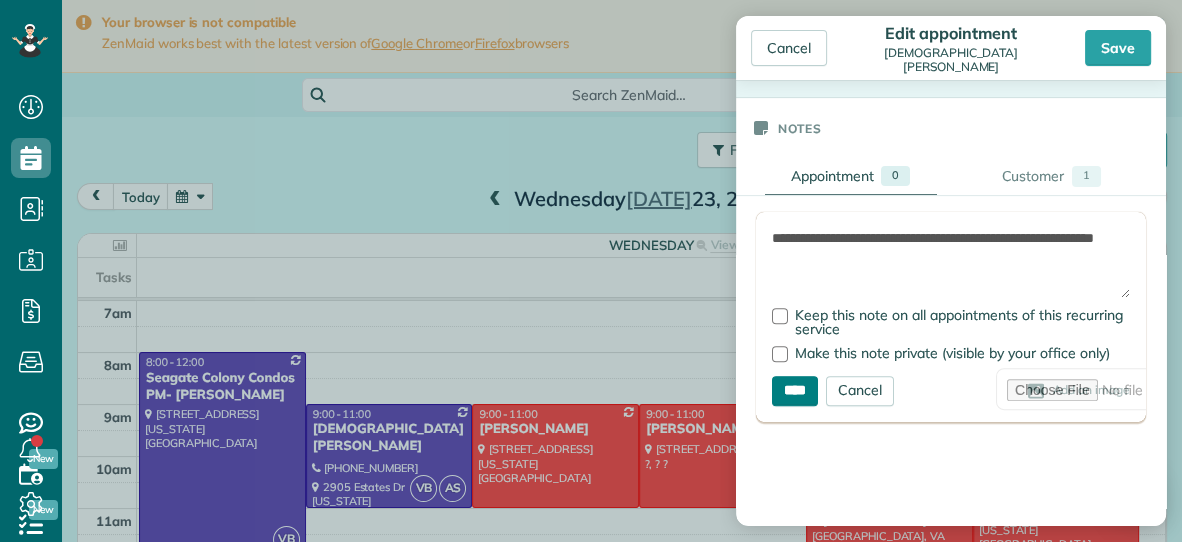 type on "**********" 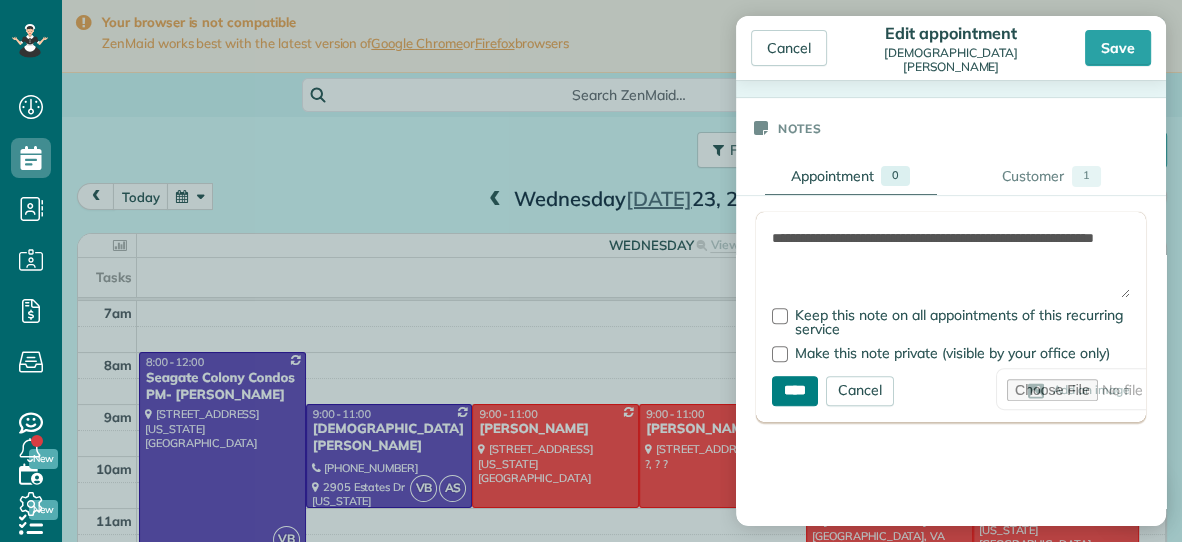 click on "****" at bounding box center [795, 391] 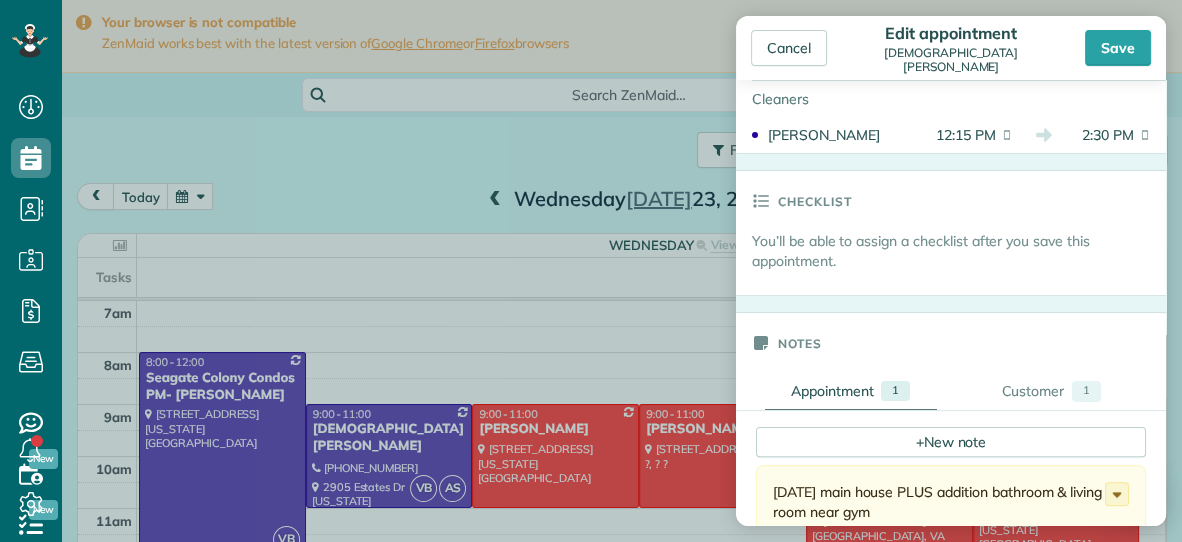 scroll, scrollTop: 531, scrollLeft: 0, axis: vertical 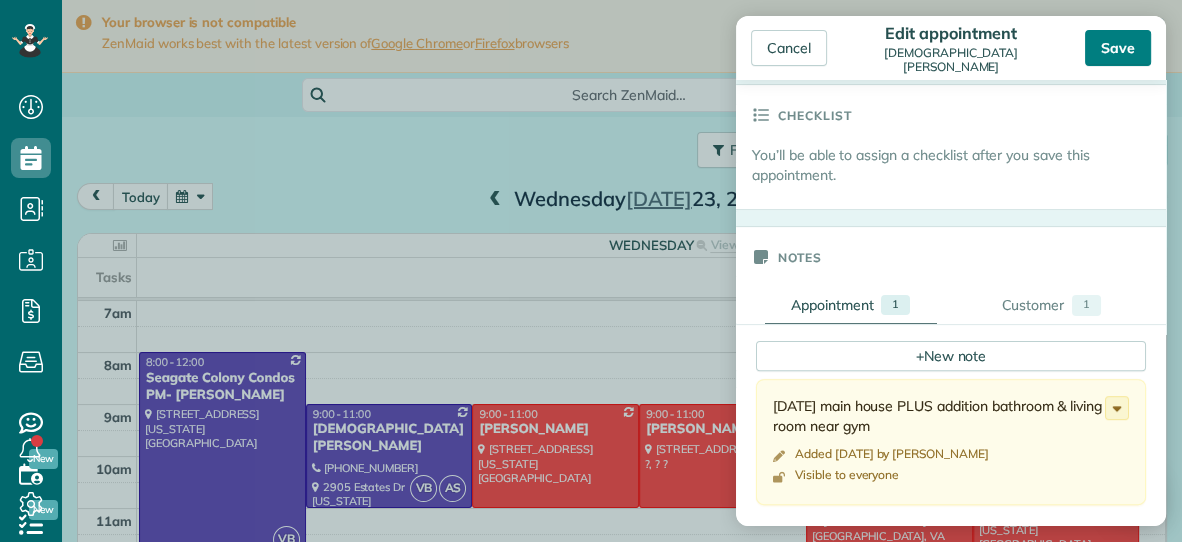 click on "Save" at bounding box center (1118, 48) 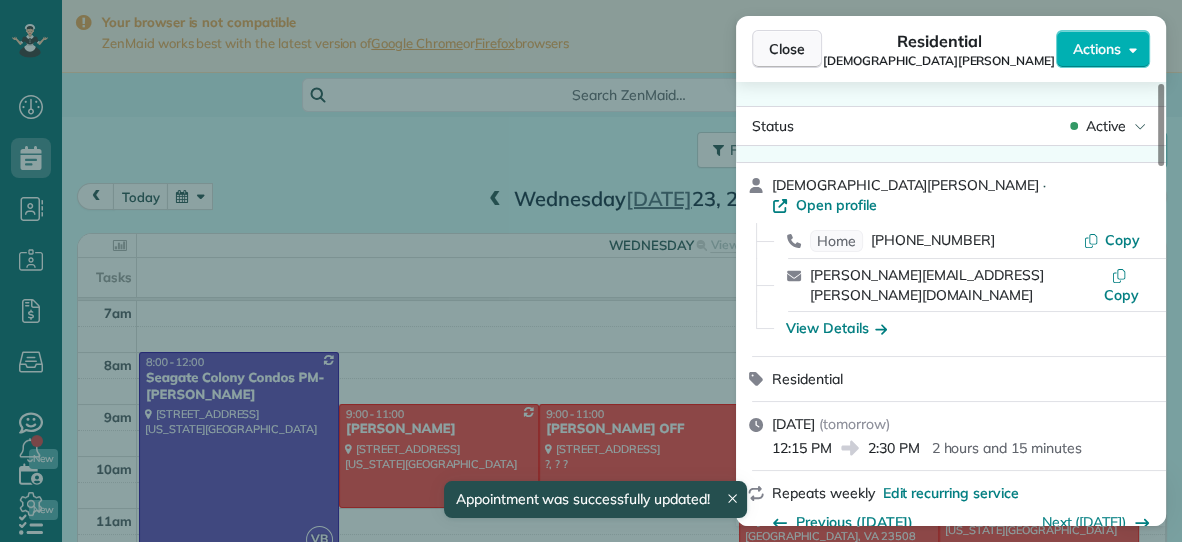 click on "Close" at bounding box center [787, 49] 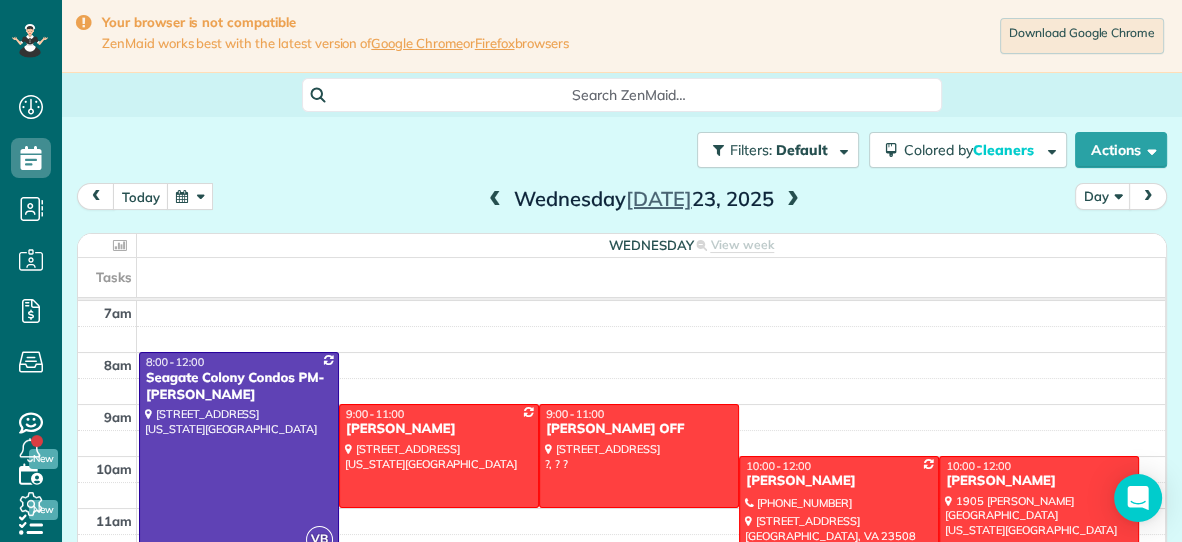 scroll, scrollTop: 98, scrollLeft: 0, axis: vertical 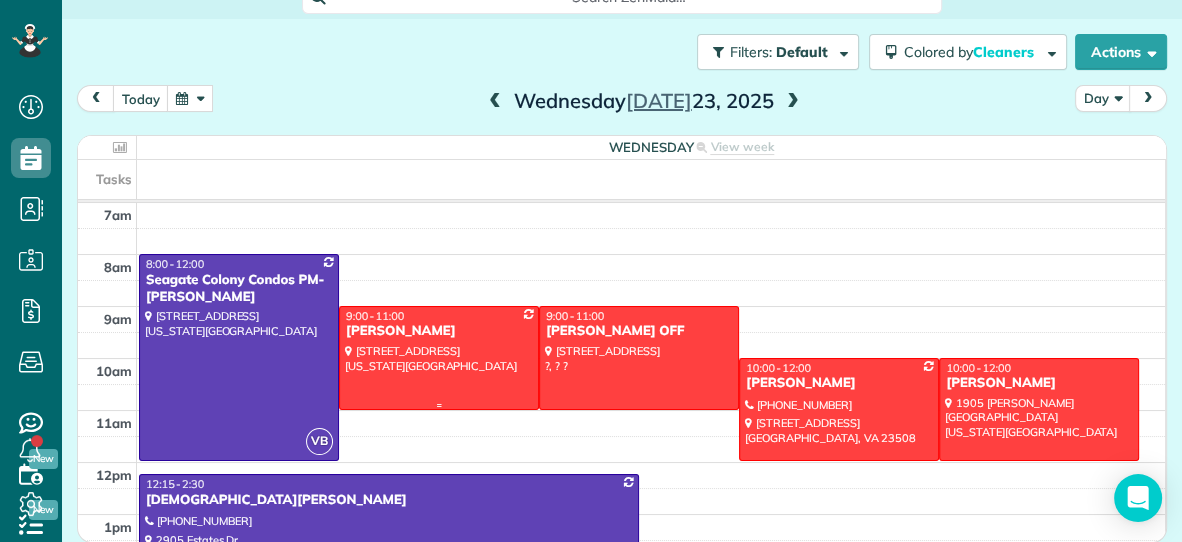 click on "[PERSON_NAME]" at bounding box center (439, 331) 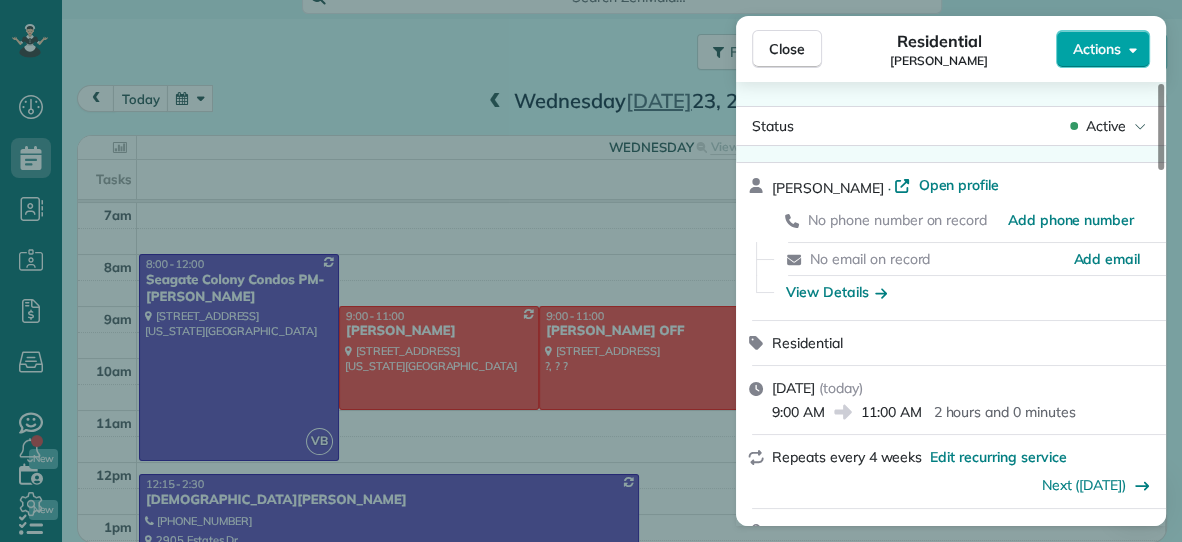 click on "Actions" at bounding box center (1097, 49) 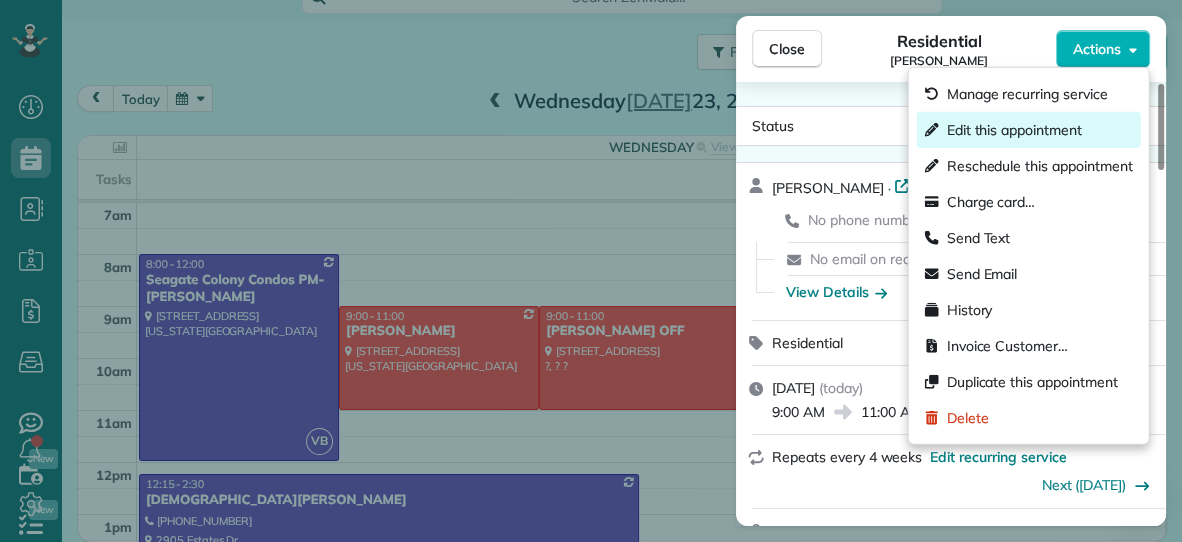 click on "Edit this appointment" at bounding box center (1014, 130) 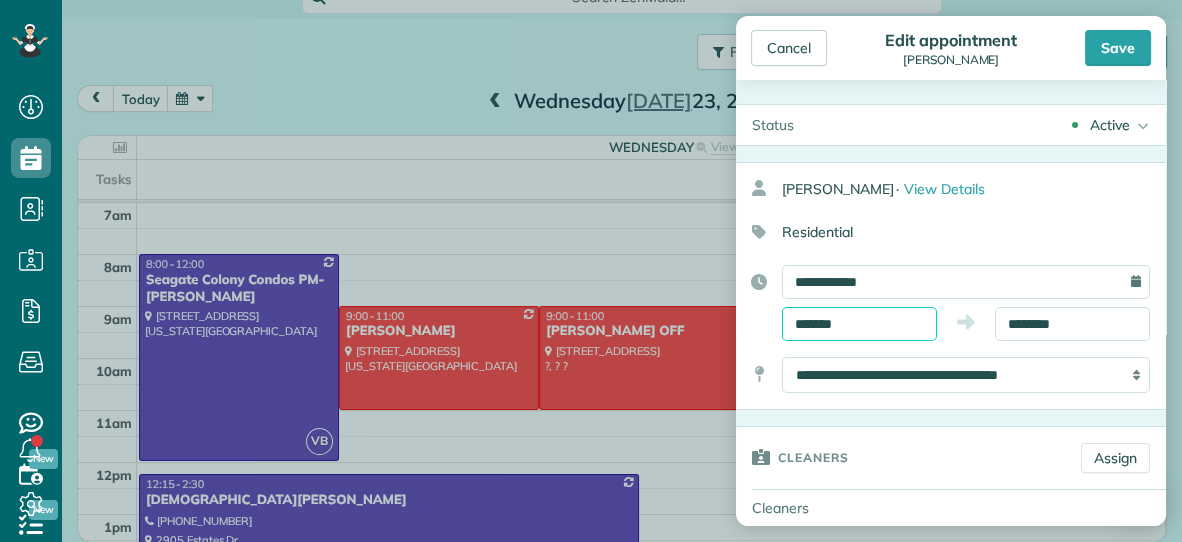 click on "*******" at bounding box center [859, 324] 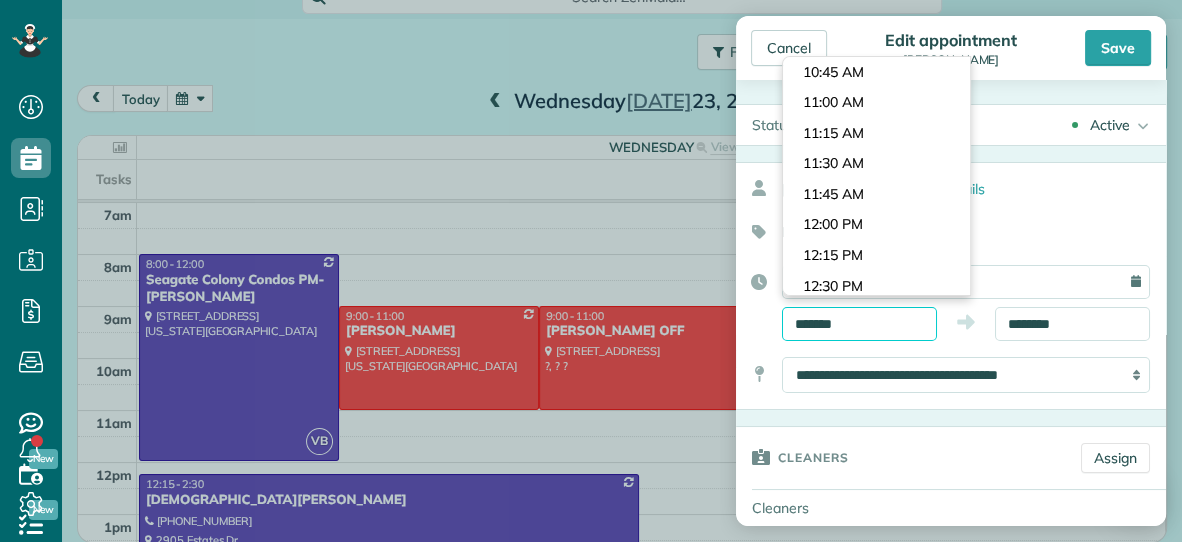 scroll, scrollTop: 1286, scrollLeft: 0, axis: vertical 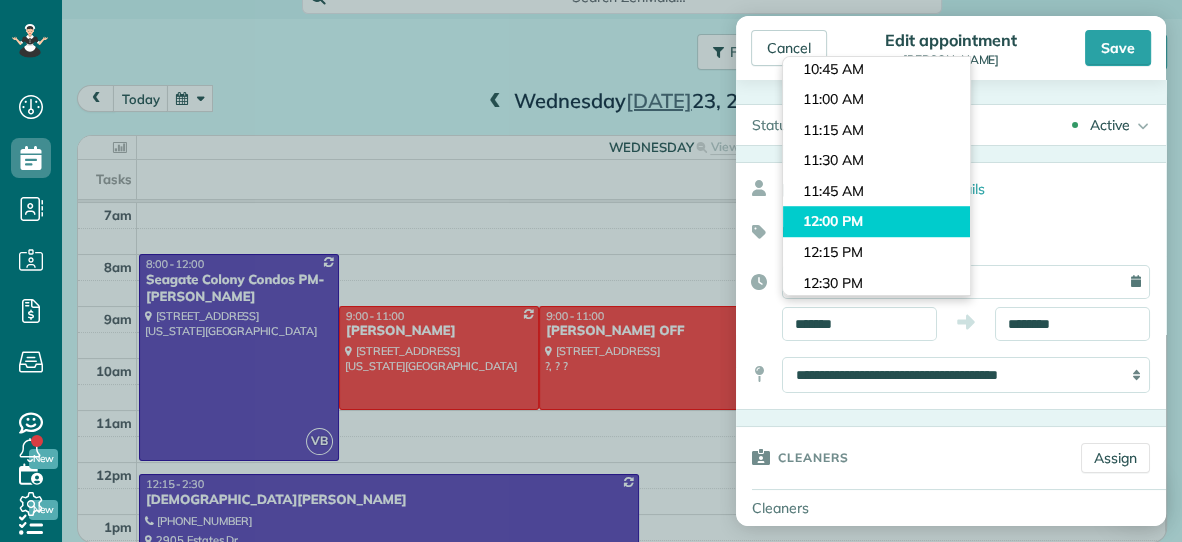 click on "Dashboard
Scheduling
Calendar View
List View
Dispatch View - Weekly scheduling (Beta)" at bounding box center (591, 271) 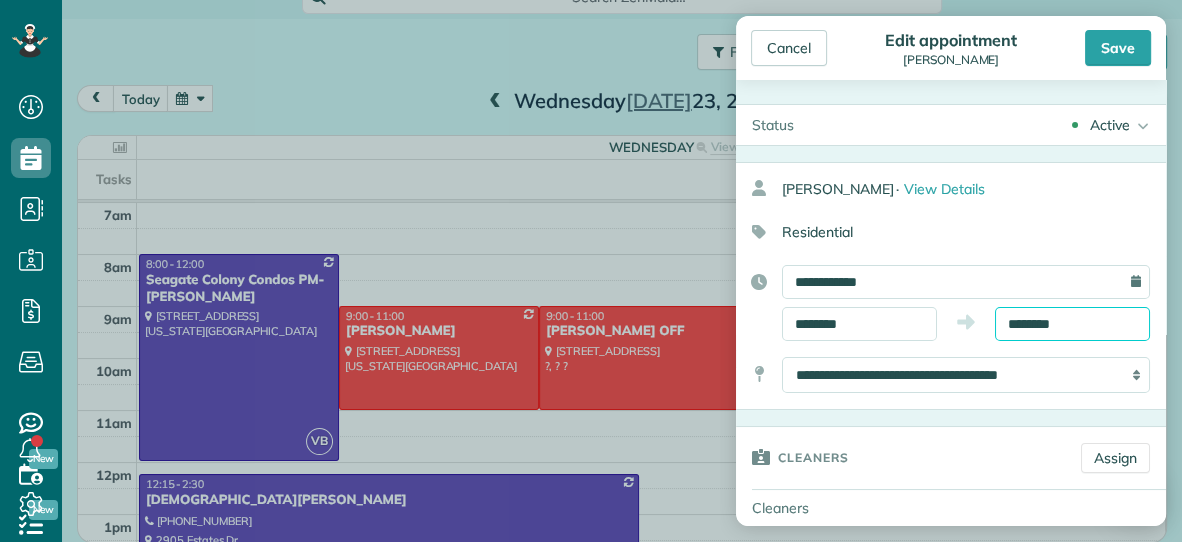 click on "********" at bounding box center [1072, 324] 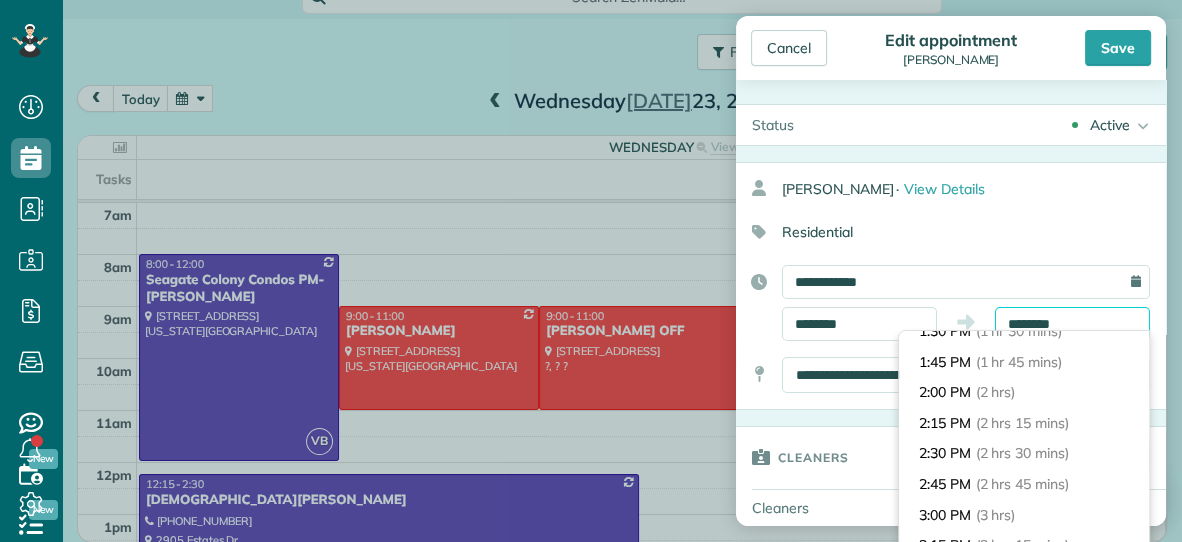 scroll, scrollTop: 202, scrollLeft: 0, axis: vertical 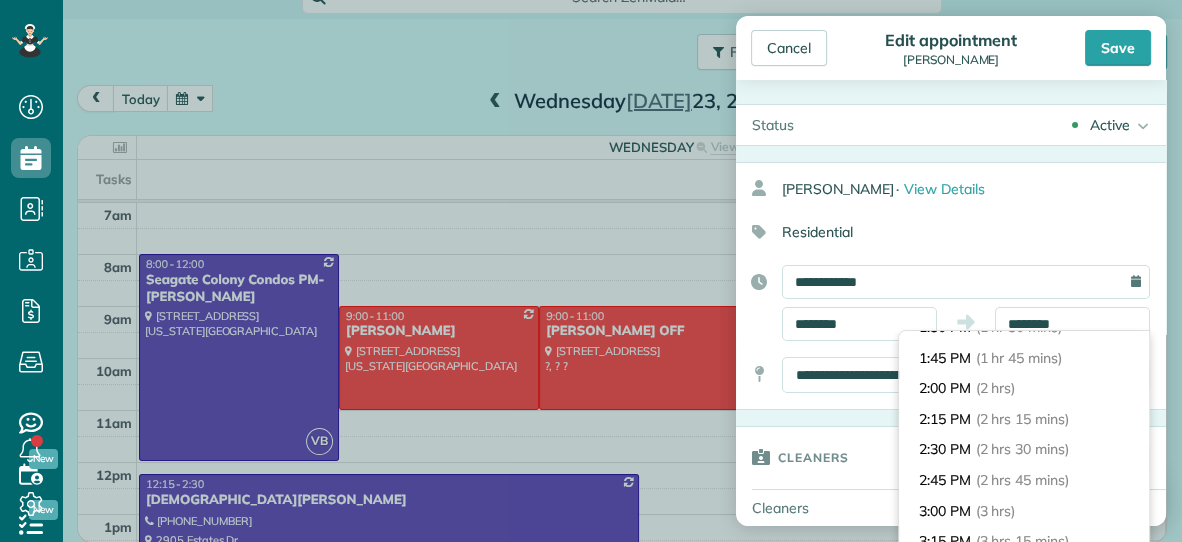 click on "(2 hrs 30 mins)" at bounding box center (1022, 449) 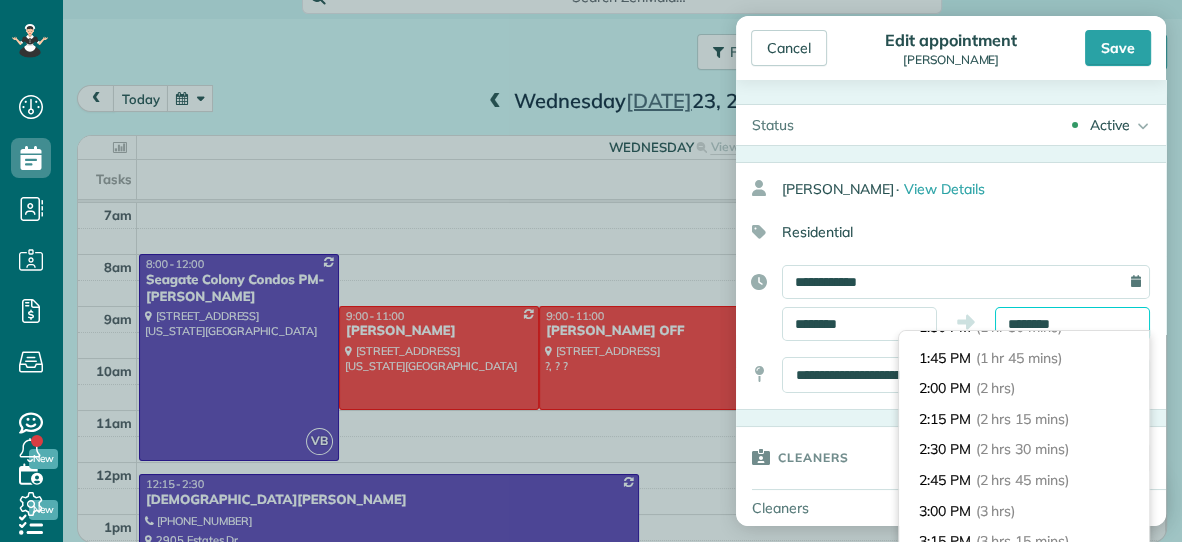 type on "*******" 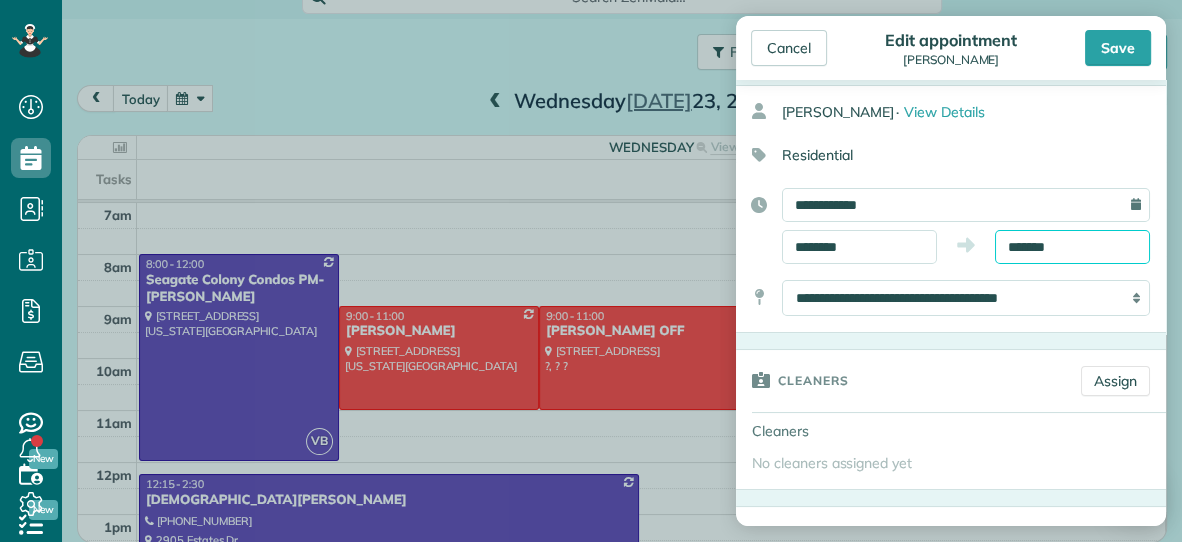scroll, scrollTop: 80, scrollLeft: 0, axis: vertical 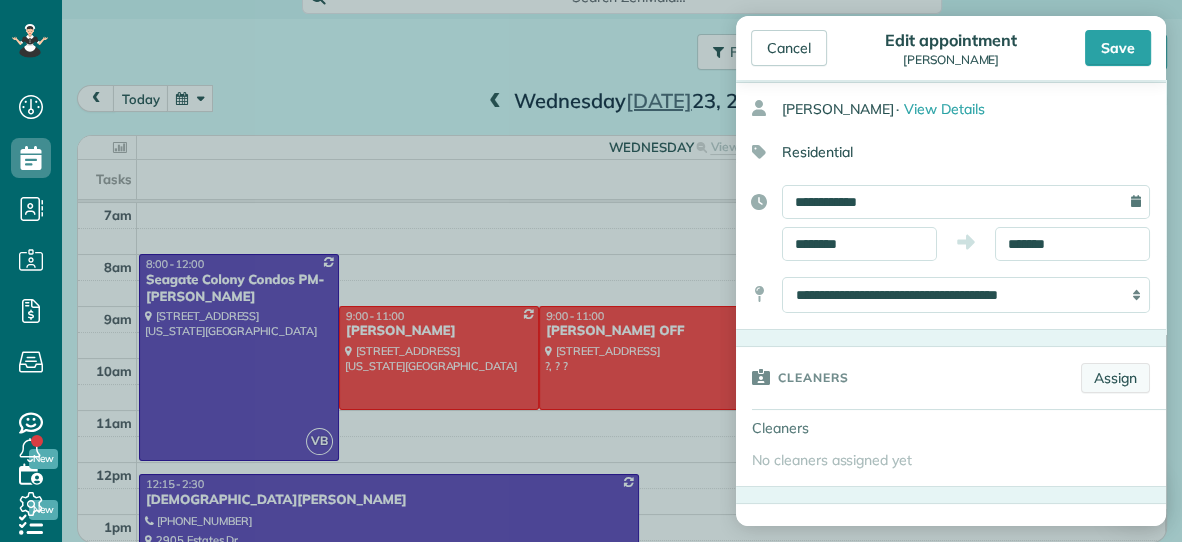 click on "Assign" at bounding box center (1115, 378) 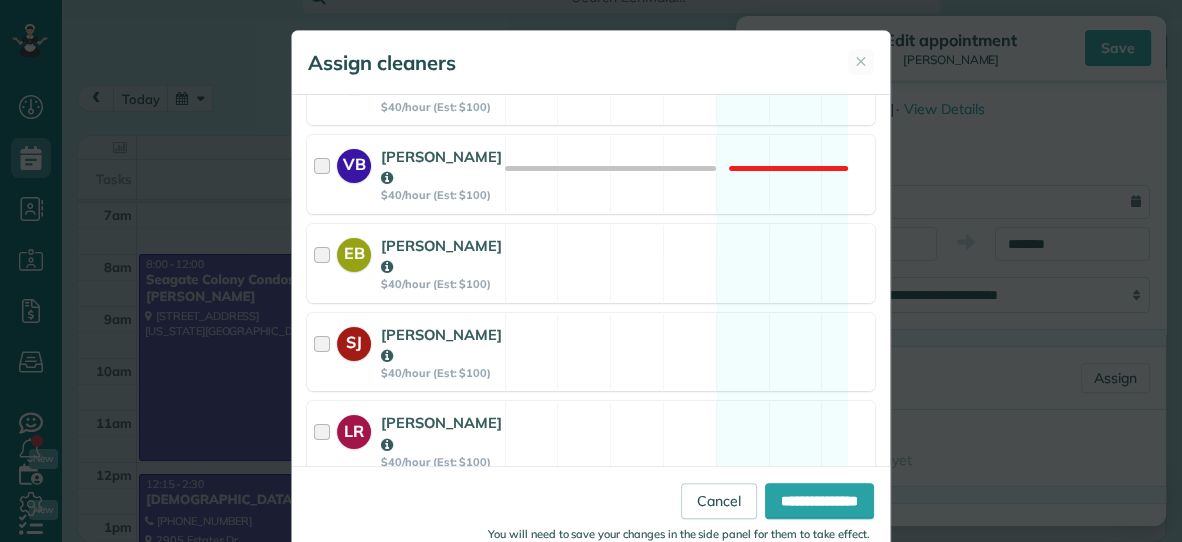 scroll, scrollTop: 503, scrollLeft: 0, axis: vertical 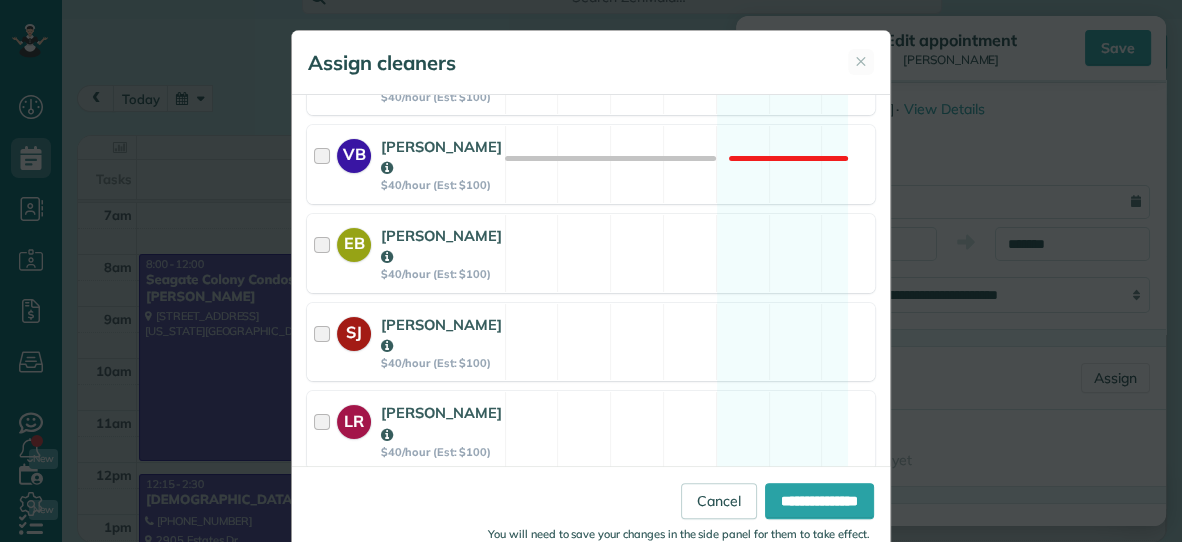 click on "SJ
[PERSON_NAME]
$40/hour (Est: $100)
Available" at bounding box center (591, 342) 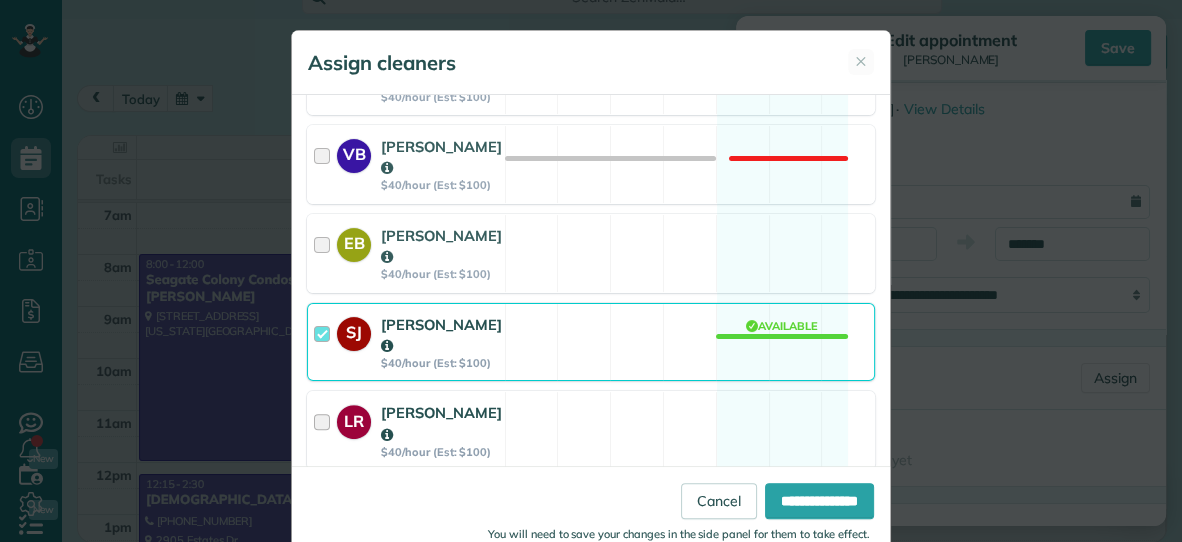 click on "LR
[PERSON_NAME]
$40/hour (Est: $100)
Available" at bounding box center (591, 430) 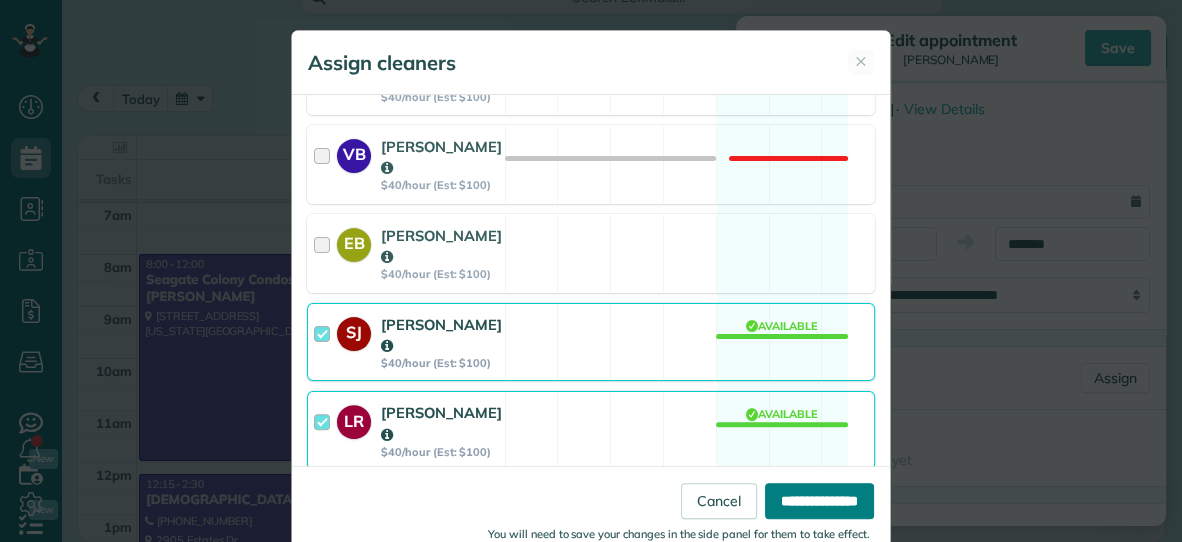 click on "**********" at bounding box center (819, 501) 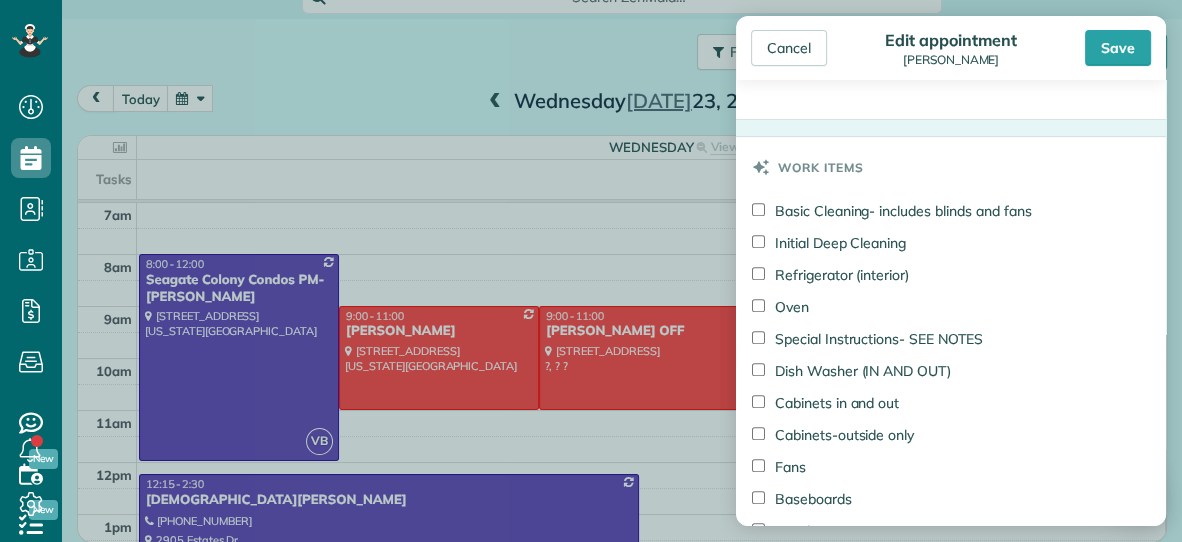 scroll, scrollTop: 897, scrollLeft: 0, axis: vertical 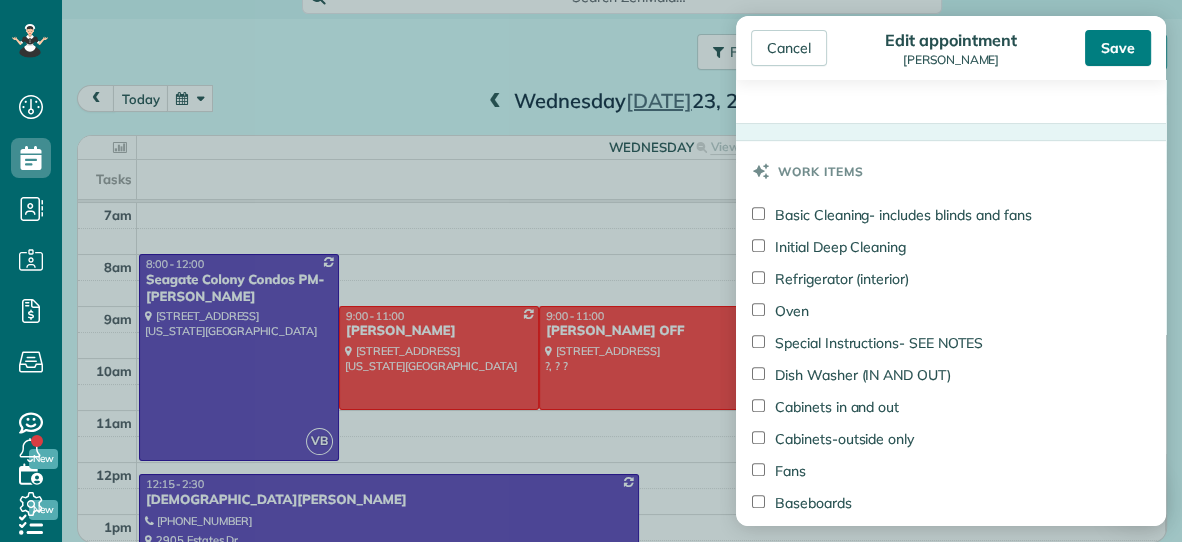 click on "Save" at bounding box center [1118, 48] 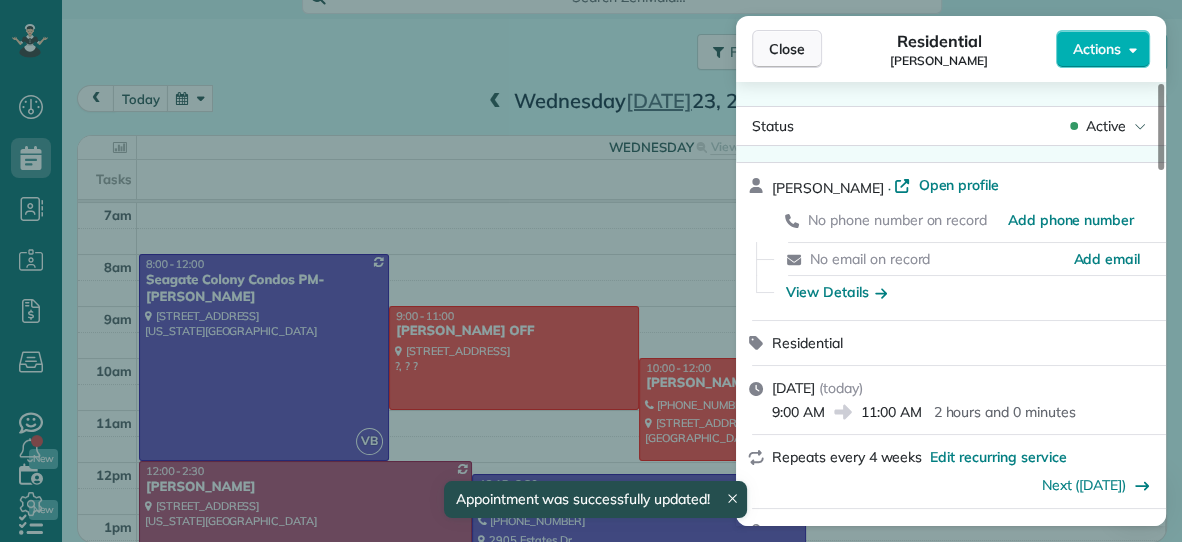 click on "Close" at bounding box center (787, 49) 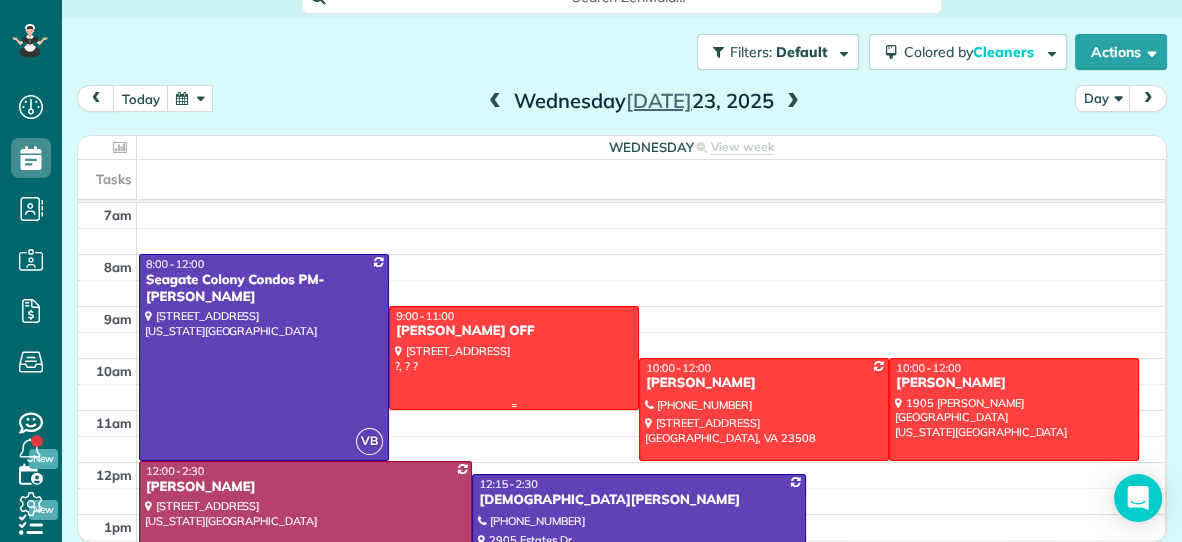 click on "[PERSON_NAME] OFF" at bounding box center [514, 331] 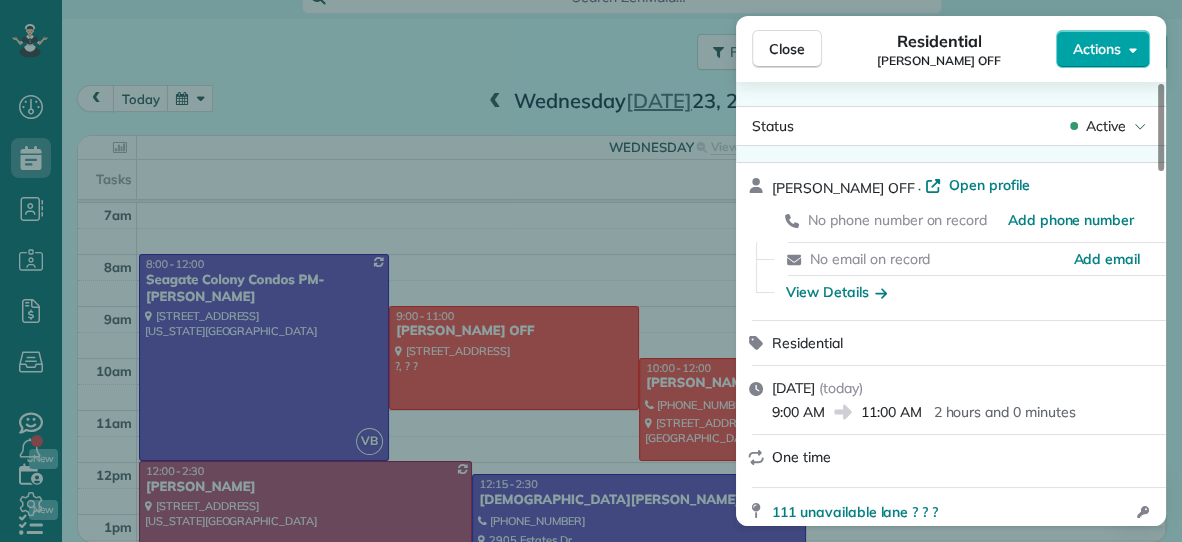 click on "Actions" at bounding box center (1097, 49) 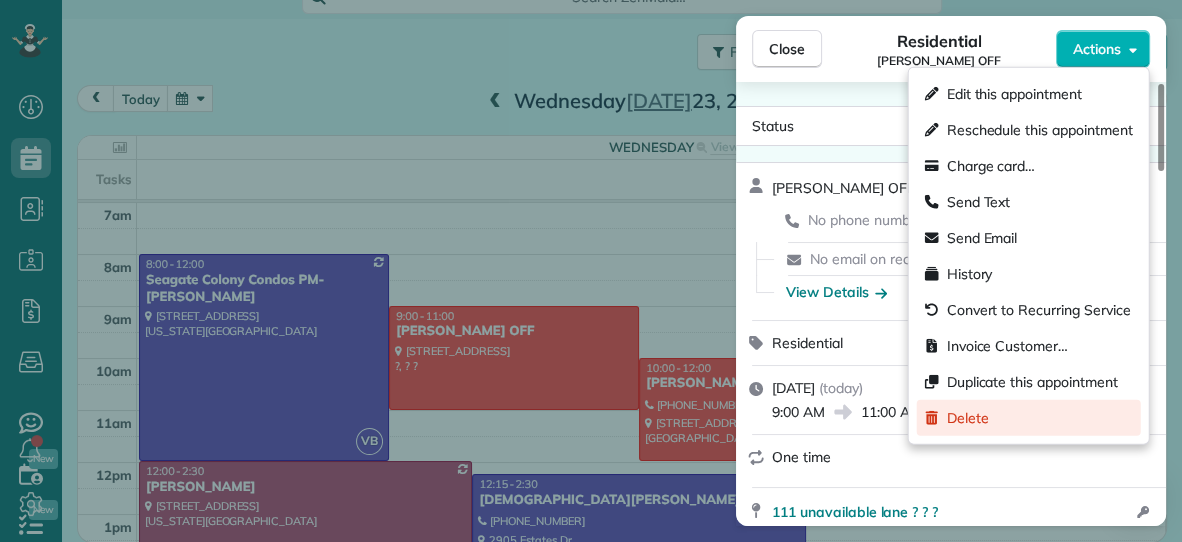 click on "Delete" at bounding box center [968, 418] 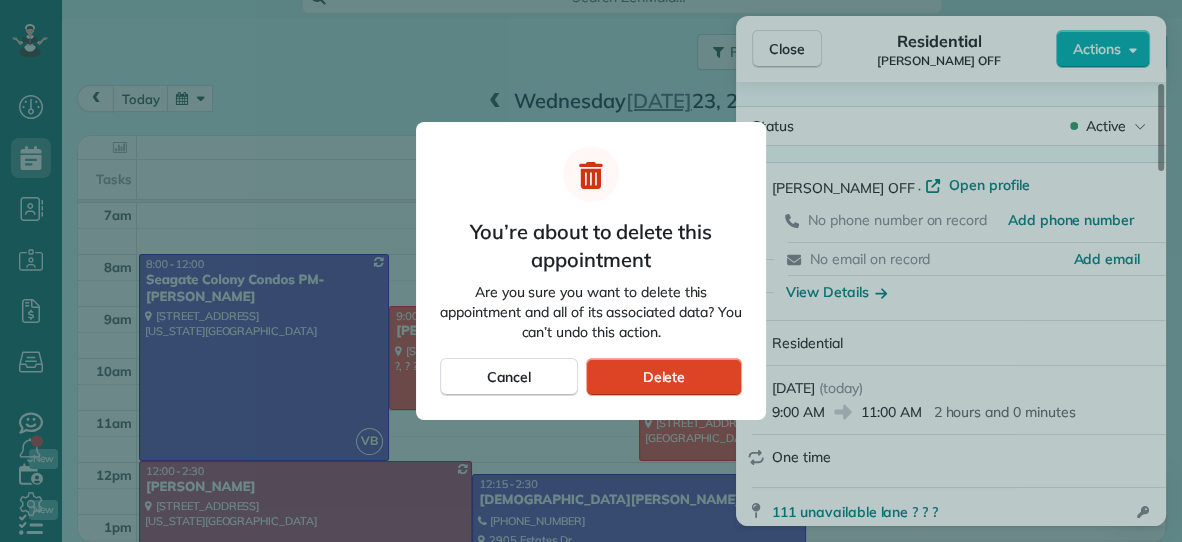 click on "Delete" at bounding box center (664, 377) 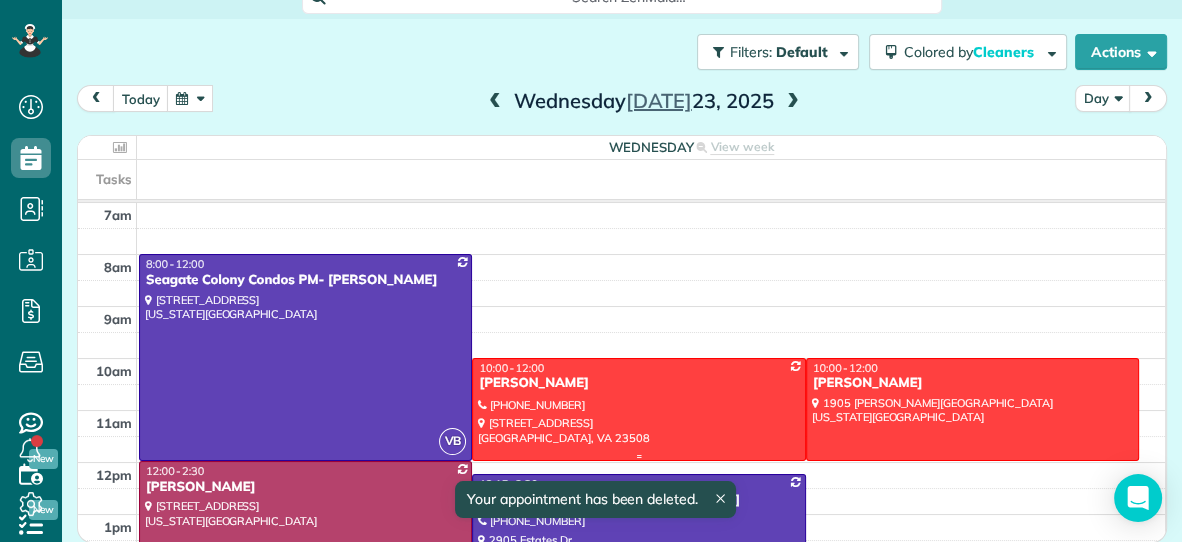 click at bounding box center [638, 409] 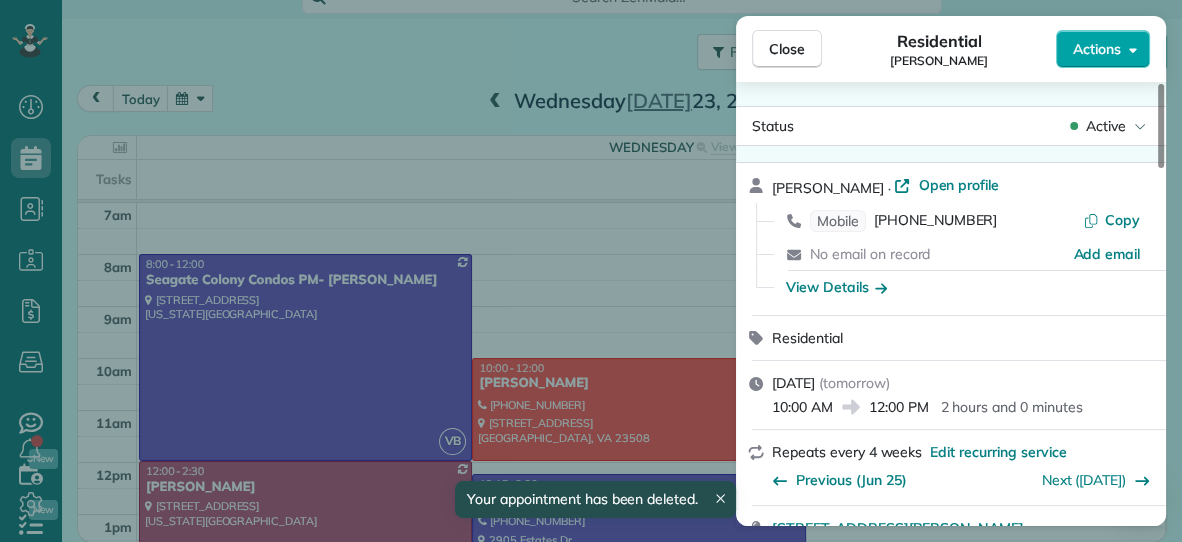 click on "Actions" at bounding box center [1097, 49] 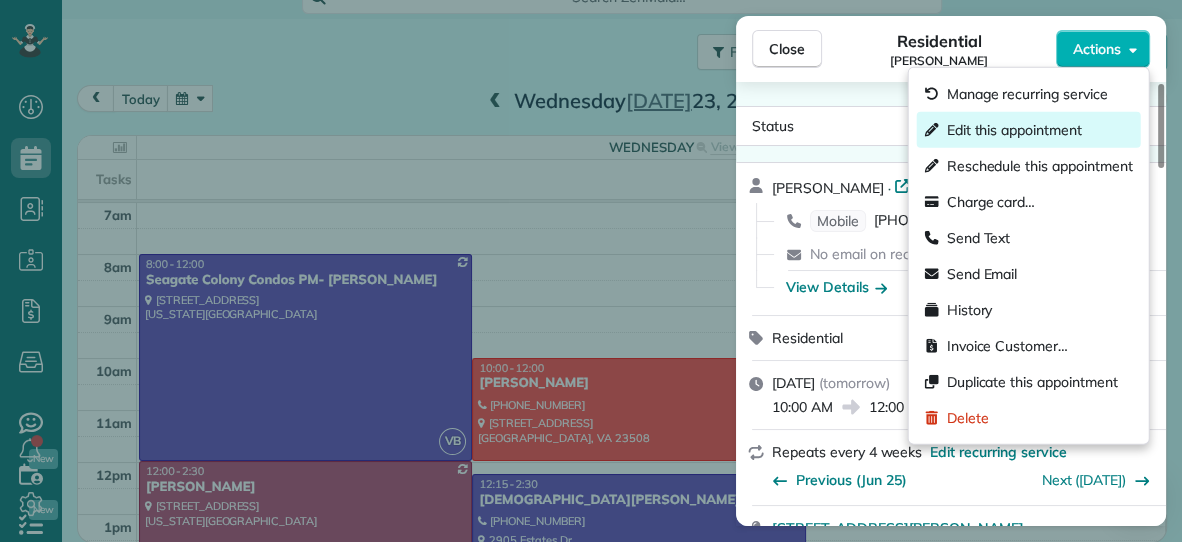 click on "Edit this appointment" at bounding box center [1014, 130] 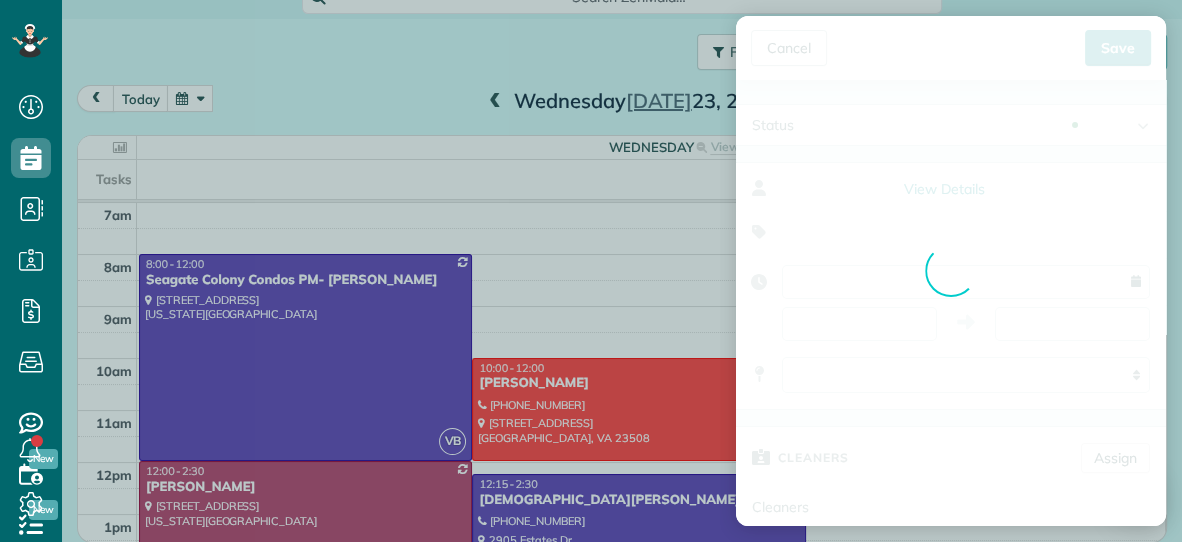 type on "**********" 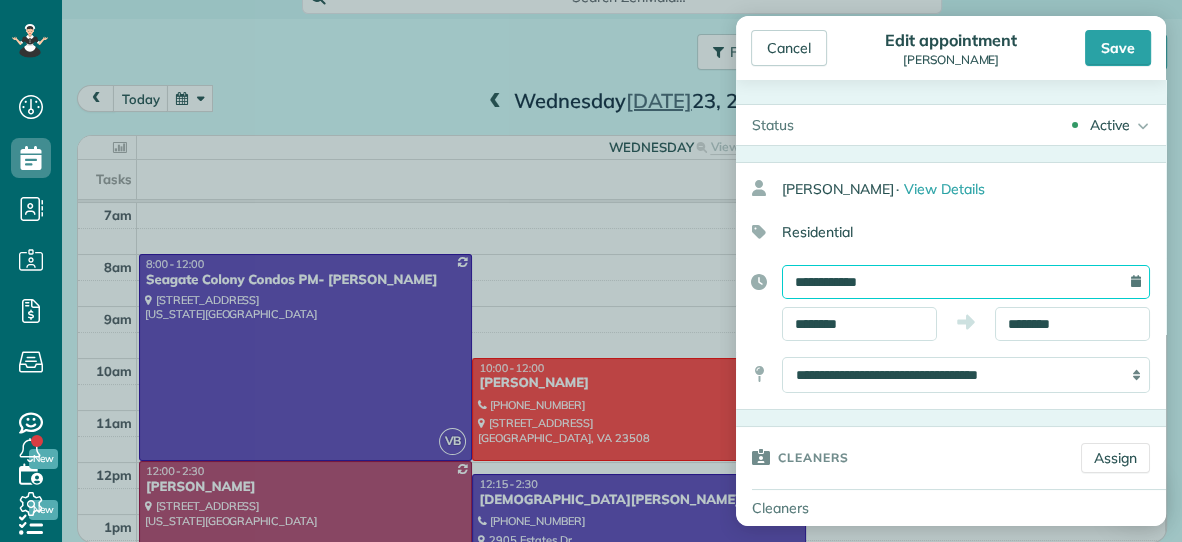 click on "**********" at bounding box center [966, 282] 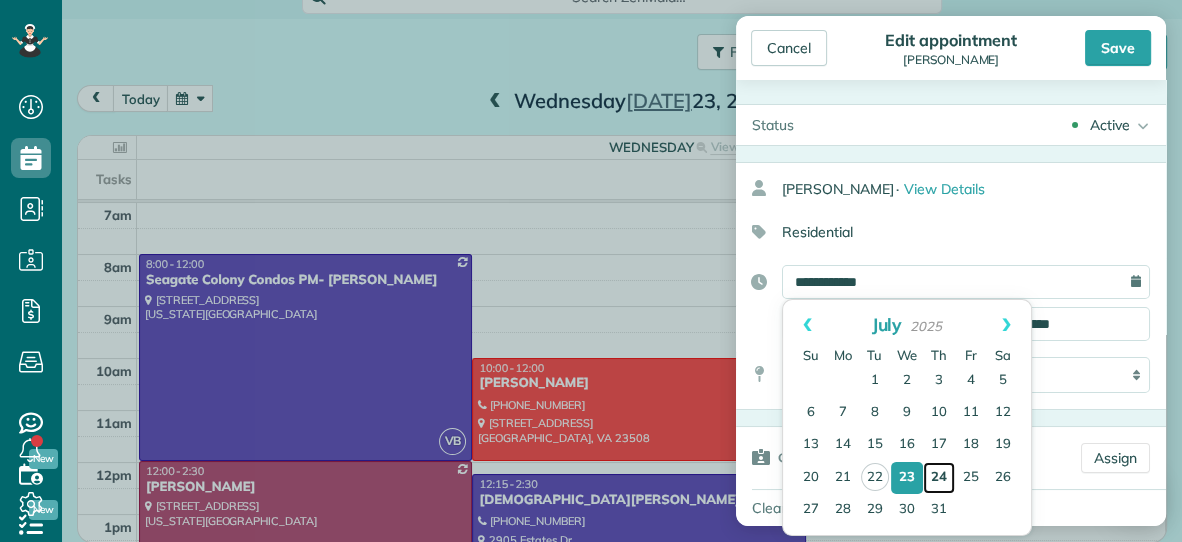 click on "24" at bounding box center [939, 478] 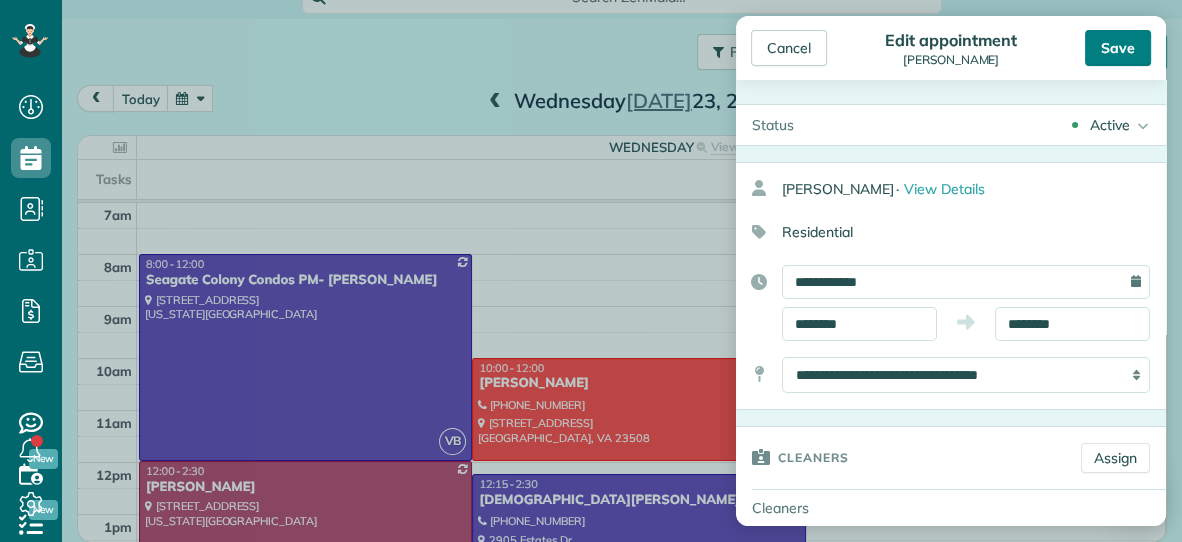 click on "Save" at bounding box center [1118, 48] 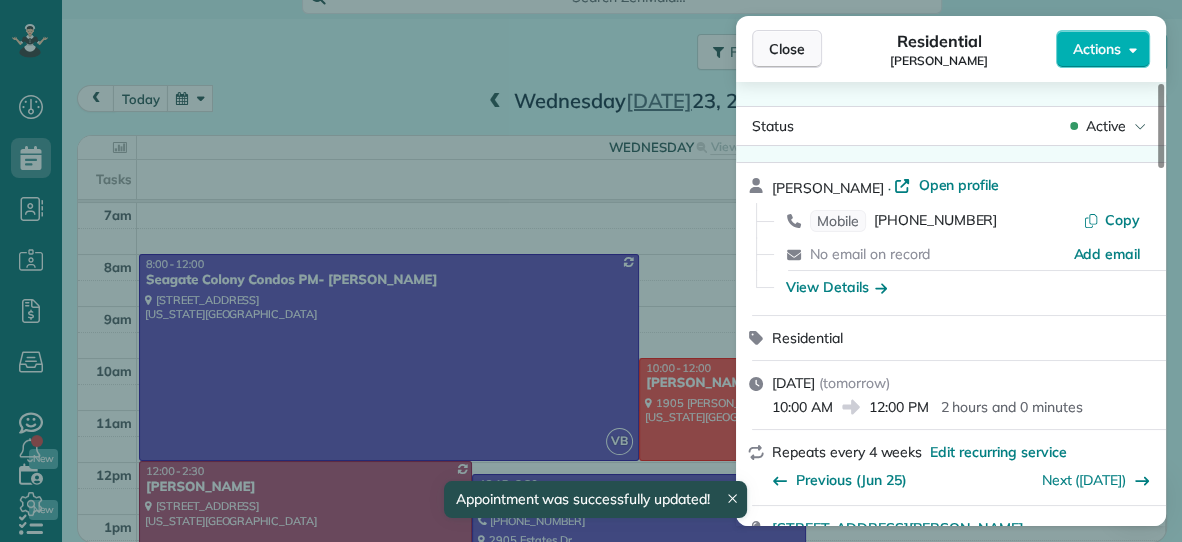 click on "Close" at bounding box center (787, 49) 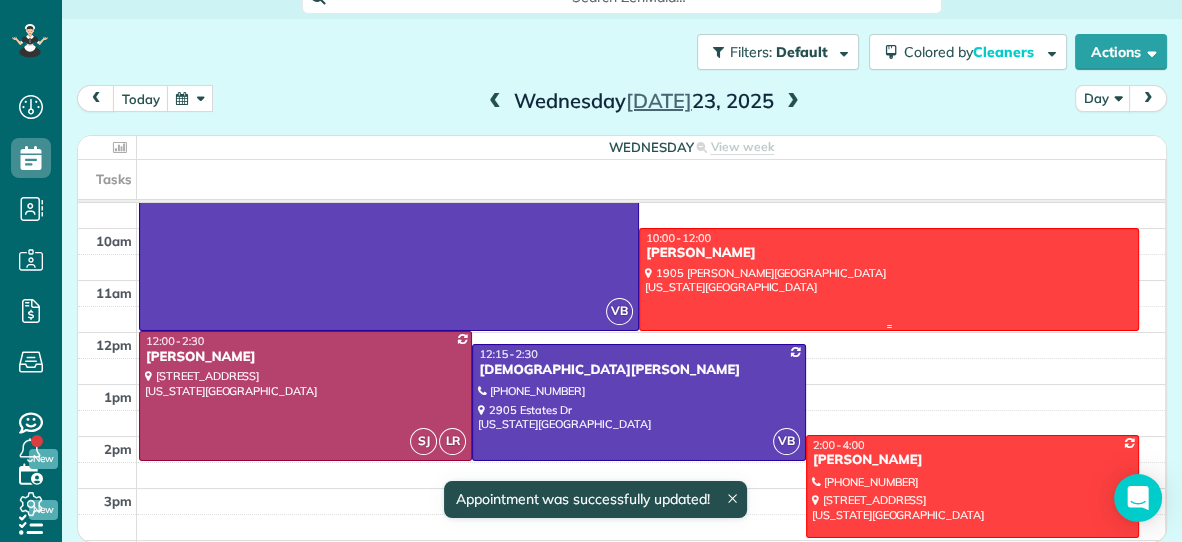 scroll, scrollTop: 132, scrollLeft: 0, axis: vertical 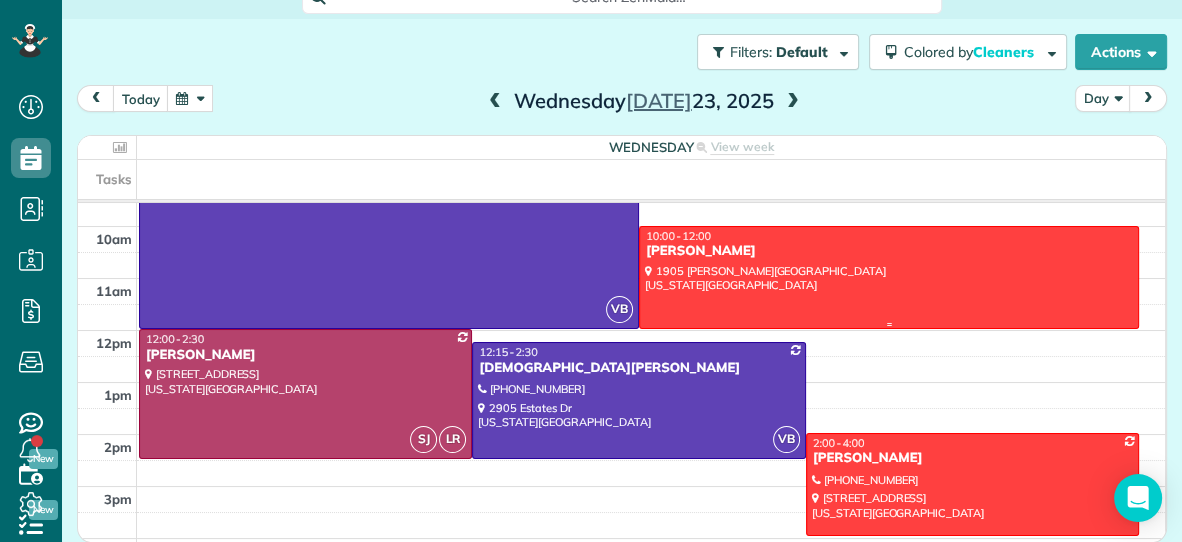 click at bounding box center [889, 277] 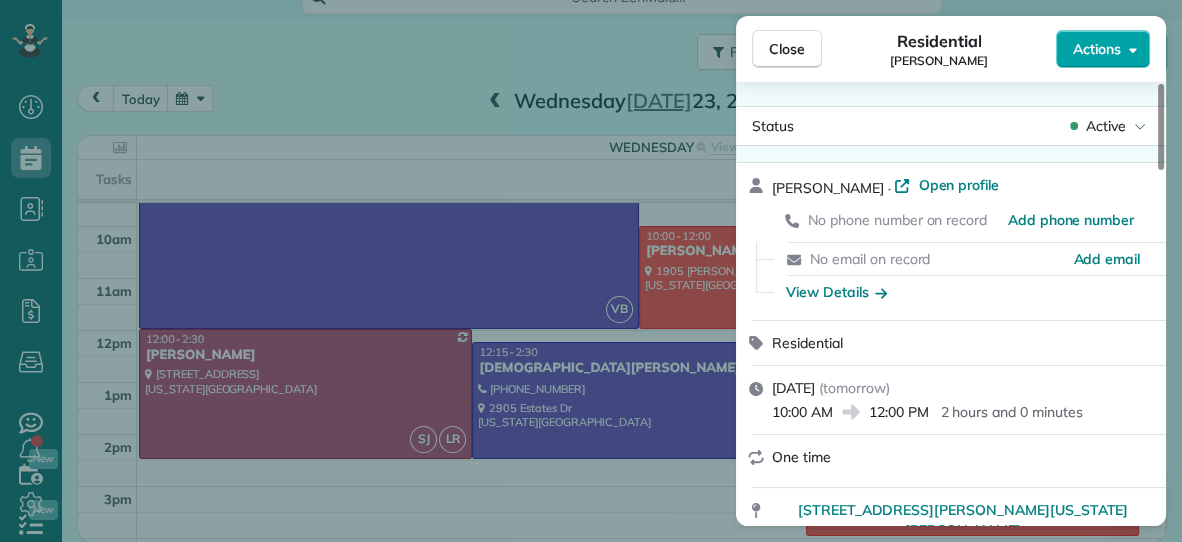 click on "Actions" at bounding box center (1103, 49) 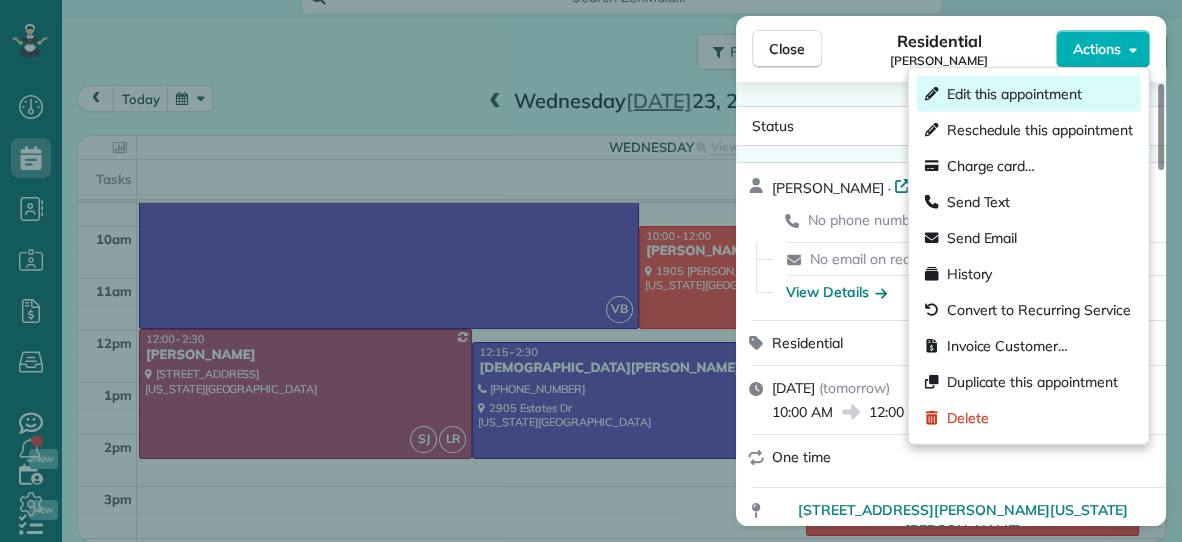 click on "Edit this appointment" at bounding box center (1014, 94) 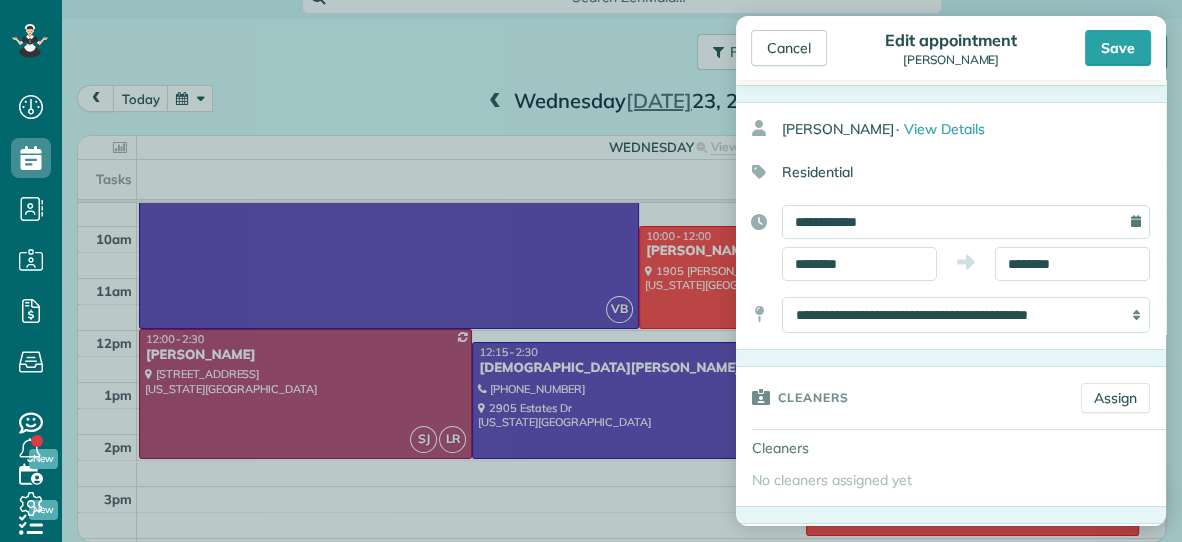 scroll, scrollTop: 62, scrollLeft: 0, axis: vertical 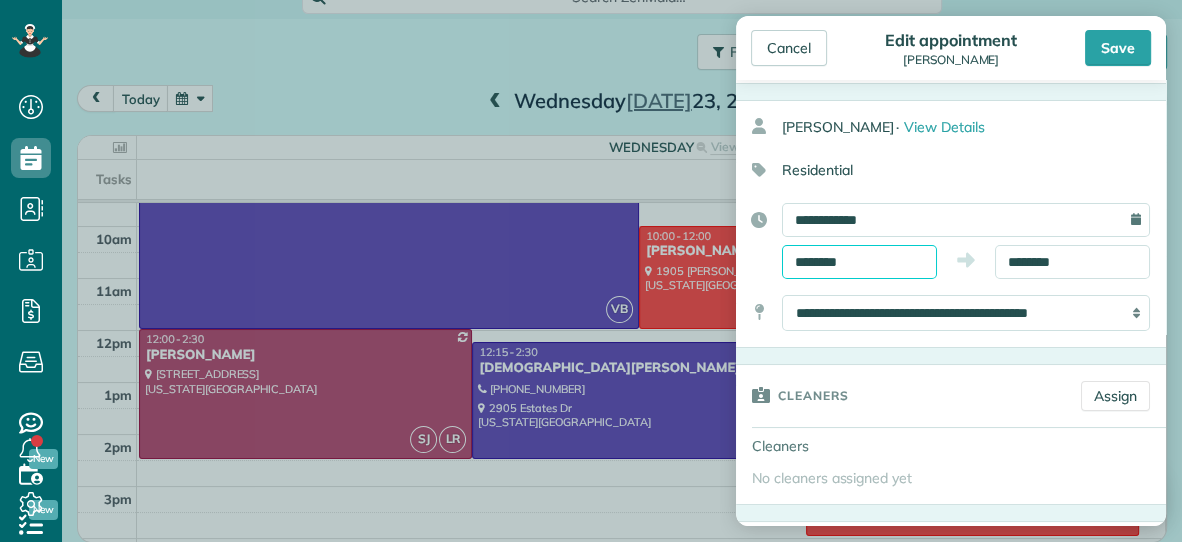 click on "Dashboard
Scheduling
Calendar View
List View
Dispatch View - Weekly scheduling (Beta)" at bounding box center [591, 271] 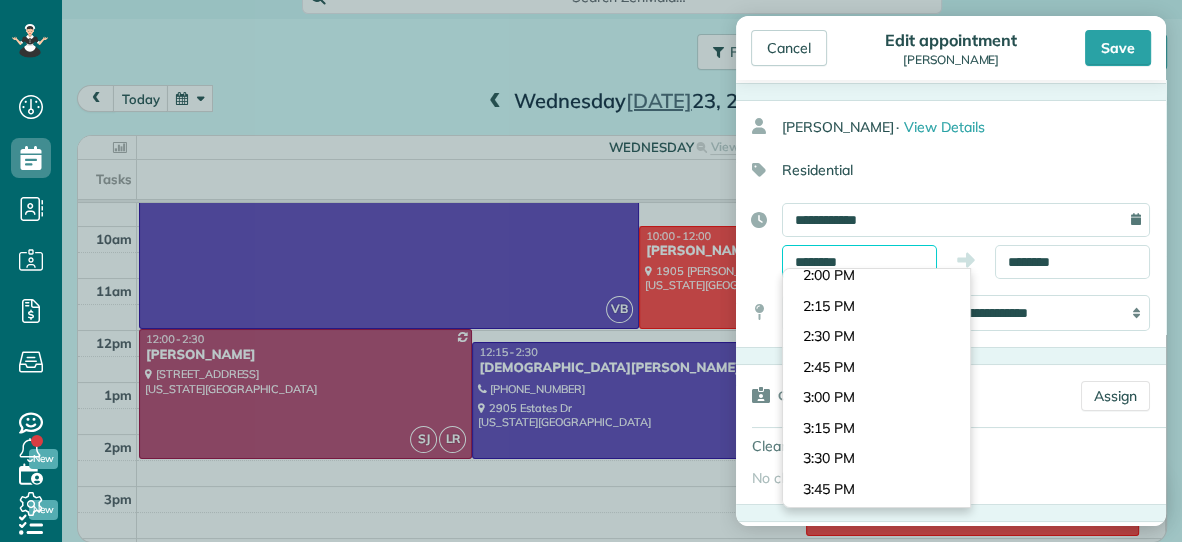 scroll, scrollTop: 1694, scrollLeft: 0, axis: vertical 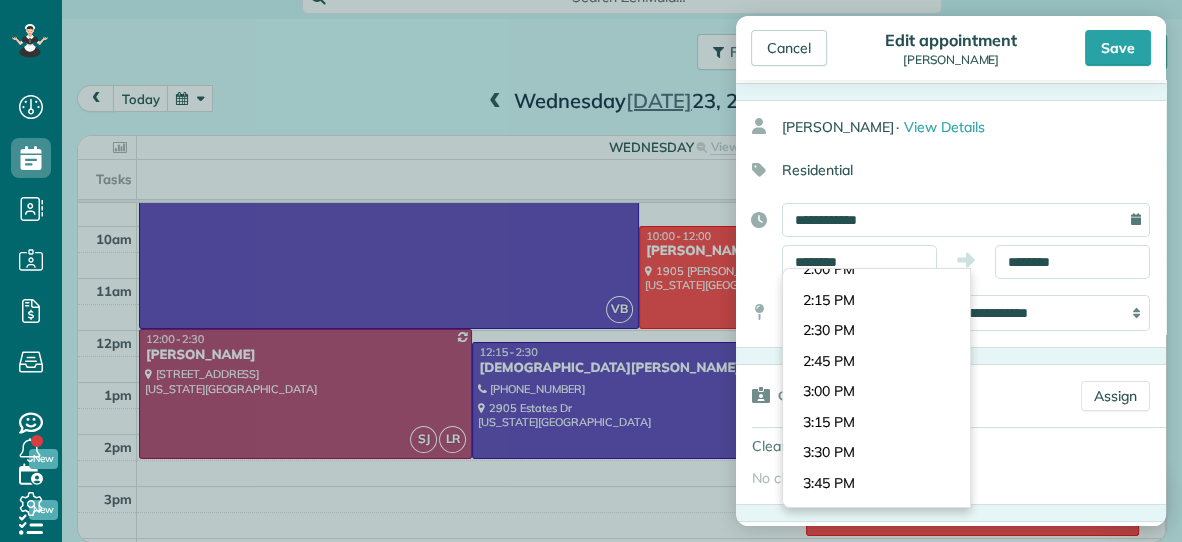 click on "Dashboard
Scheduling
Calendar View
List View
Dispatch View - Weekly scheduling (Beta)" at bounding box center [591, 271] 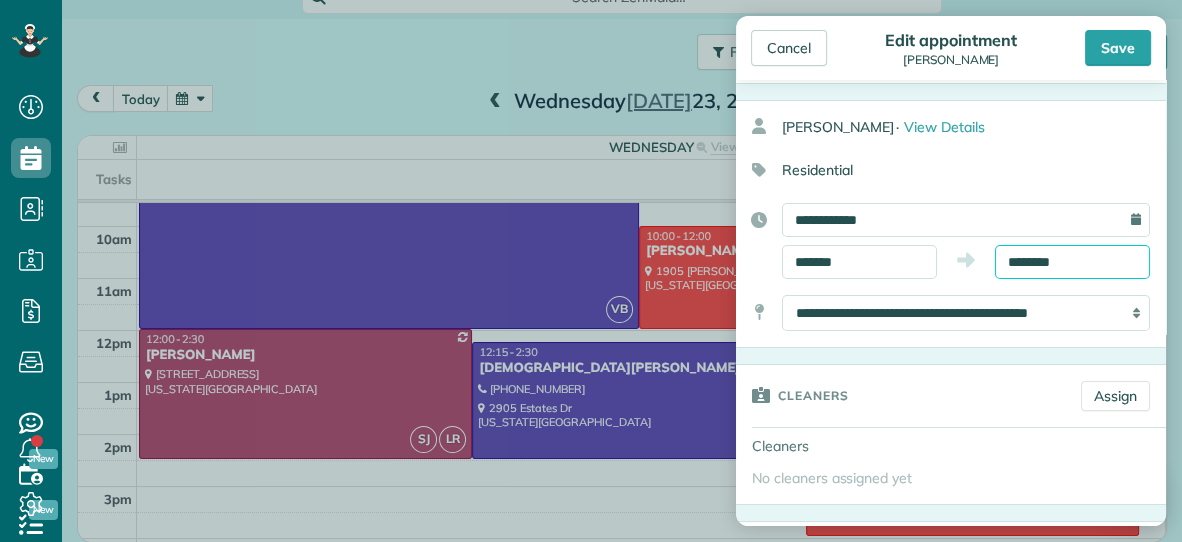 click on "********" at bounding box center (1072, 262) 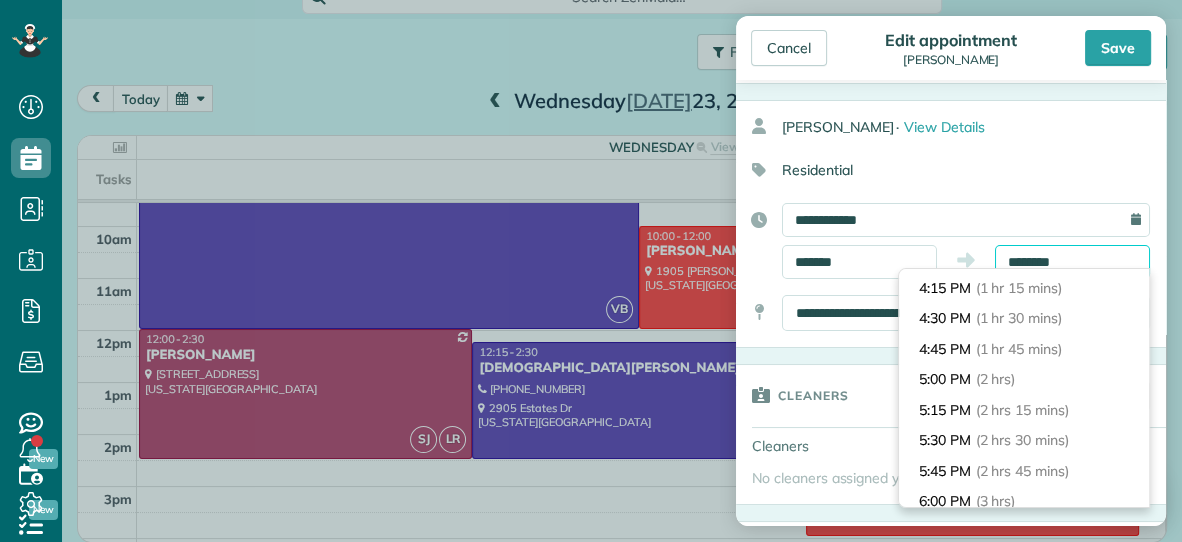 scroll, scrollTop: 154, scrollLeft: 0, axis: vertical 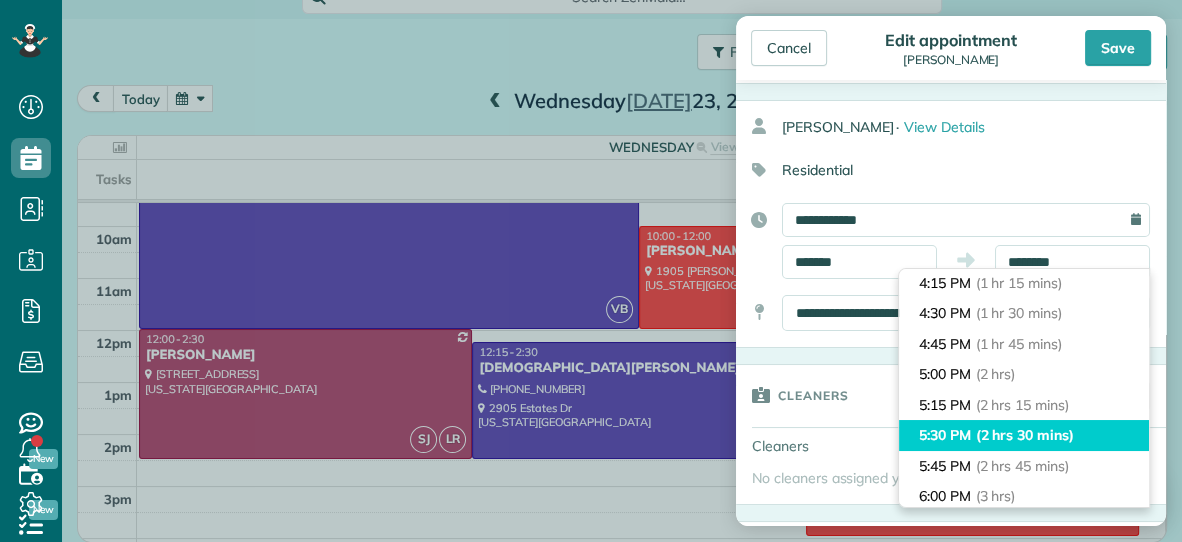 click on "(2 hrs 30 mins)" at bounding box center (1025, 435) 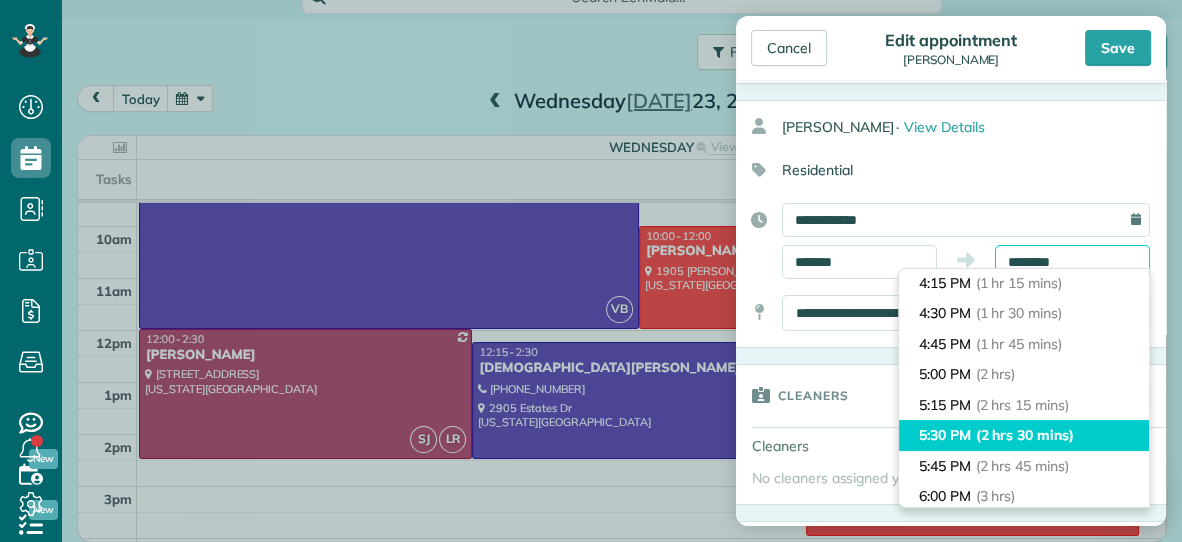 type on "*******" 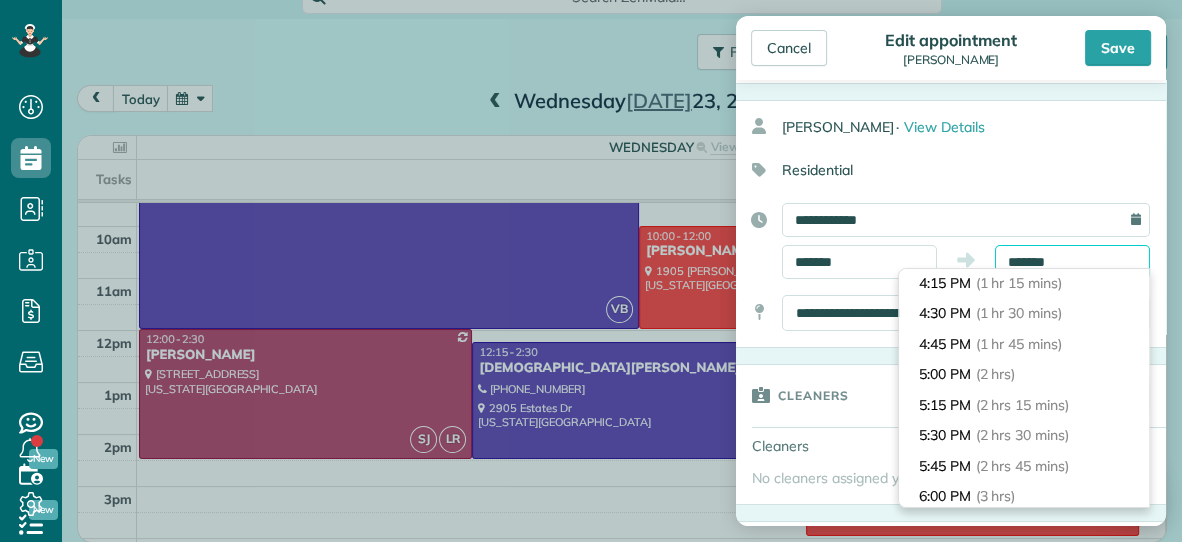 scroll, scrollTop: 274, scrollLeft: 0, axis: vertical 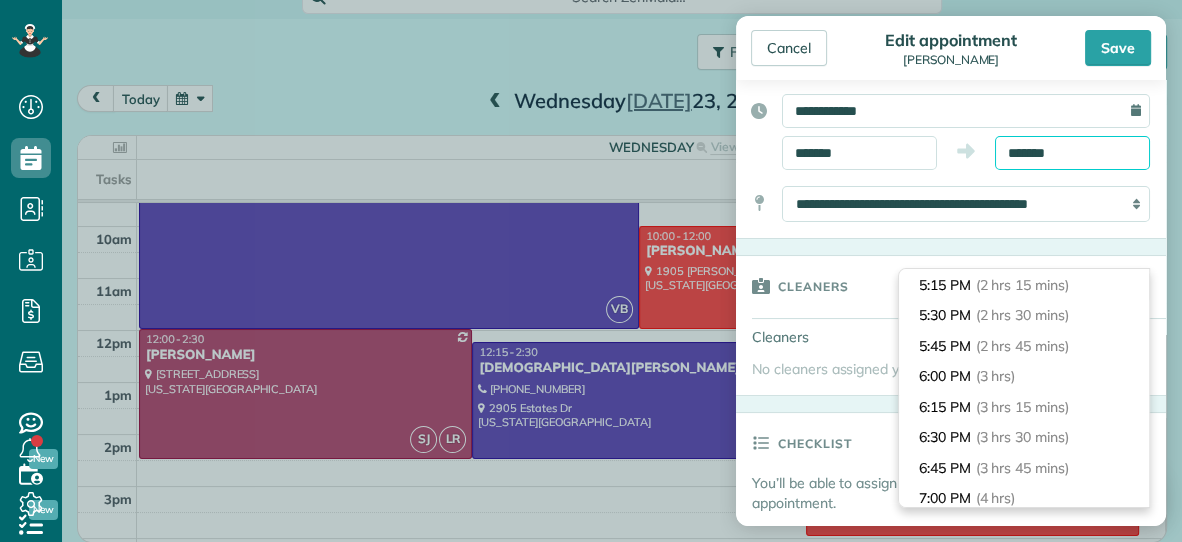 click on "*******" at bounding box center [1072, 153] 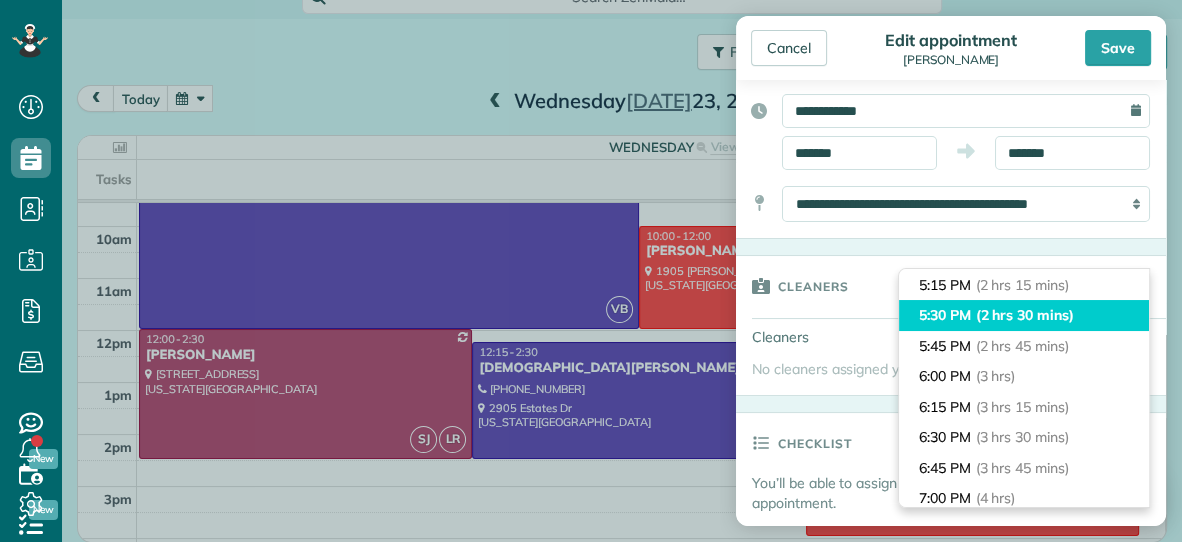 click on "(2 hrs 30 mins)" at bounding box center (1025, 315) 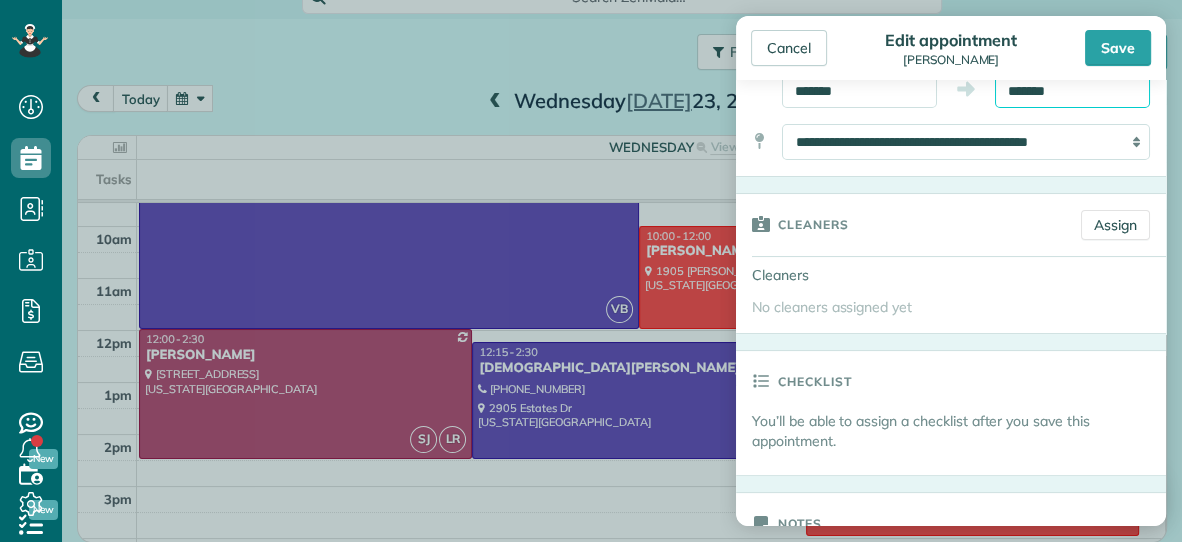 scroll, scrollTop: 269, scrollLeft: 0, axis: vertical 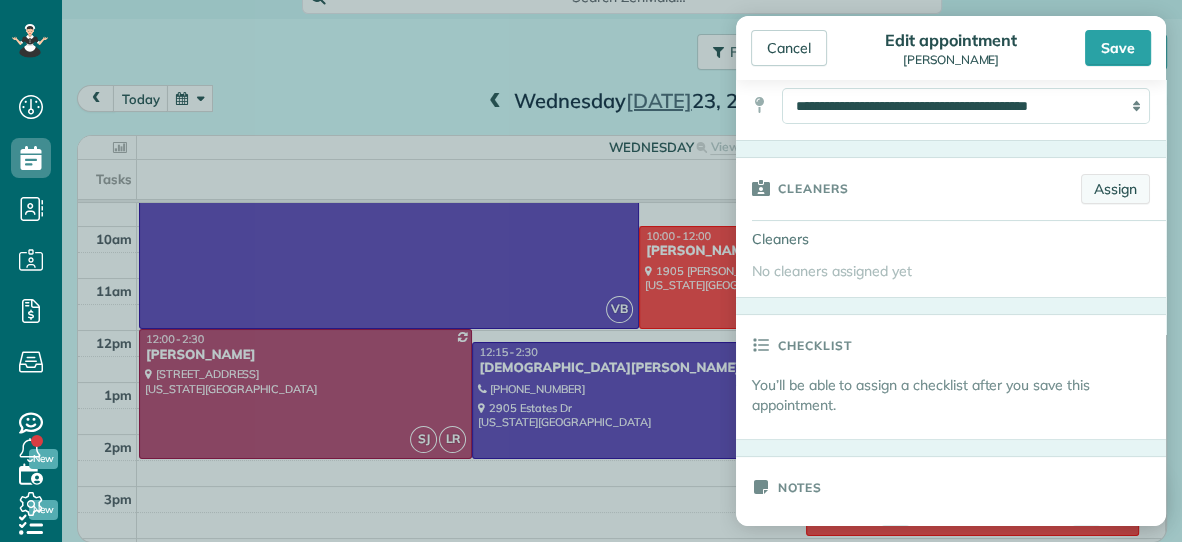 click on "Assign" at bounding box center [1115, 189] 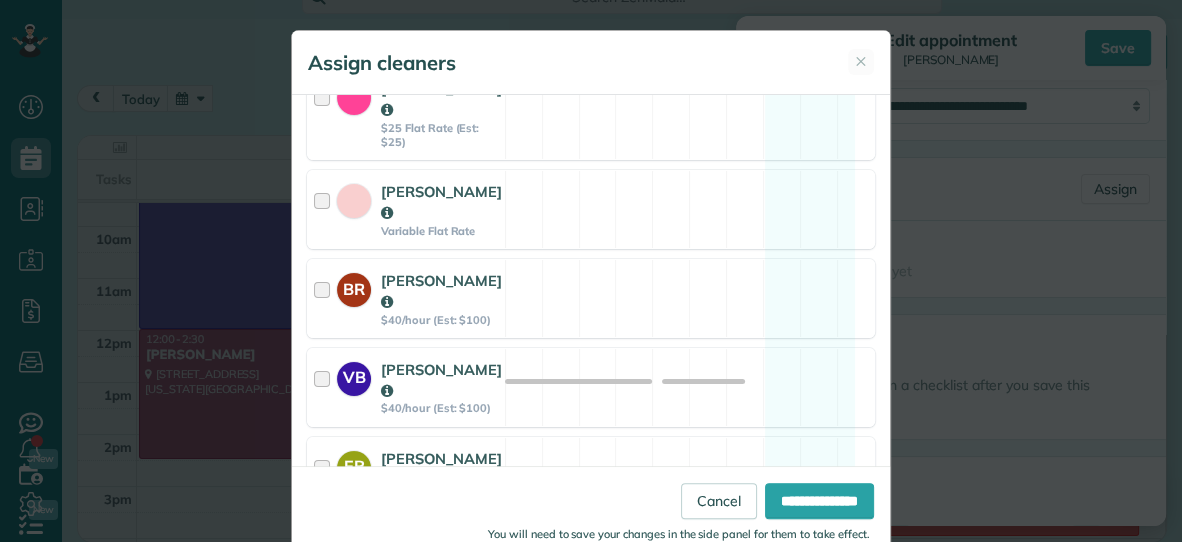 scroll, scrollTop: 281, scrollLeft: 0, axis: vertical 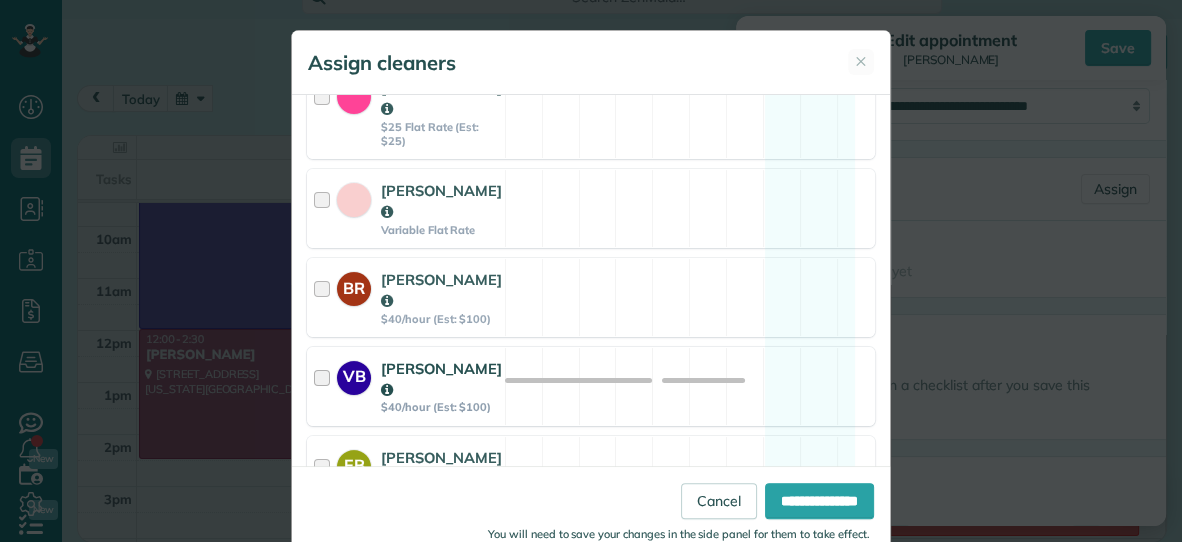 click on "VB
[PERSON_NAME]
$40/hour (Est: $100)
Available" at bounding box center [591, 386] 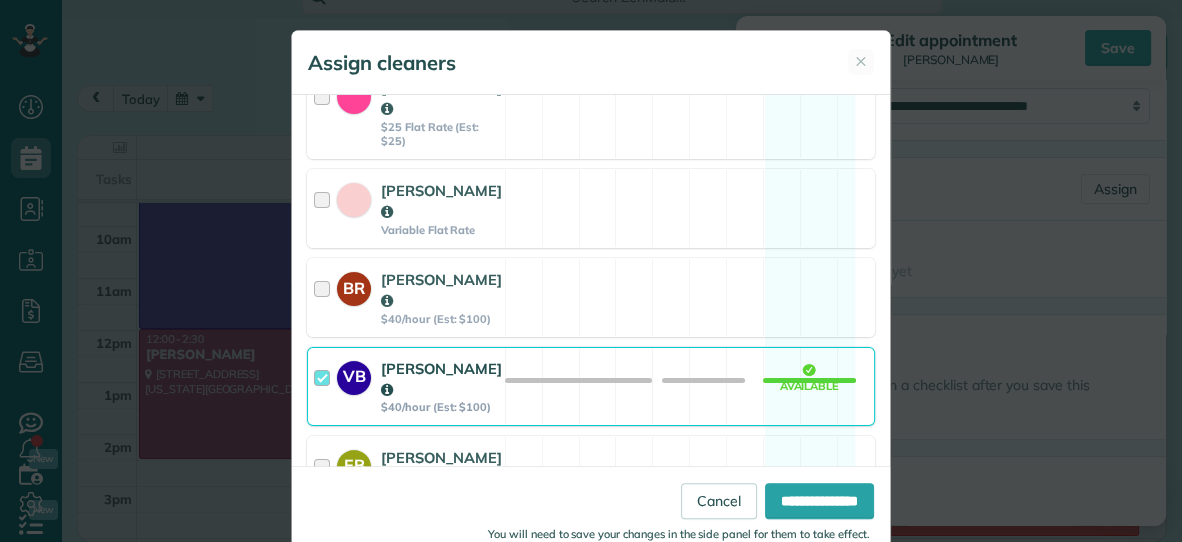 click on "VB
[PERSON_NAME]
$40/hour (Est: $100)
Available" at bounding box center [591, 386] 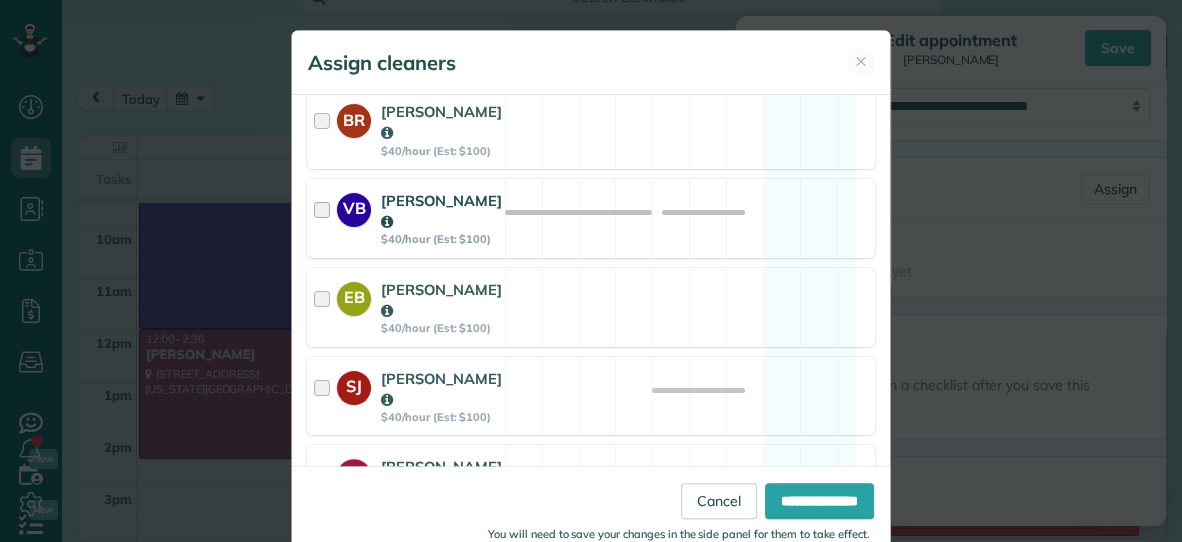 scroll, scrollTop: 503, scrollLeft: 0, axis: vertical 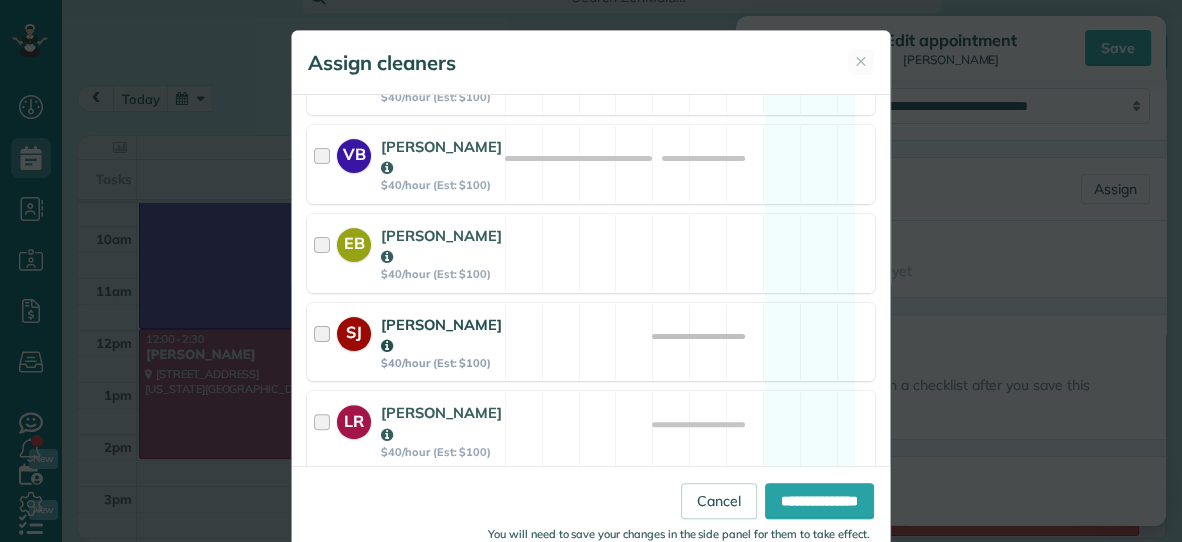 click on "SJ
[PERSON_NAME]
$40/hour (Est: $100)
Available" at bounding box center (591, 342) 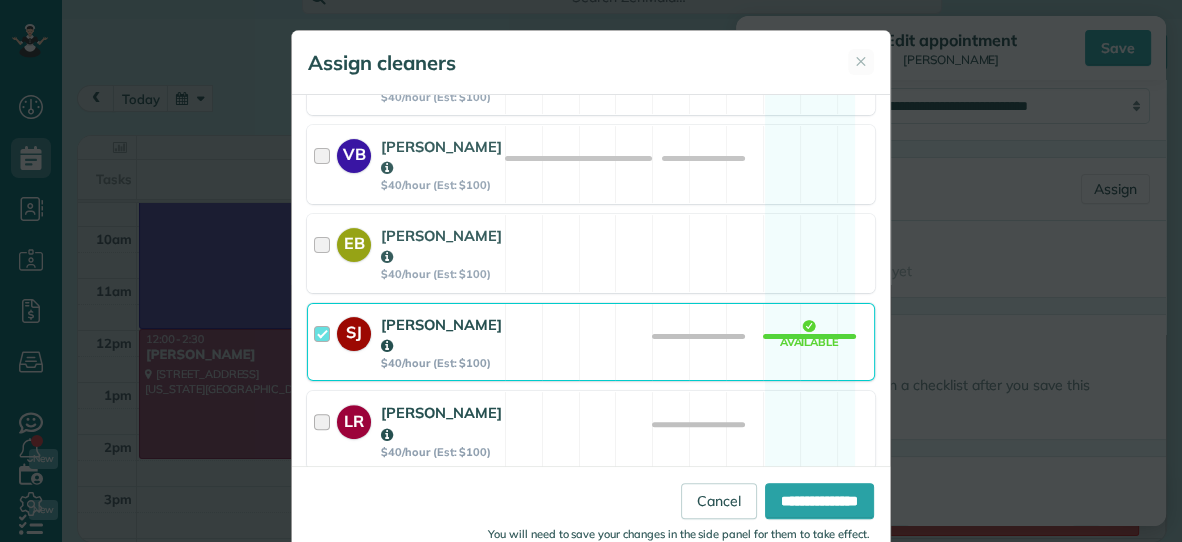 click on "LR
[PERSON_NAME]
$40/hour (Est: $100)
Available" at bounding box center (591, 430) 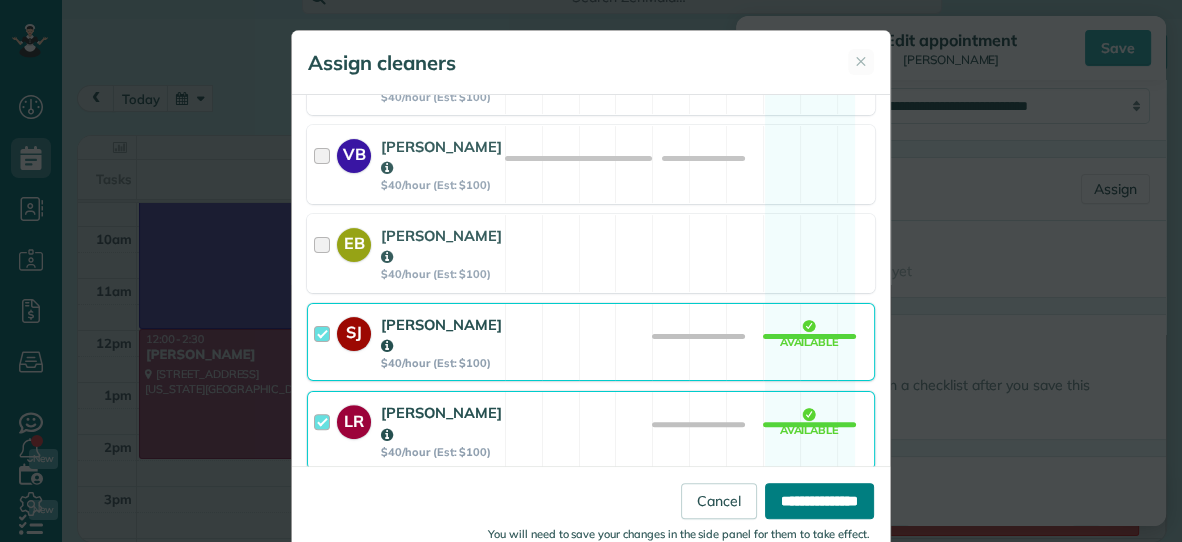 click on "**********" at bounding box center (819, 501) 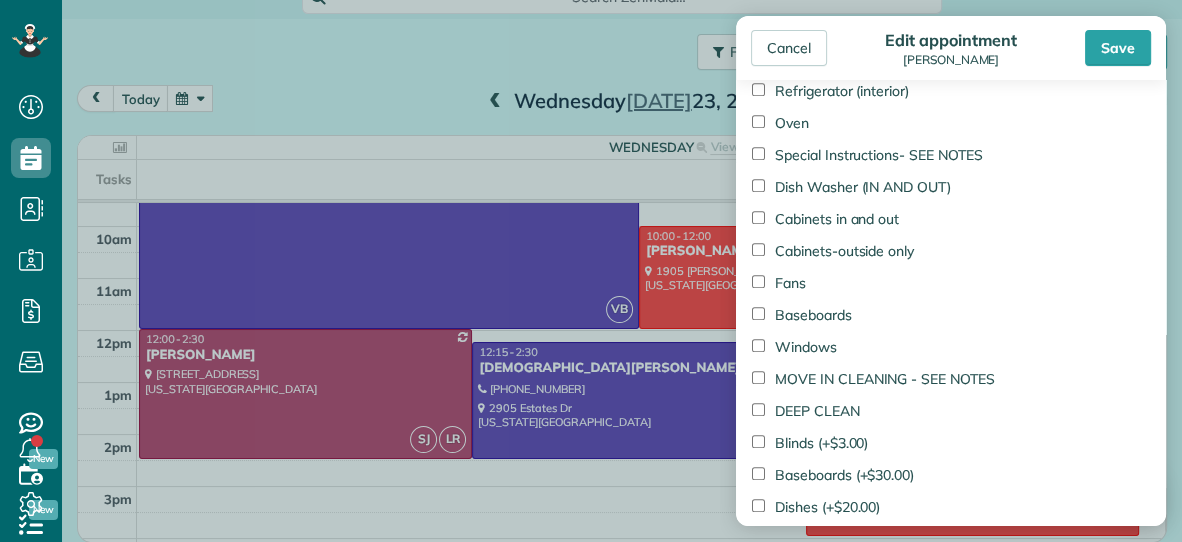 scroll, scrollTop: 1103, scrollLeft: 0, axis: vertical 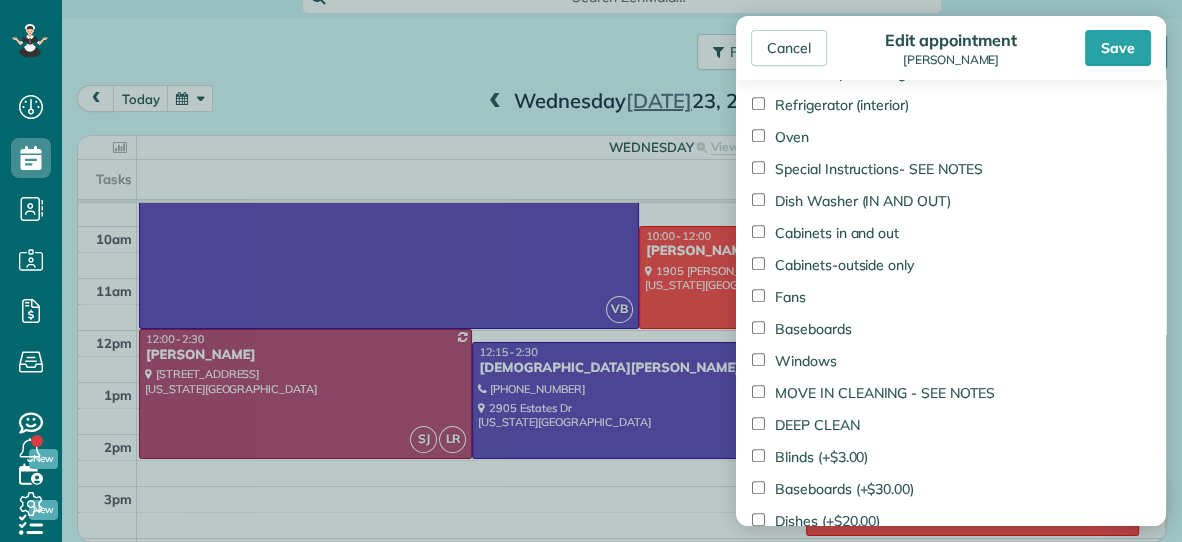 click on "Cabinets in and out" at bounding box center (825, 233) 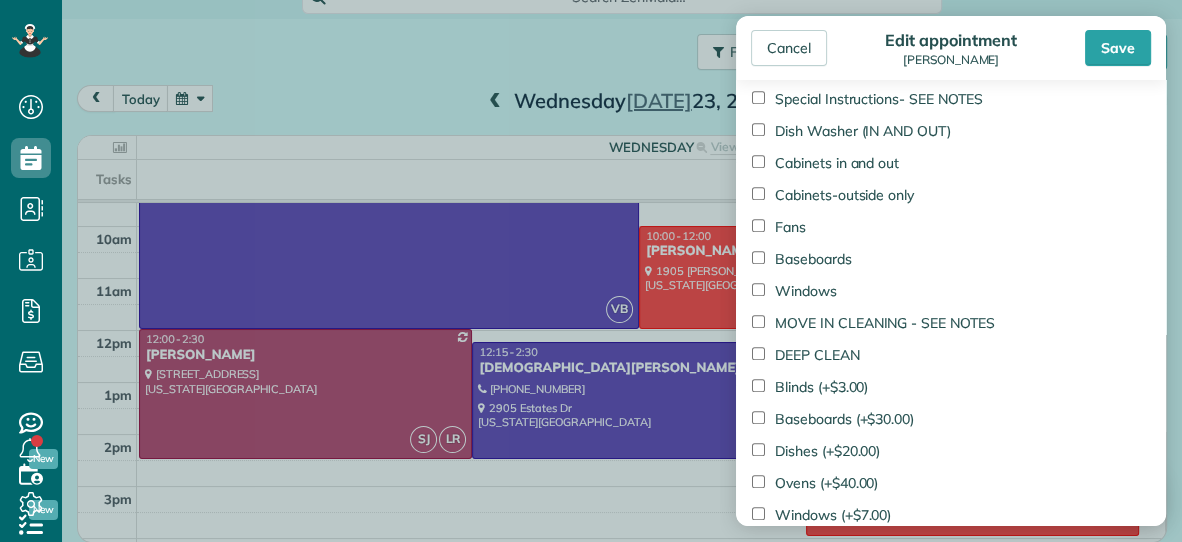 scroll, scrollTop: 1154, scrollLeft: 0, axis: vertical 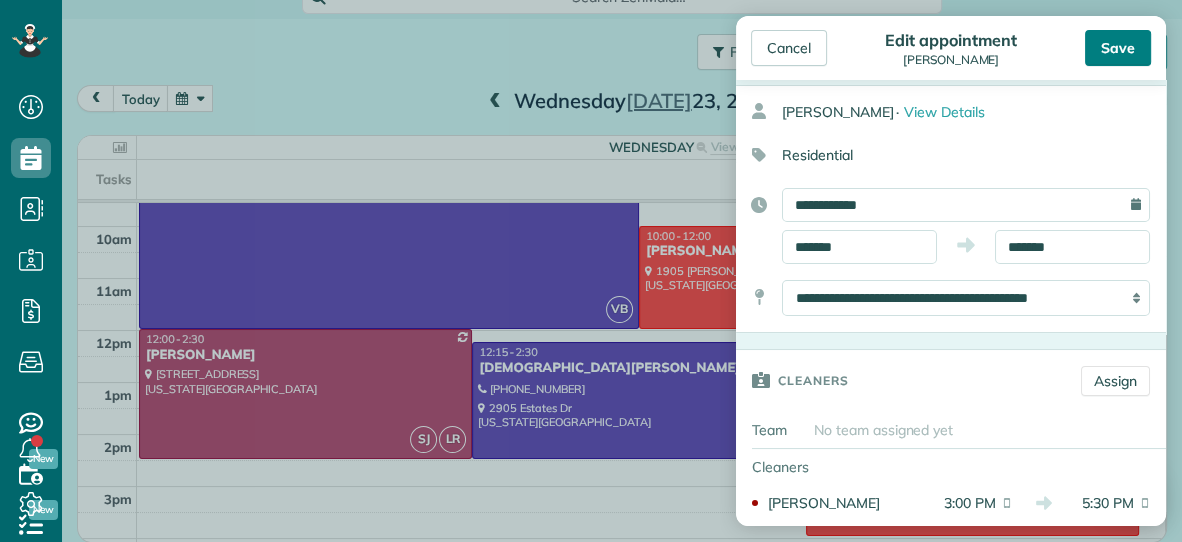 click on "Save" at bounding box center [1118, 48] 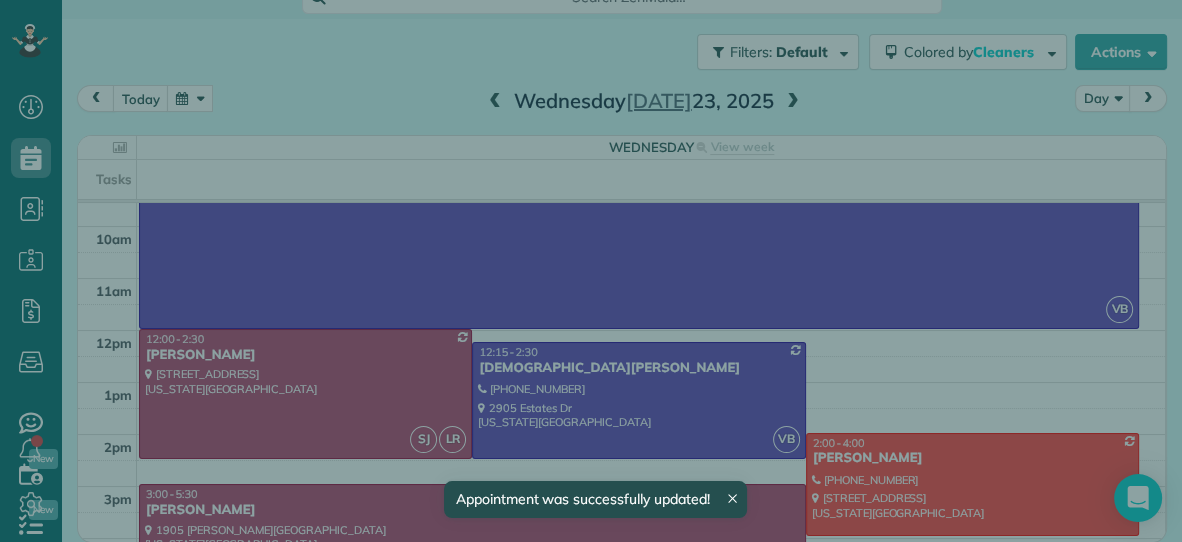 scroll, scrollTop: 96, scrollLeft: 0, axis: vertical 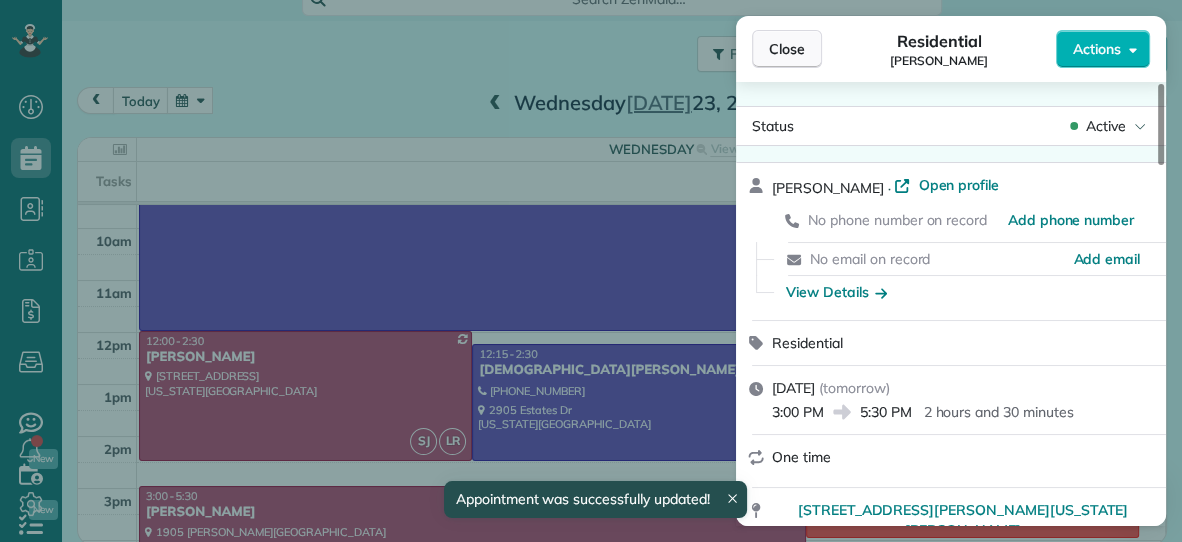 click on "Close" at bounding box center (787, 49) 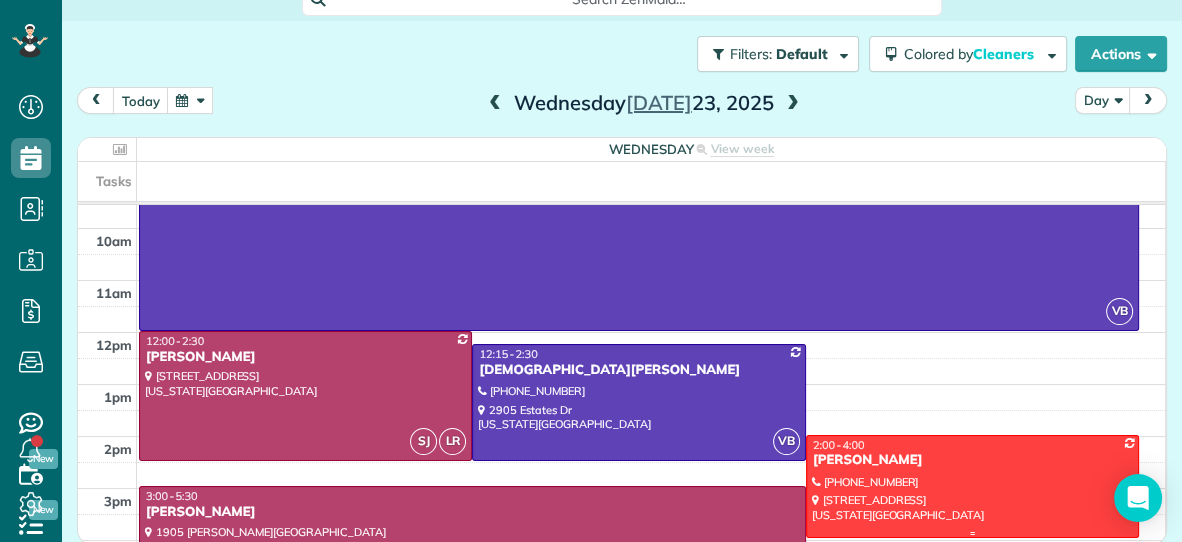 click on "[PERSON_NAME]" at bounding box center (972, 460) 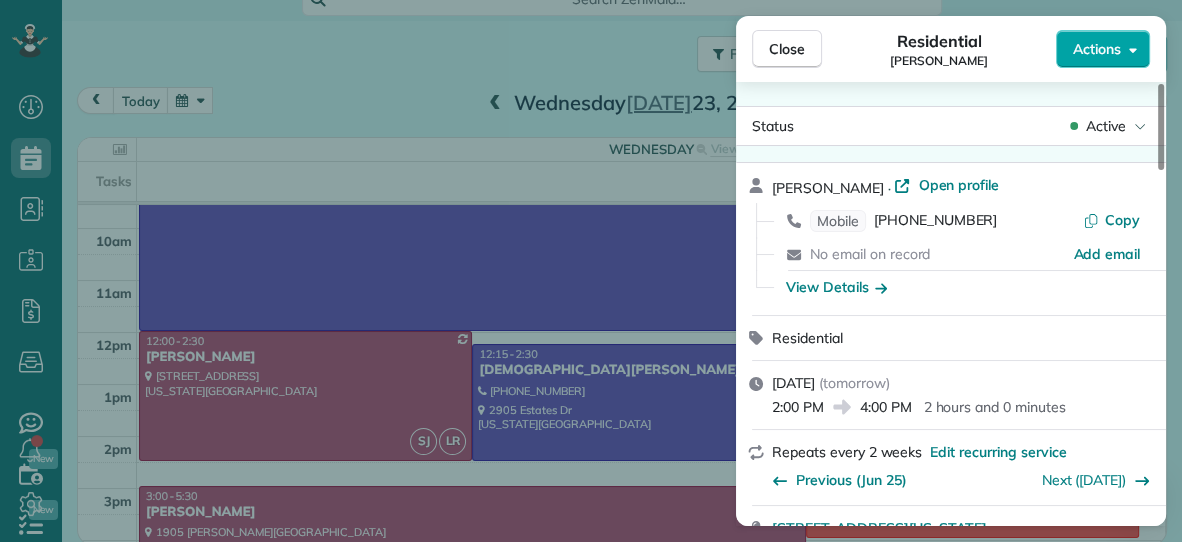 click on "Actions" at bounding box center [1097, 49] 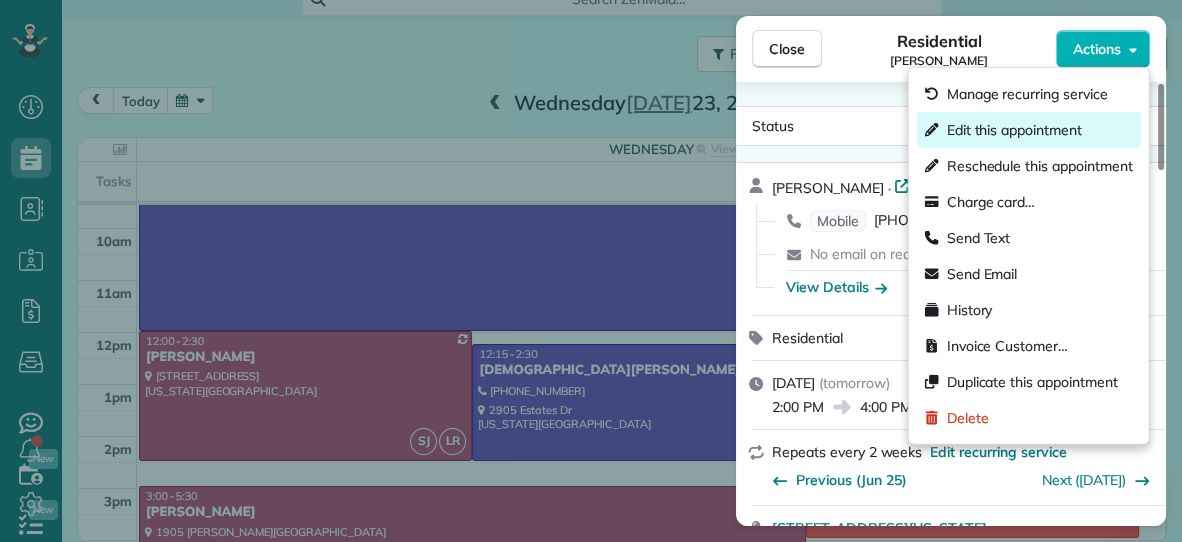 click on "Edit this appointment" at bounding box center [1014, 130] 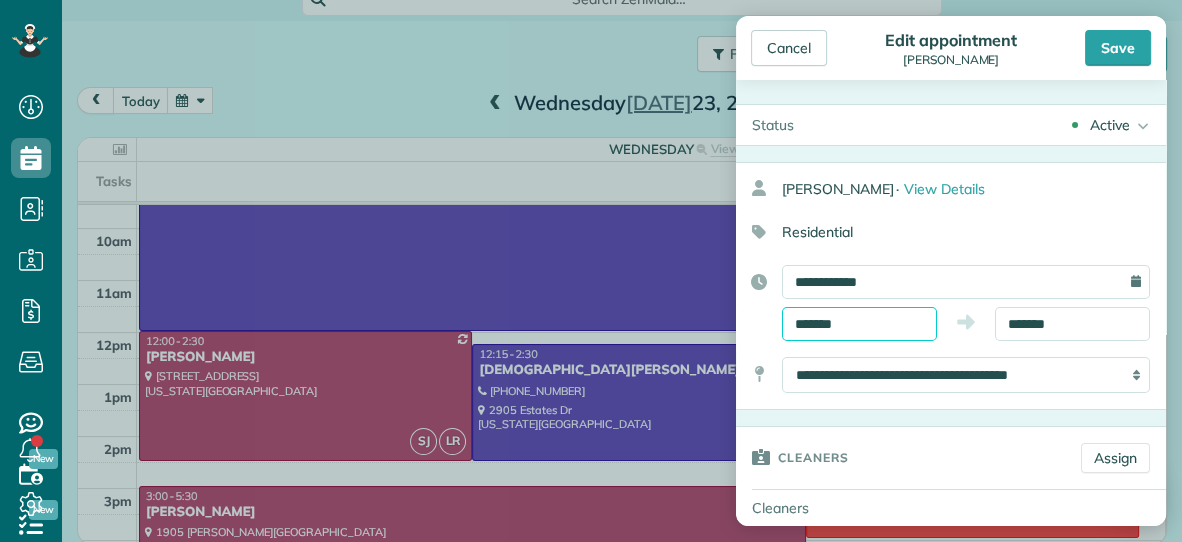 click on "*******" at bounding box center [859, 324] 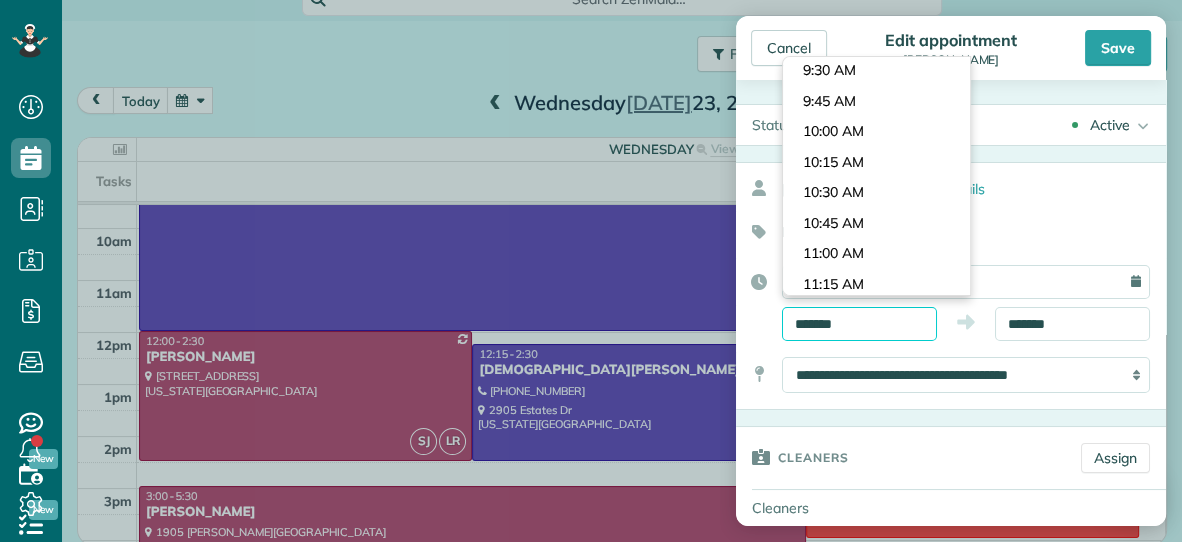 scroll, scrollTop: 1115, scrollLeft: 0, axis: vertical 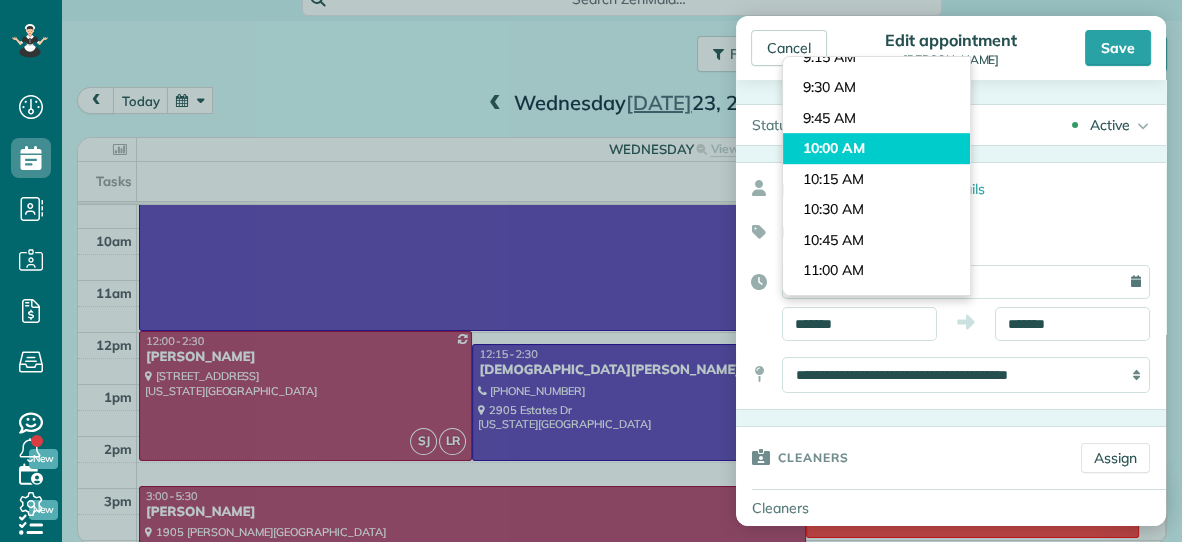click on "Dashboard
Scheduling
Calendar View
List View
Dispatch View - Weekly scheduling (Beta)" at bounding box center [591, 271] 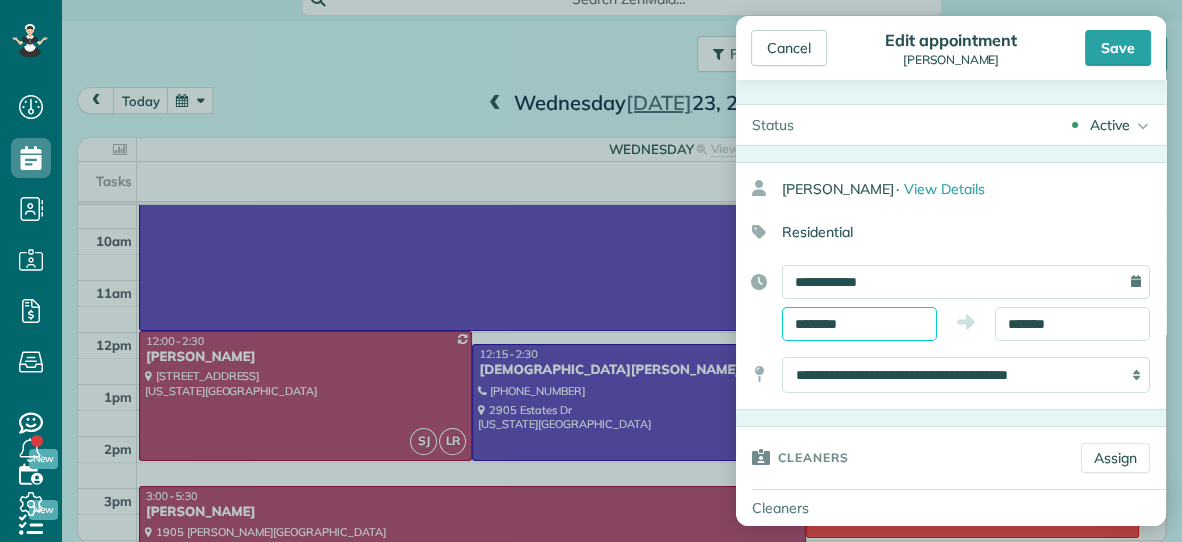 click on "********" at bounding box center [859, 324] 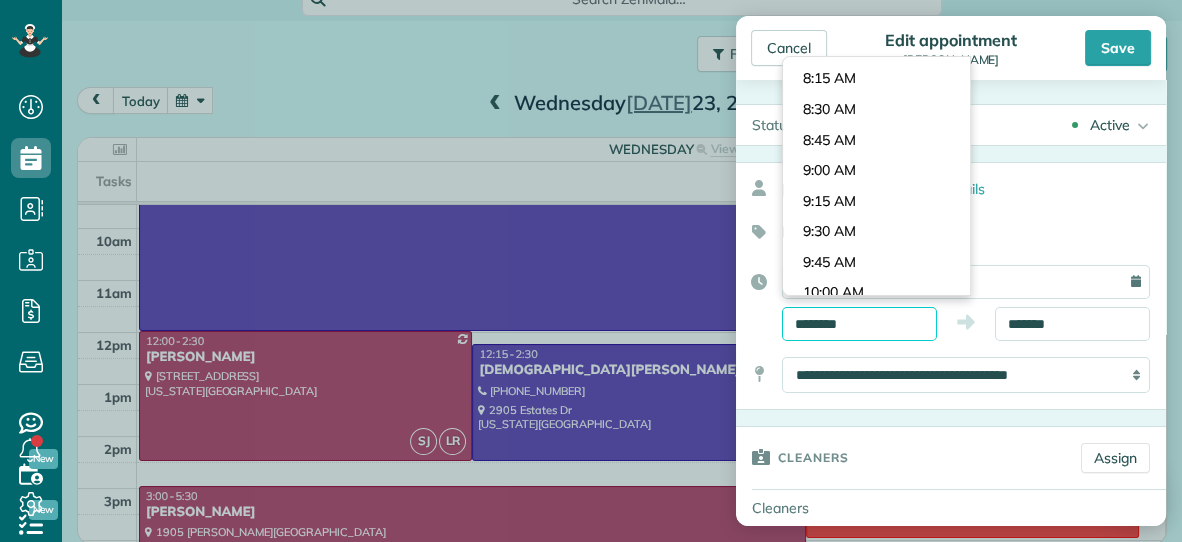 scroll, scrollTop: 968, scrollLeft: 0, axis: vertical 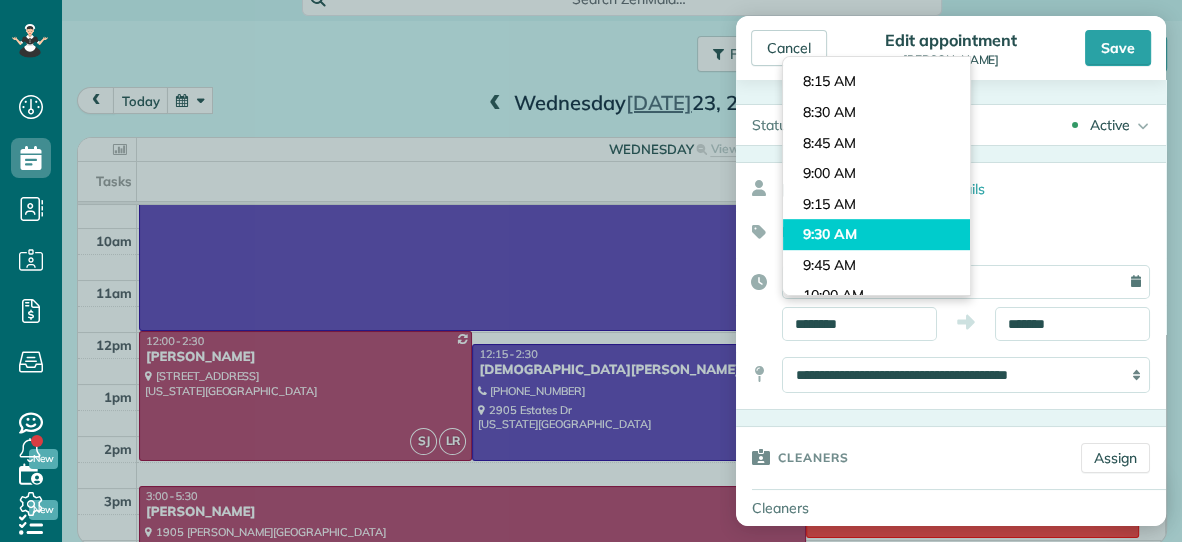 click on "Dashboard
Scheduling
Calendar View
List View
Dispatch View - Weekly scheduling (Beta)" at bounding box center (591, 271) 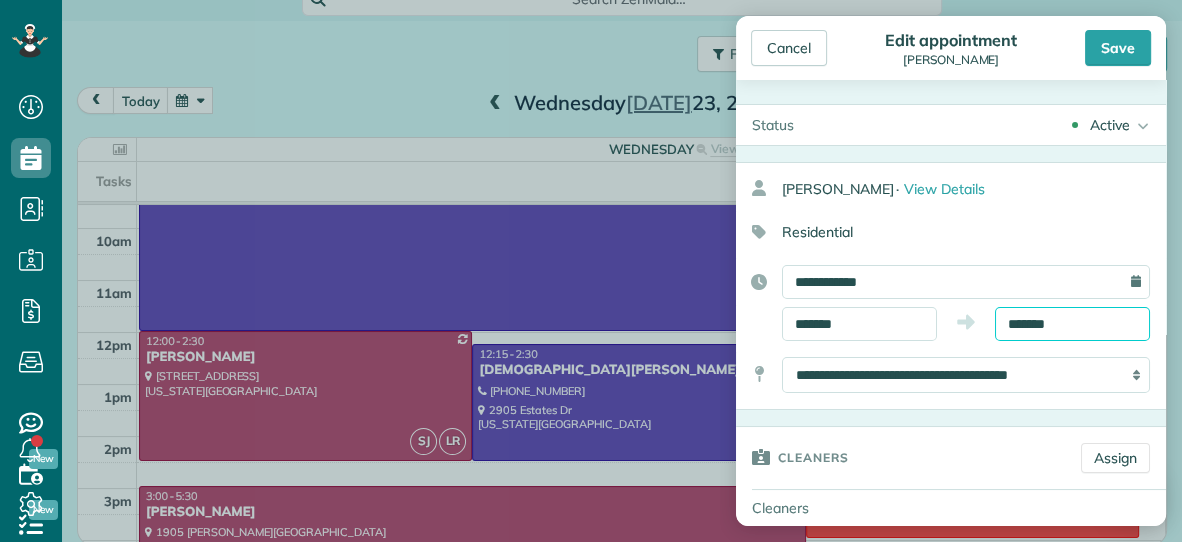 click on "*******" at bounding box center (1072, 324) 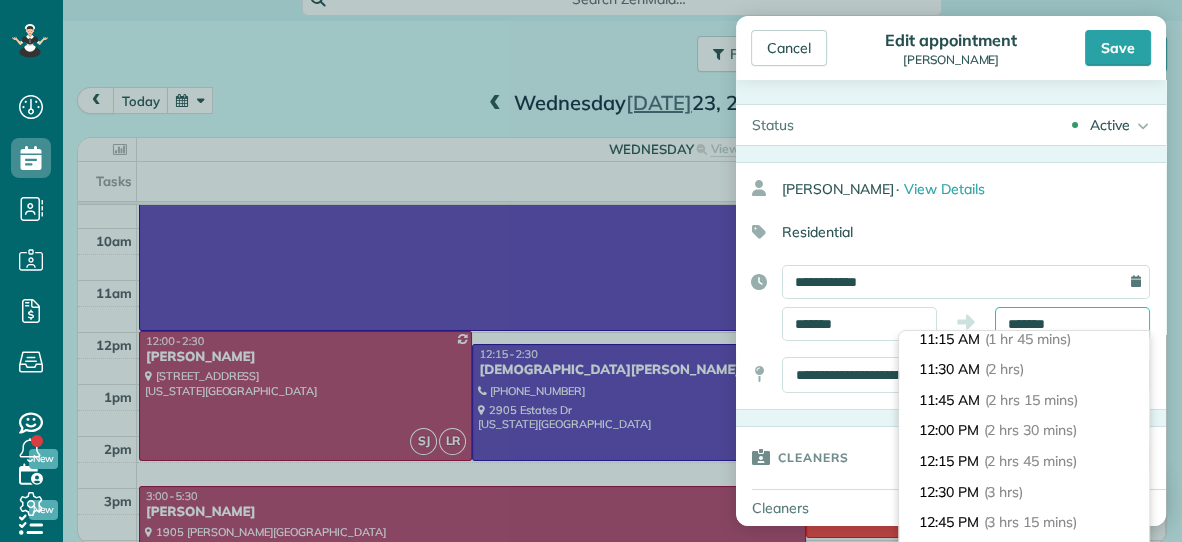 scroll, scrollTop: 218, scrollLeft: 0, axis: vertical 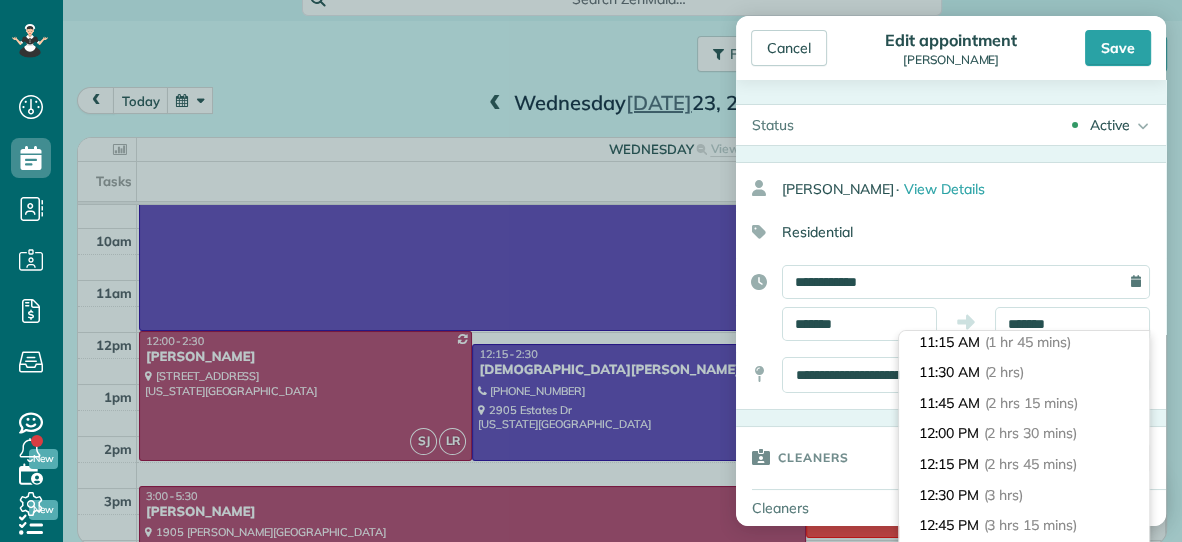 click on "11:30 AM  (2 hrs)" at bounding box center (1024, 372) 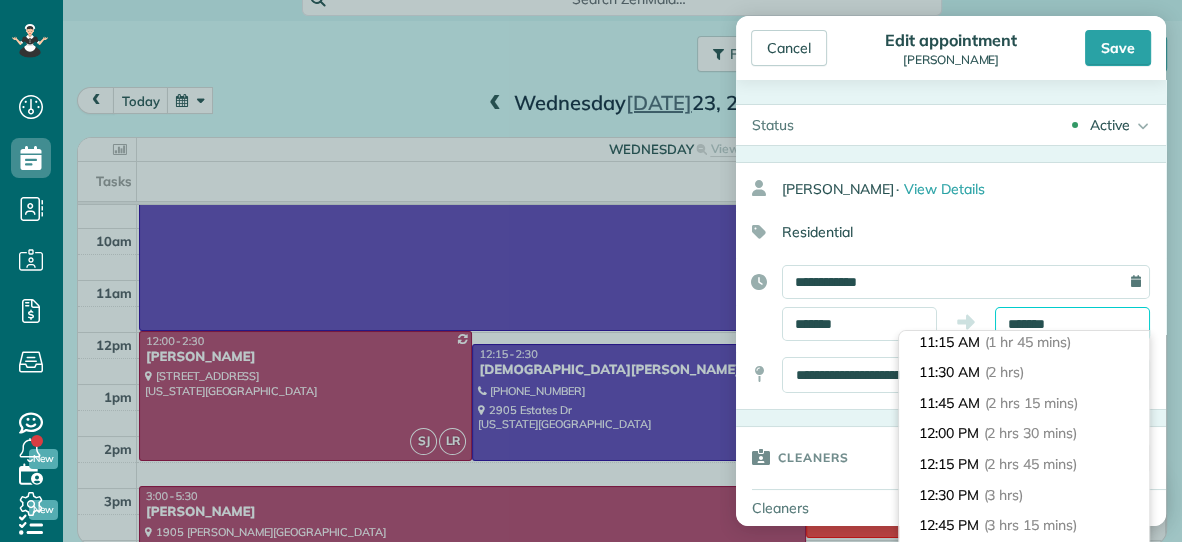 type on "********" 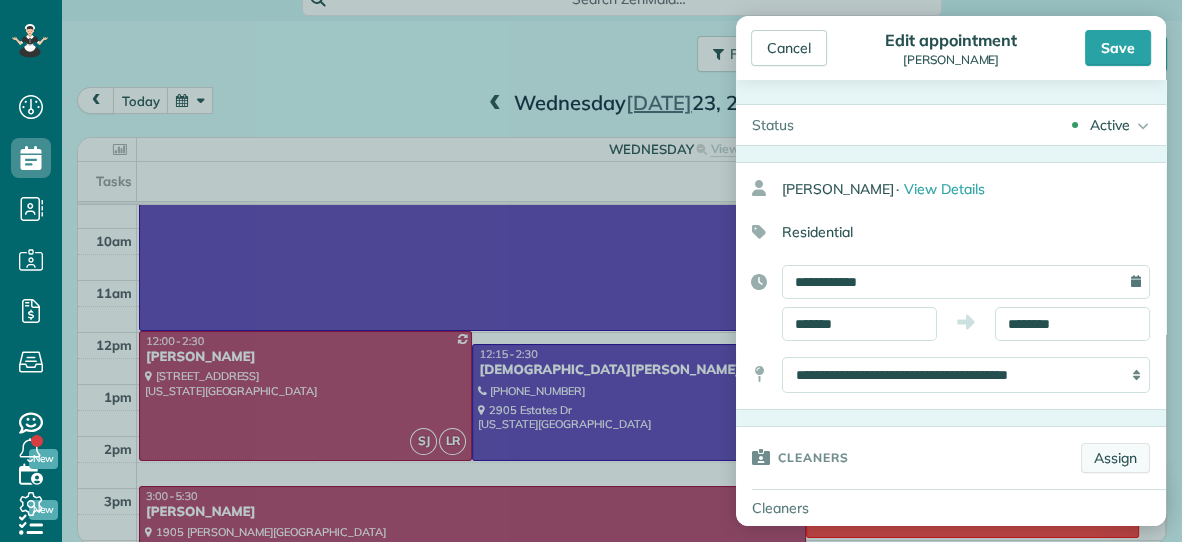click on "Assign" at bounding box center (1115, 458) 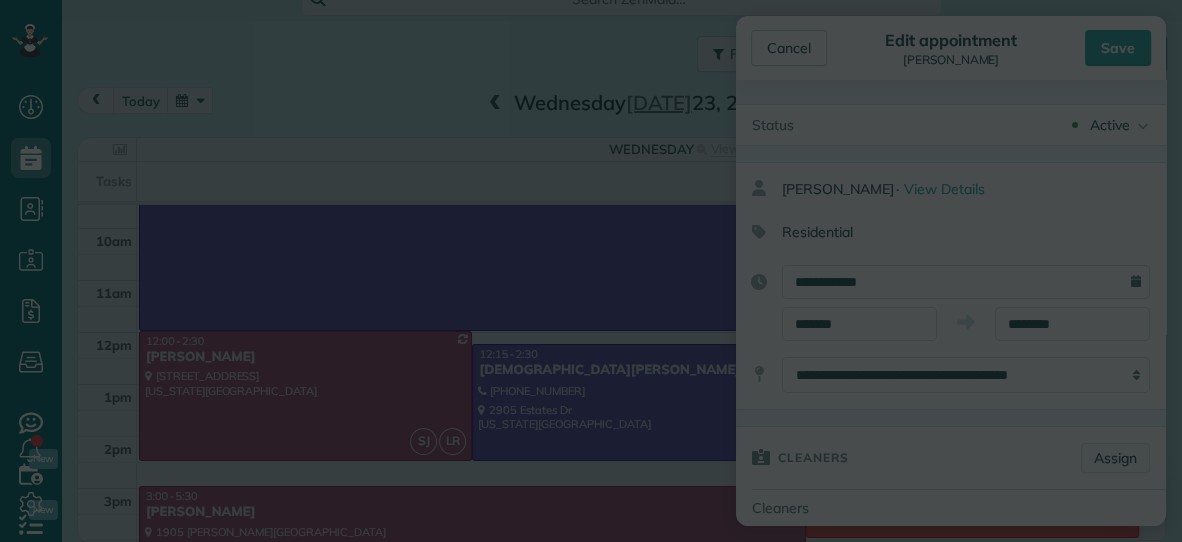 click on "Assign cleaners
✕
Cleaning for [PERSON_NAME]
[DATE]  3:00 PM to  5:30 PM
[STREET_ADDRESS][PERSON_NAME][US_STATE][PERSON_NAME]
Not priced yet
Select the same team and cleaners as last appointment?
Last cleaned by [PERSON_NAME]
about [DATE]
Re-select
Cleaners
[DATE]
8a
9a 10a" at bounding box center [0, 0] 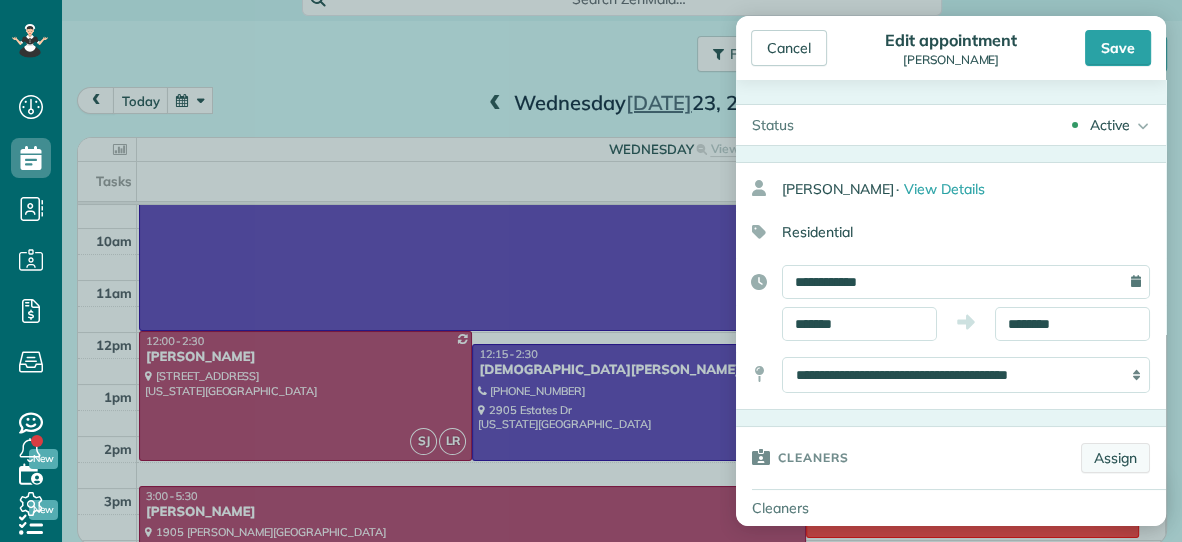 click on "Assign" at bounding box center (1115, 458) 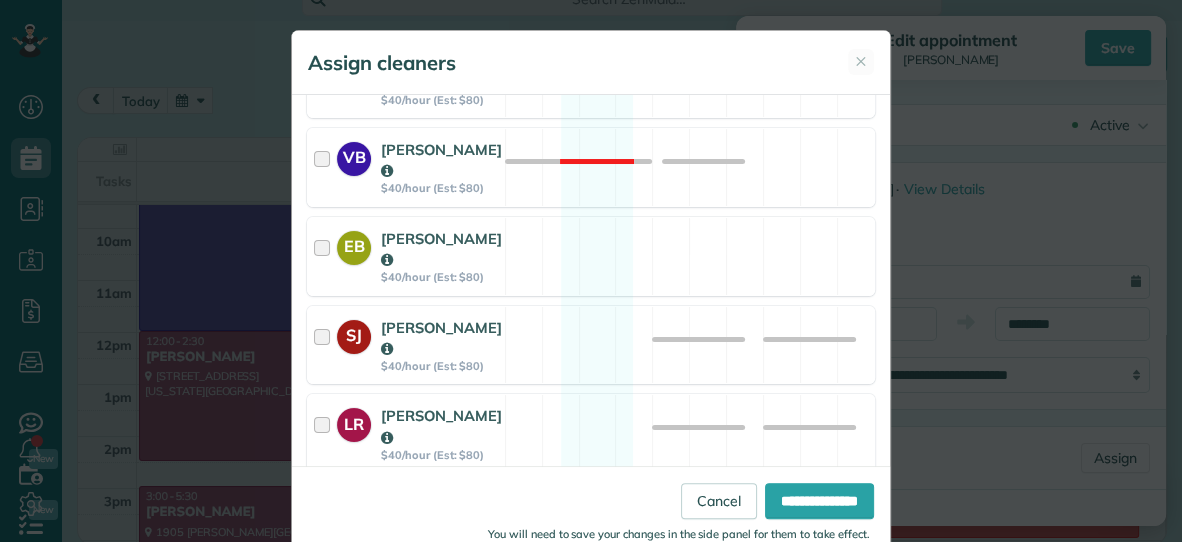 scroll, scrollTop: 503, scrollLeft: 0, axis: vertical 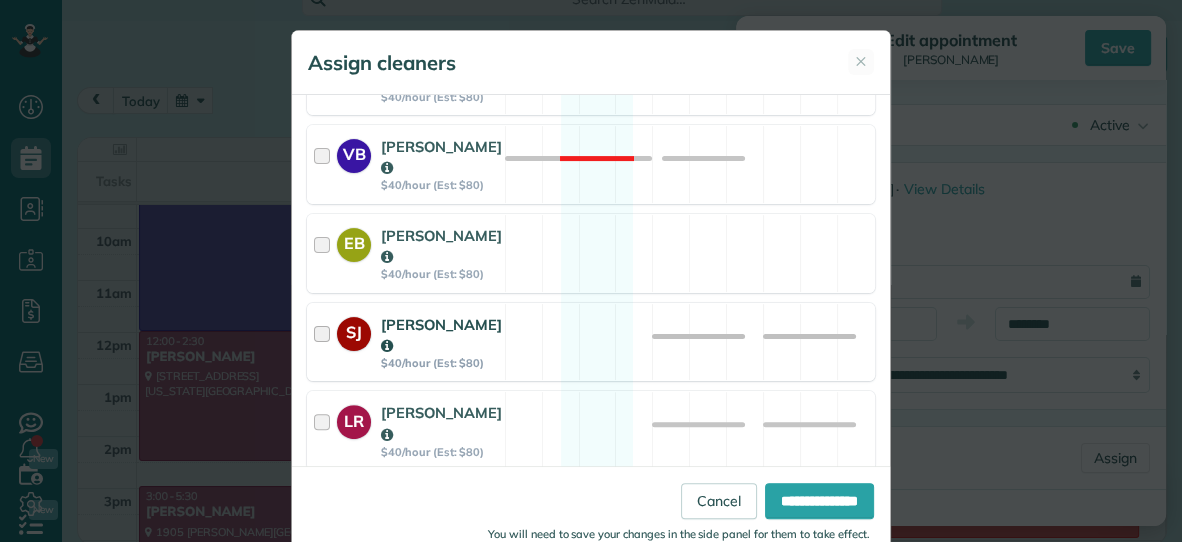 click on "SJ
[PERSON_NAME]
$40/hour (Est: $80)
Available" at bounding box center [591, 342] 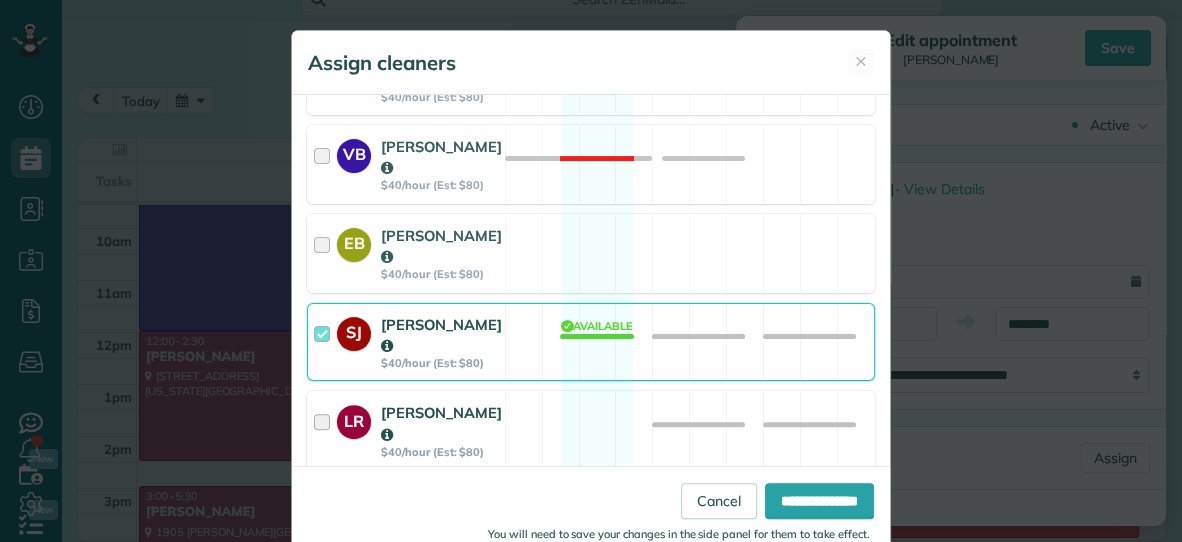click on "LR
[PERSON_NAME]
$40/hour (Est: $80)
Available" at bounding box center [591, 430] 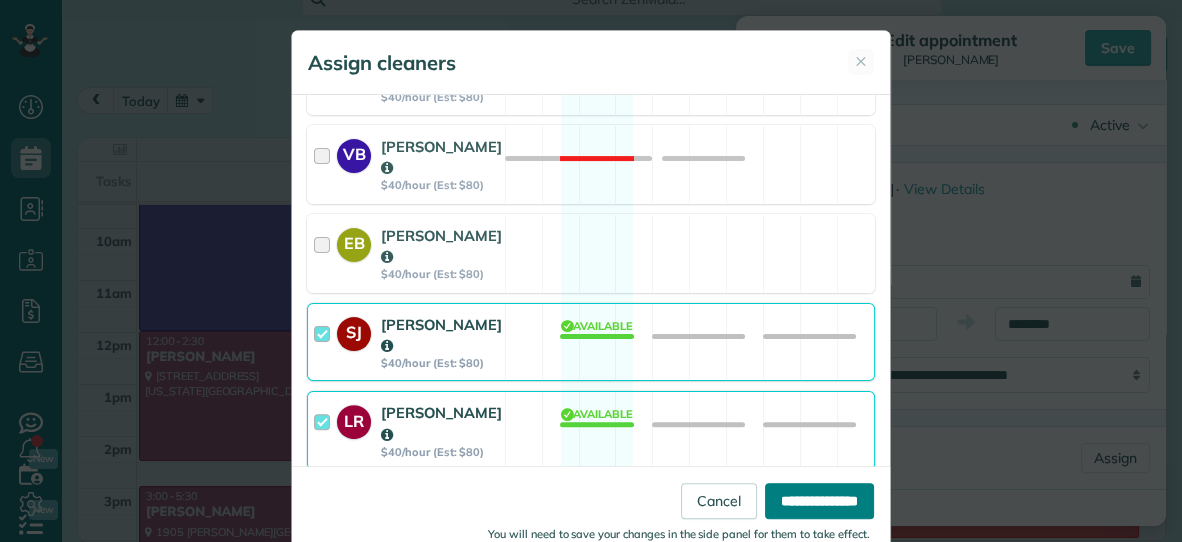 click on "**********" at bounding box center (819, 501) 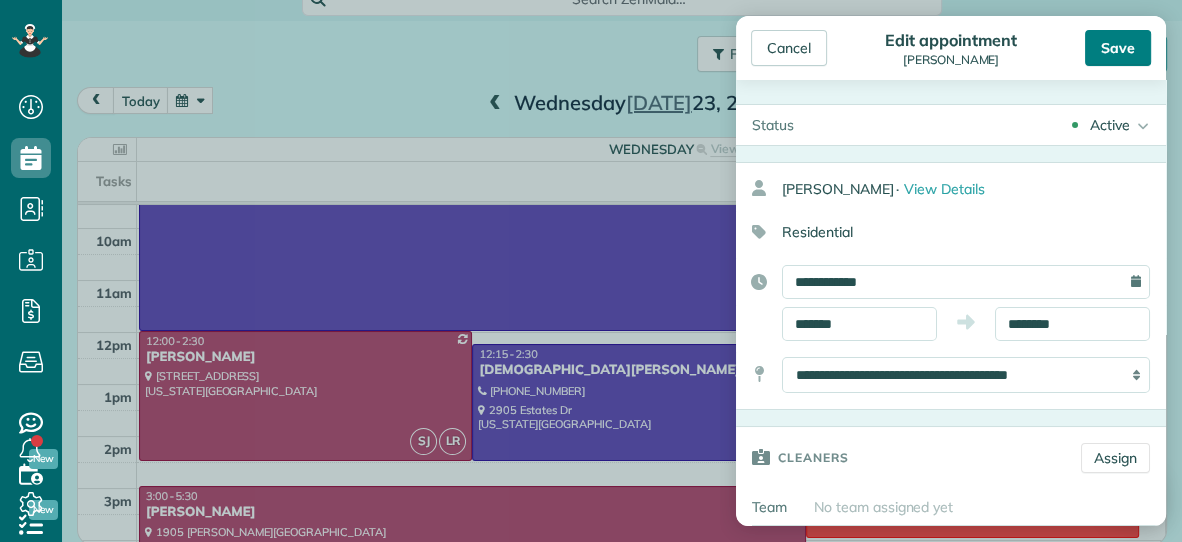 click on "Save" at bounding box center (1118, 48) 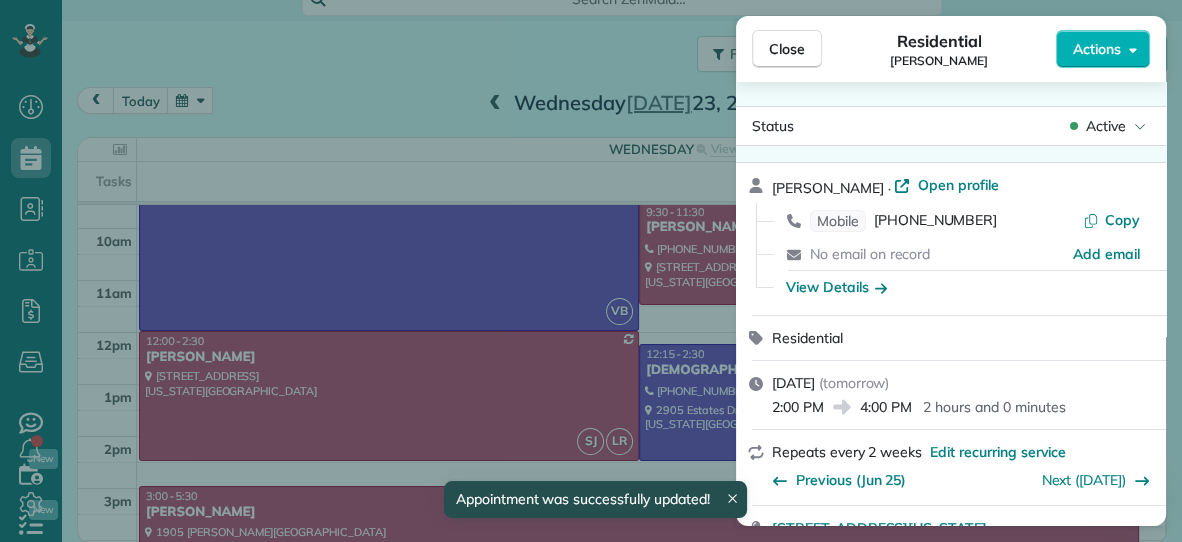 click on "Close" at bounding box center [787, 49] 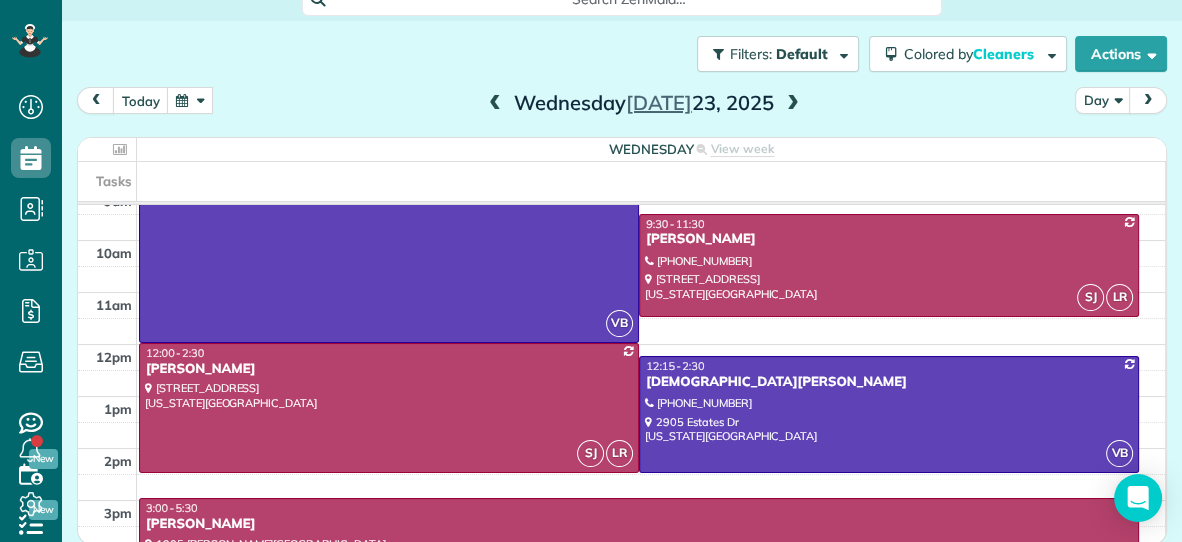 scroll, scrollTop: 116, scrollLeft: 0, axis: vertical 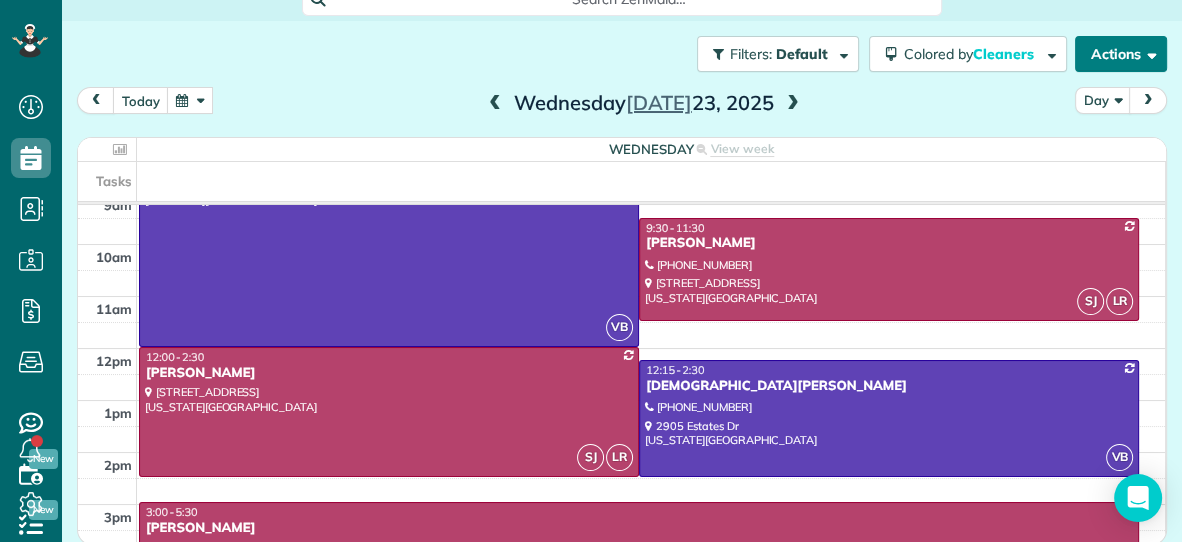 click on "Actions" at bounding box center (1121, 54) 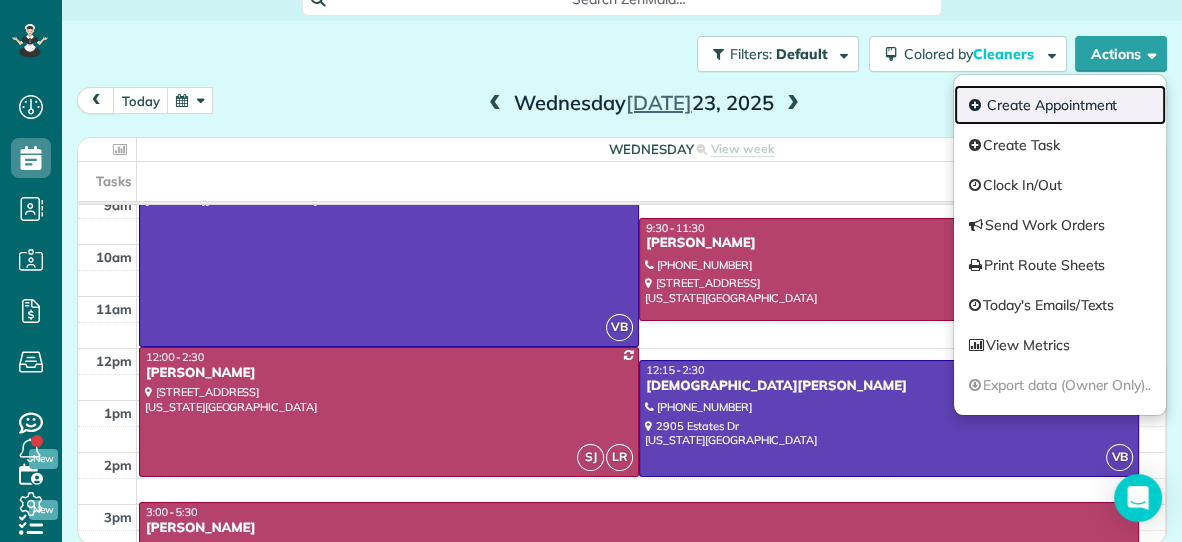 click on "Create Appointment" at bounding box center (1060, 105) 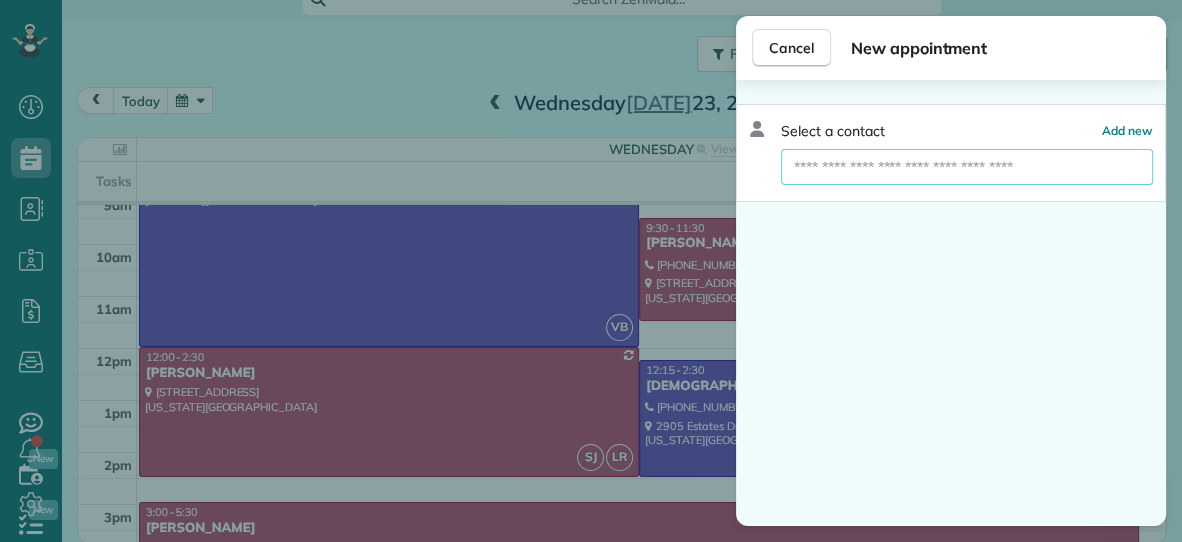 click at bounding box center (967, 167) 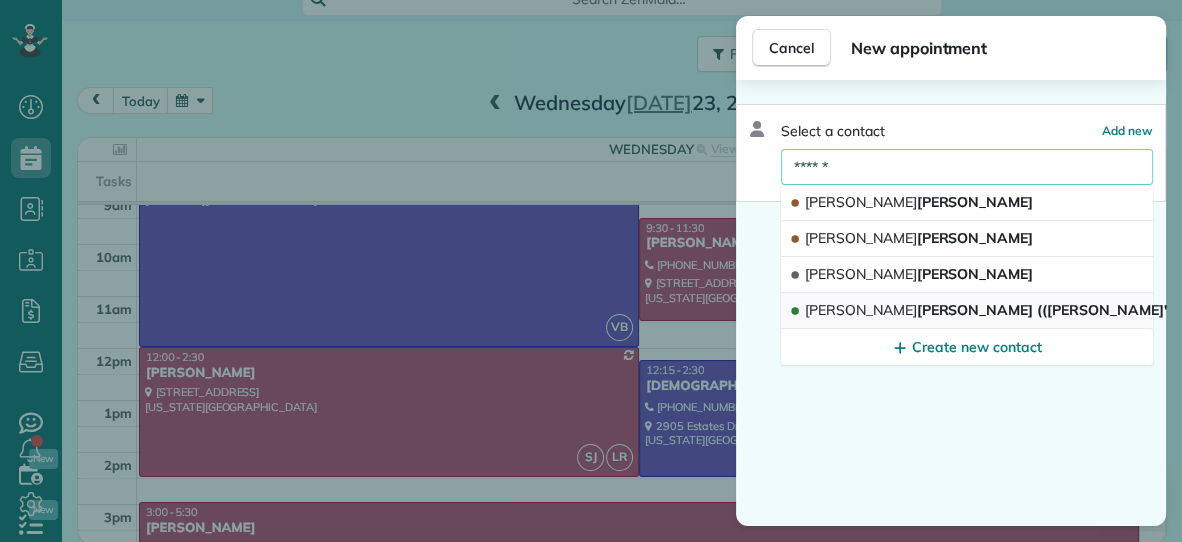 type on "******" 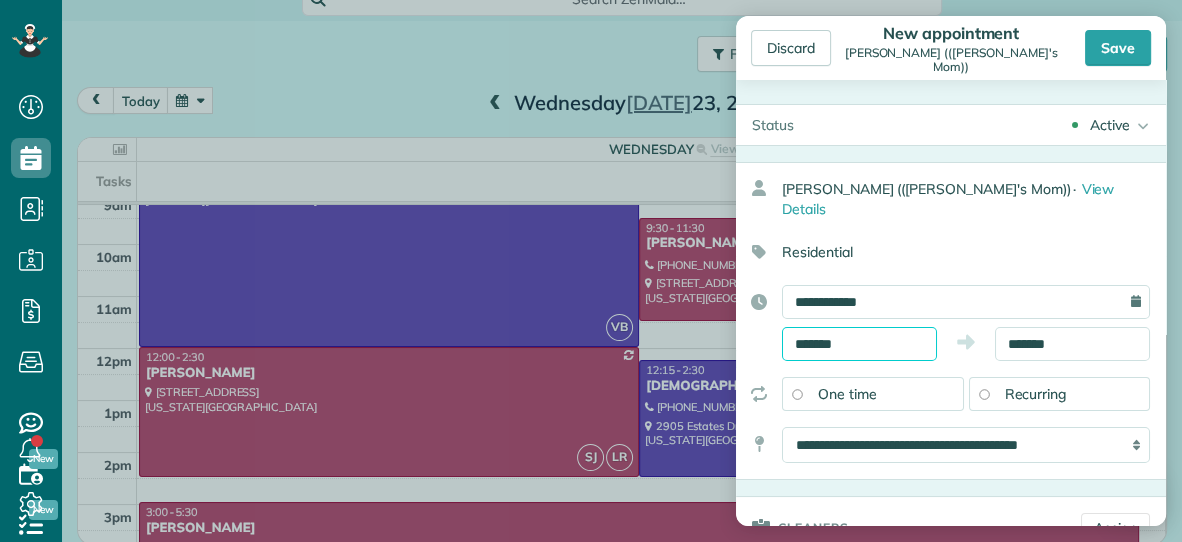 click on "*******" at bounding box center (859, 344) 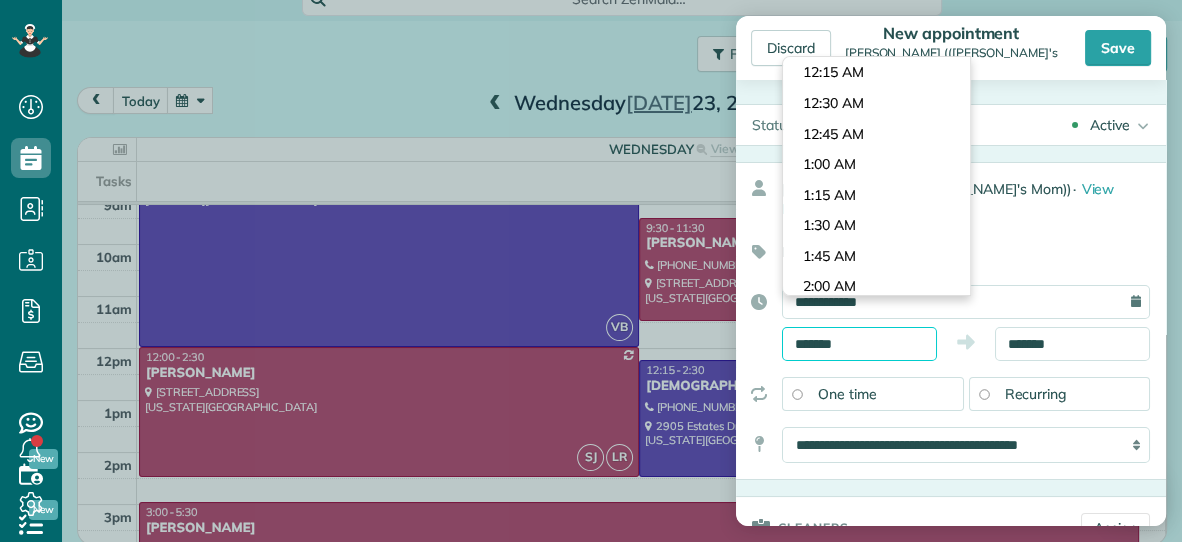 scroll, scrollTop: 1647, scrollLeft: 0, axis: vertical 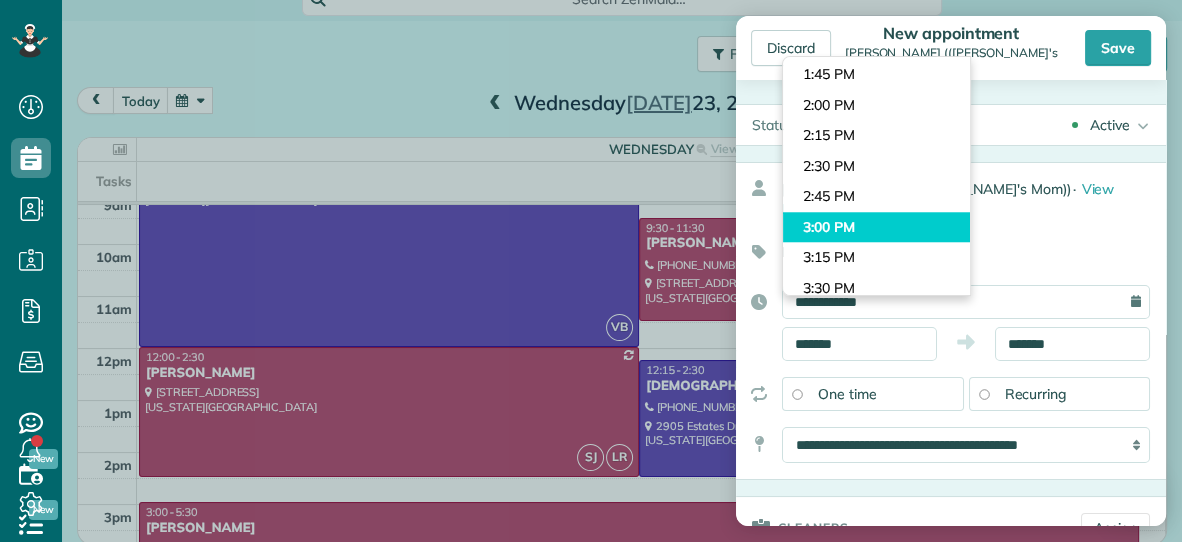 click on "Dashboard
Scheduling
Calendar View
List View
Dispatch View - Weekly scheduling (Beta)" at bounding box center [591, 271] 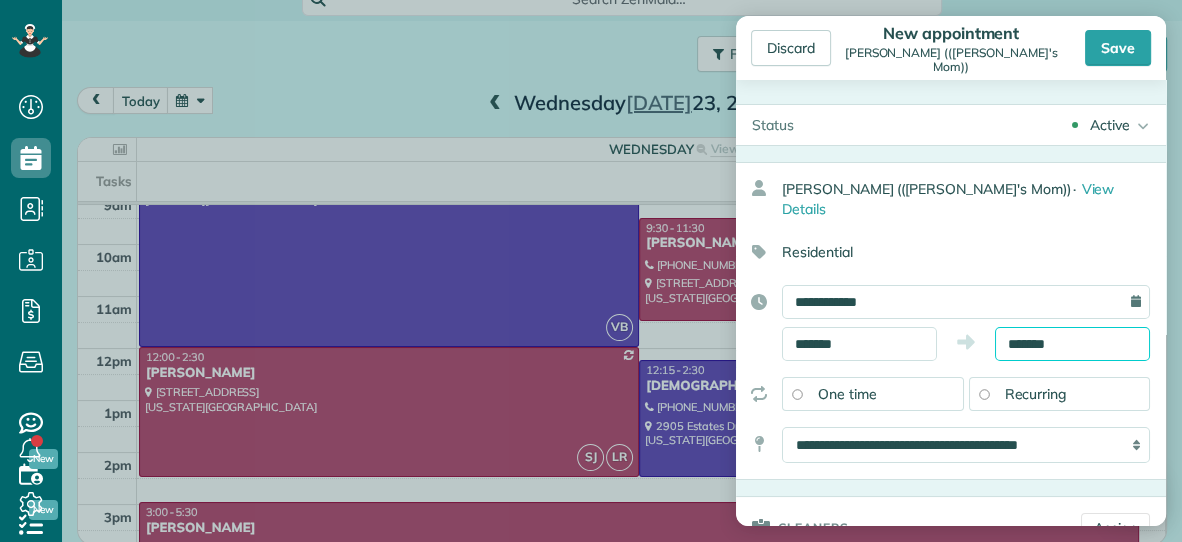 click on "*******" at bounding box center [1072, 344] 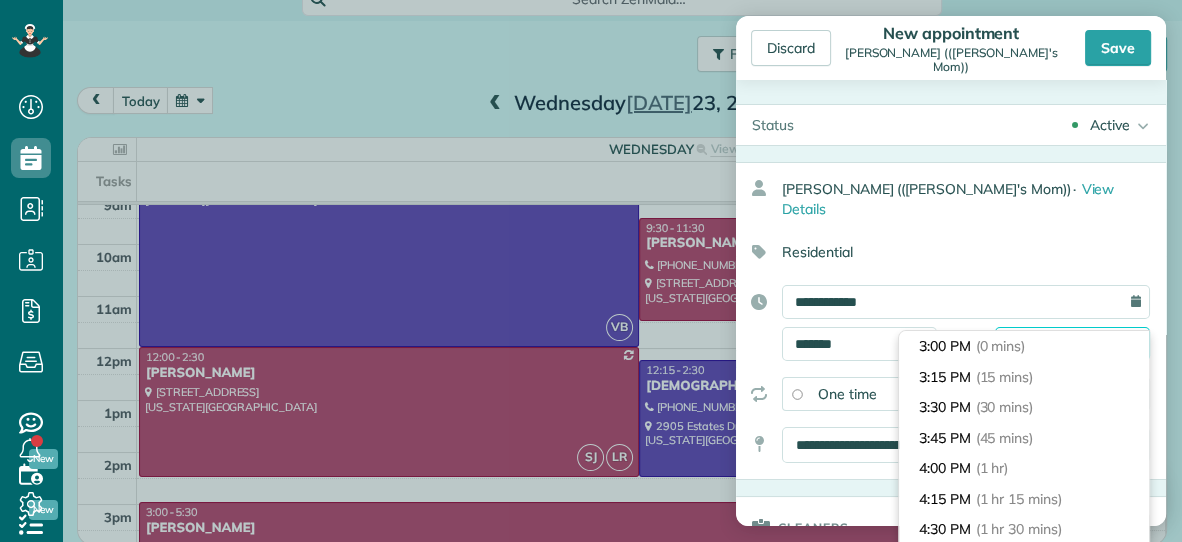 scroll, scrollTop: 90, scrollLeft: 0, axis: vertical 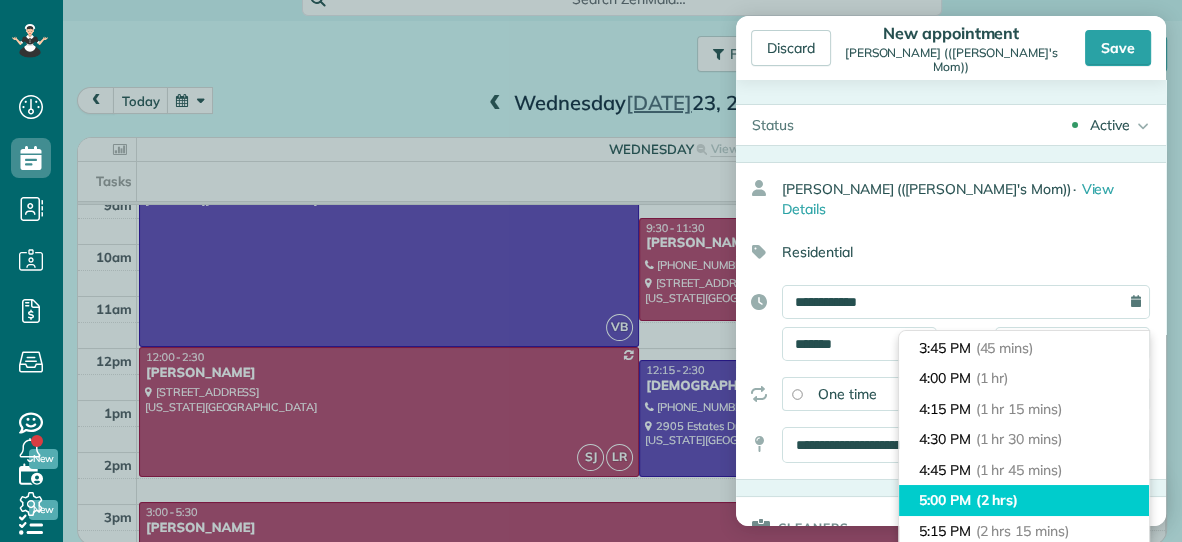 click on "5:00 PM  (2 hrs)" at bounding box center [1024, 500] 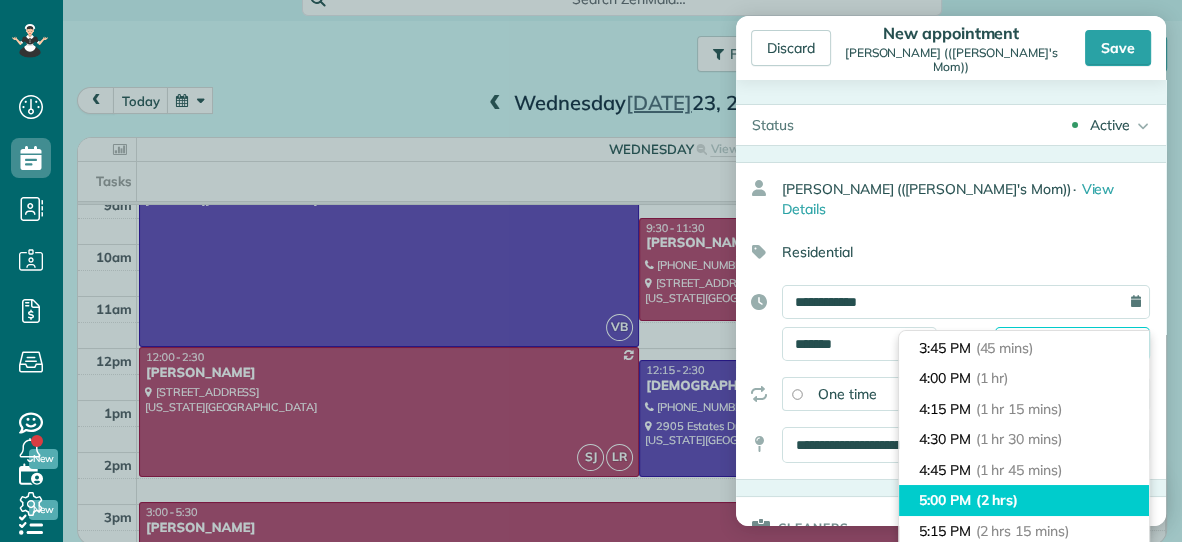 type on "*******" 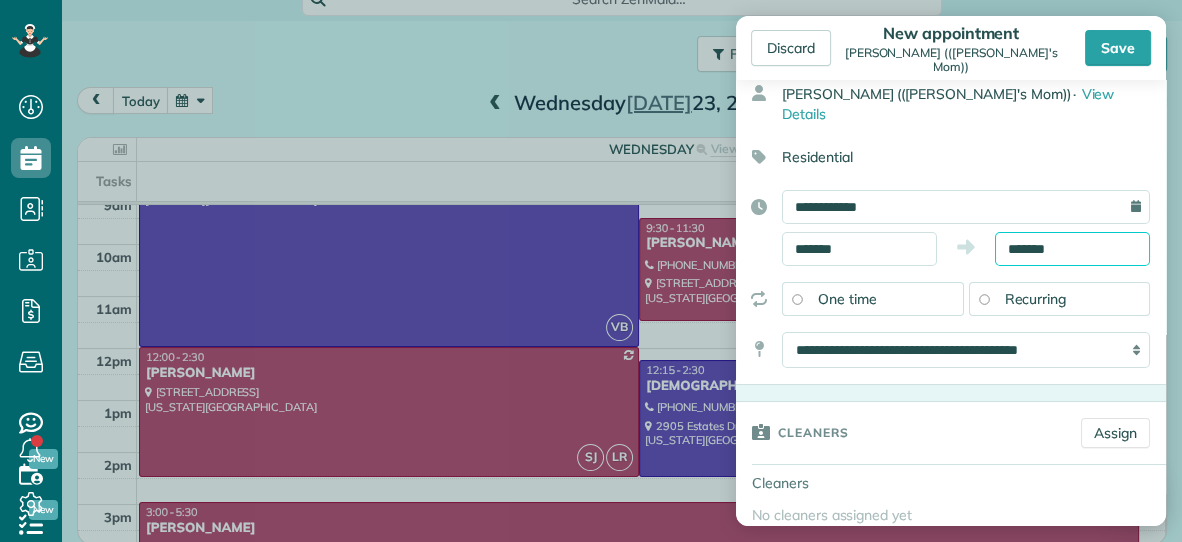 scroll, scrollTop: 96, scrollLeft: 0, axis: vertical 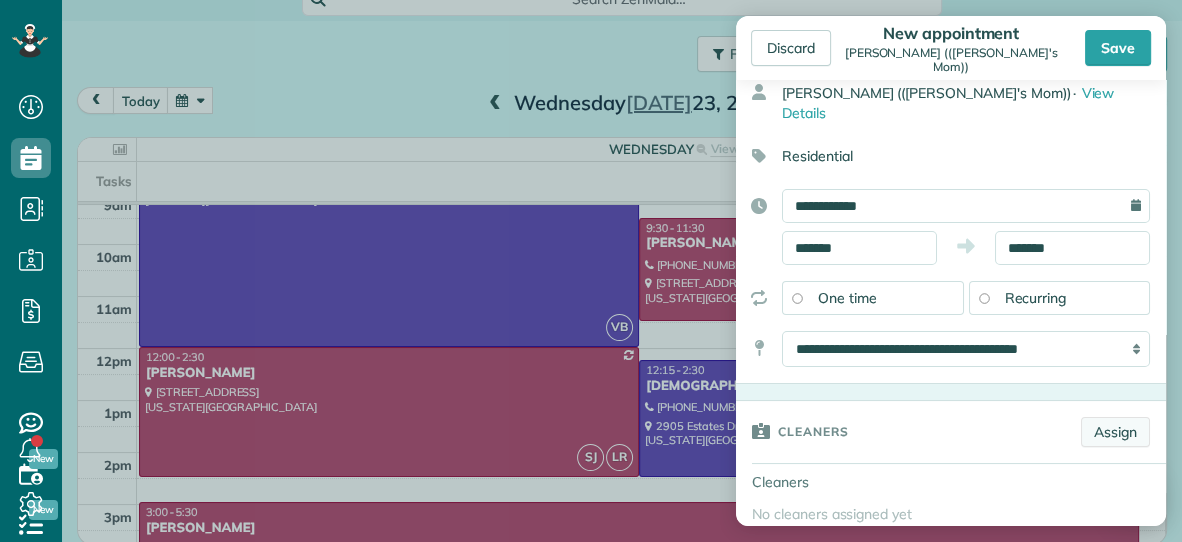 click on "Assign" at bounding box center [1115, 432] 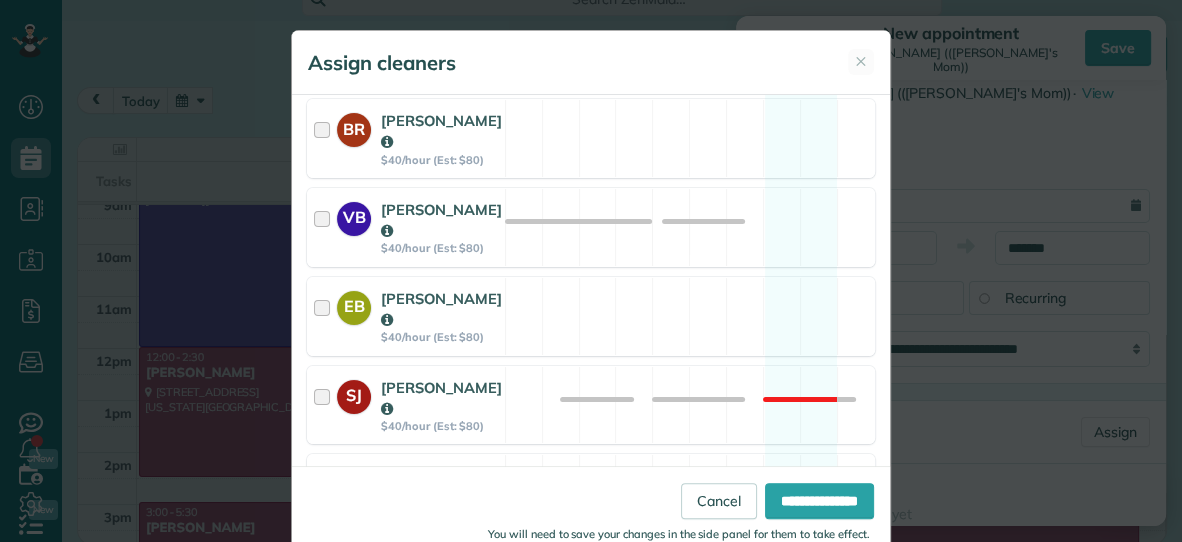 scroll, scrollTop: 503, scrollLeft: 0, axis: vertical 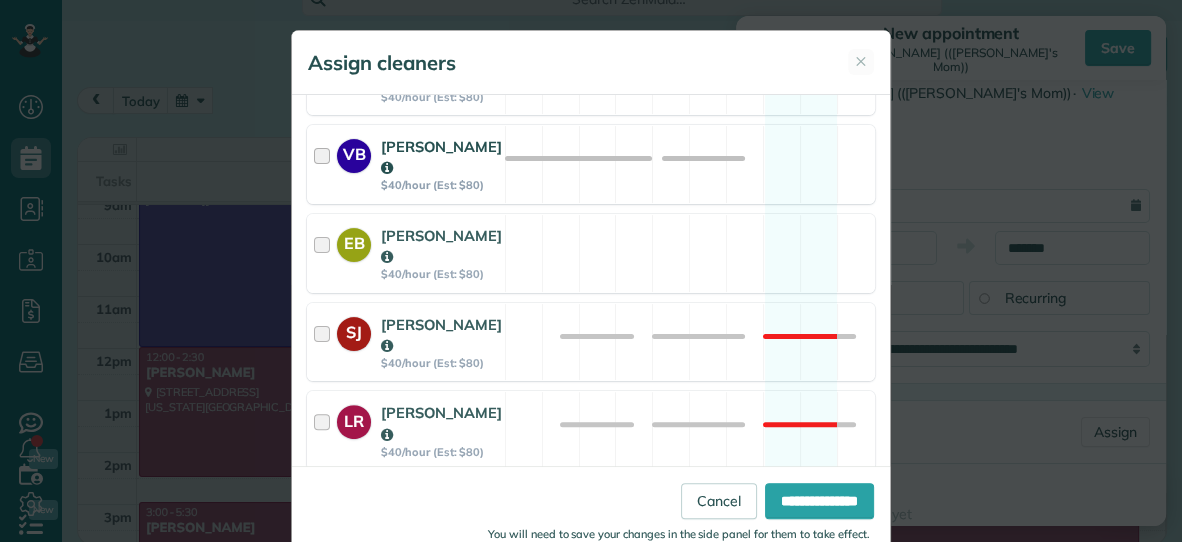 click on "VB
[PERSON_NAME]
$40/hour (Est: $80)
Available" at bounding box center (591, 164) 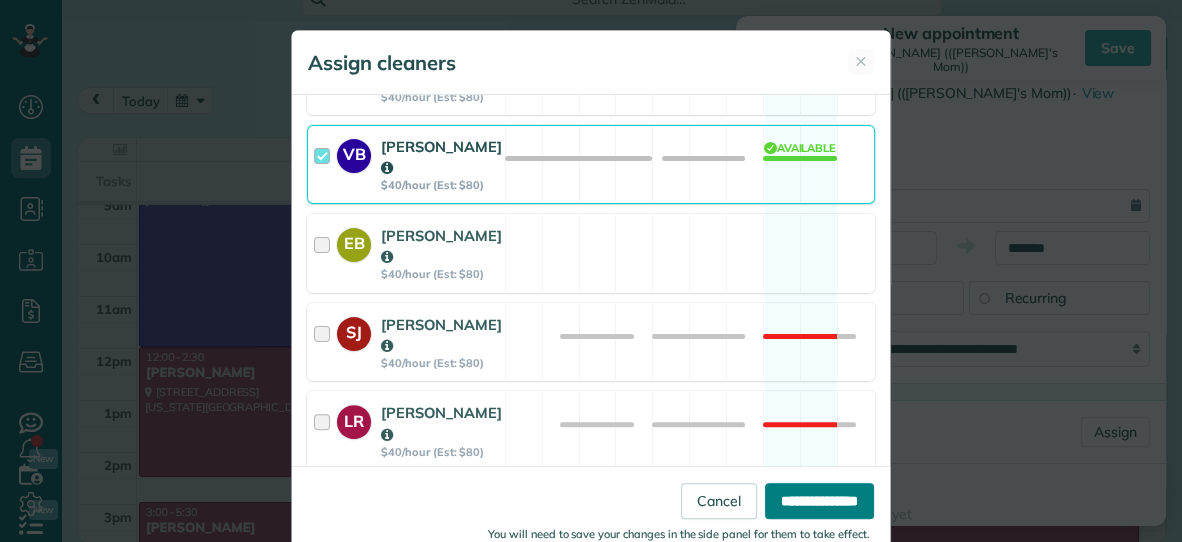 click on "**********" at bounding box center (819, 501) 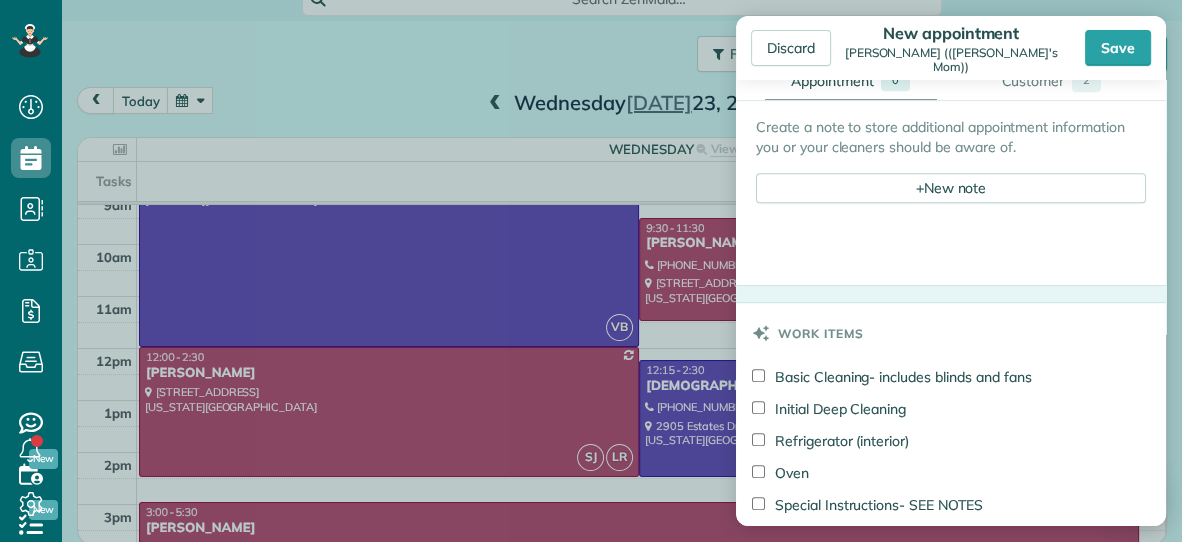 scroll, scrollTop: 827, scrollLeft: 0, axis: vertical 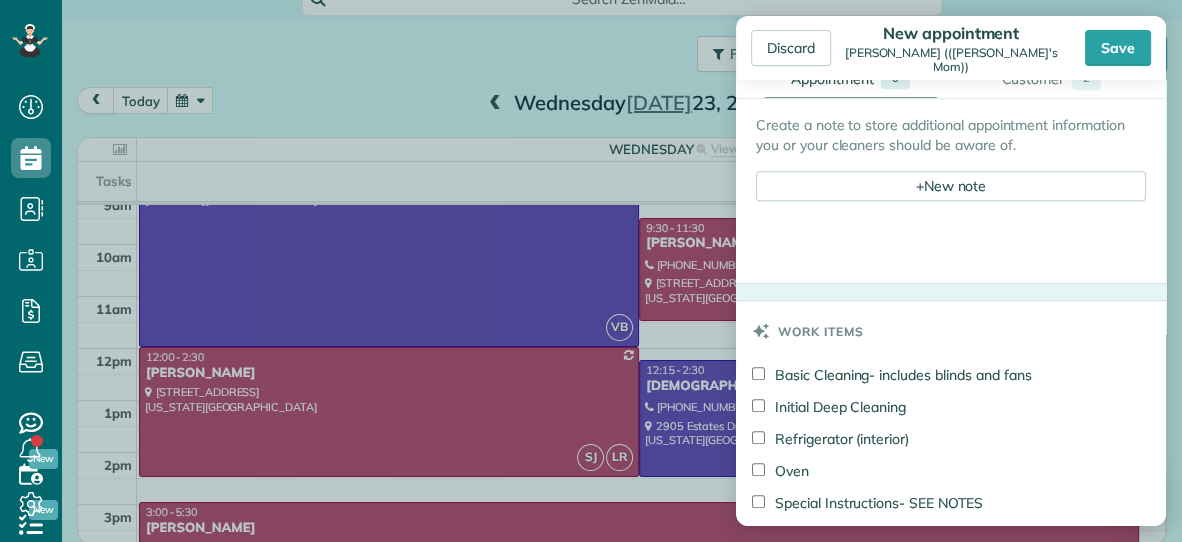 click on "Special Instructions- SEE NOTES" at bounding box center [951, 505] 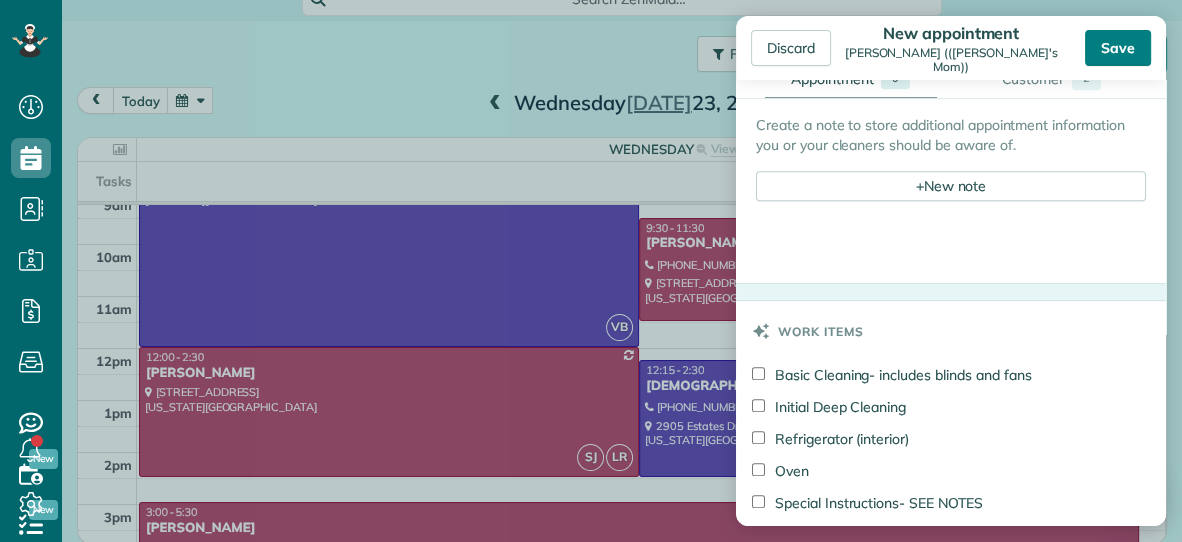 click on "Save" at bounding box center [1118, 48] 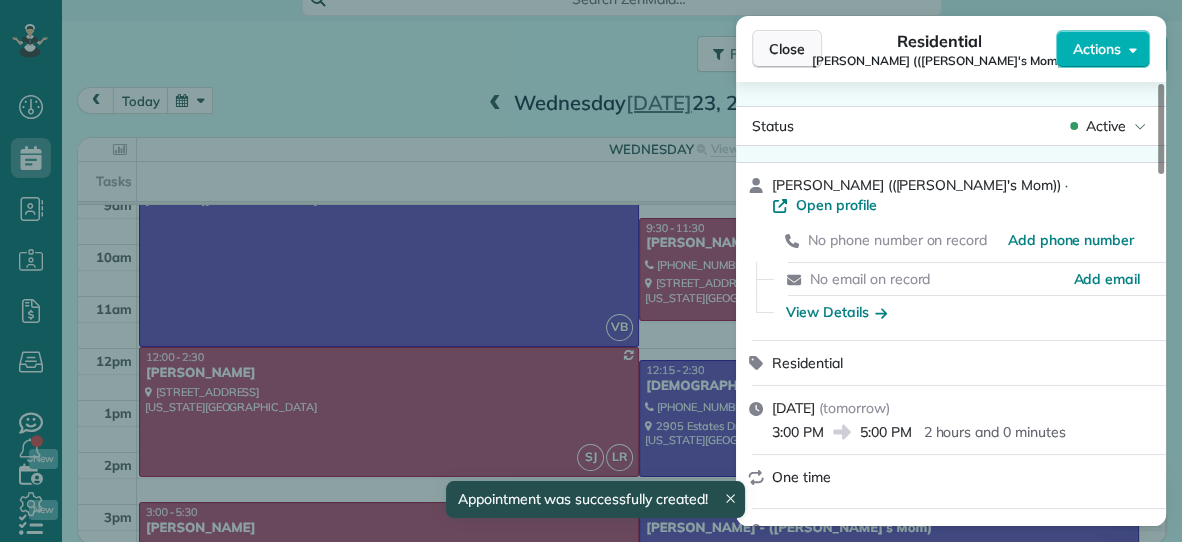 click on "Close" at bounding box center (787, 49) 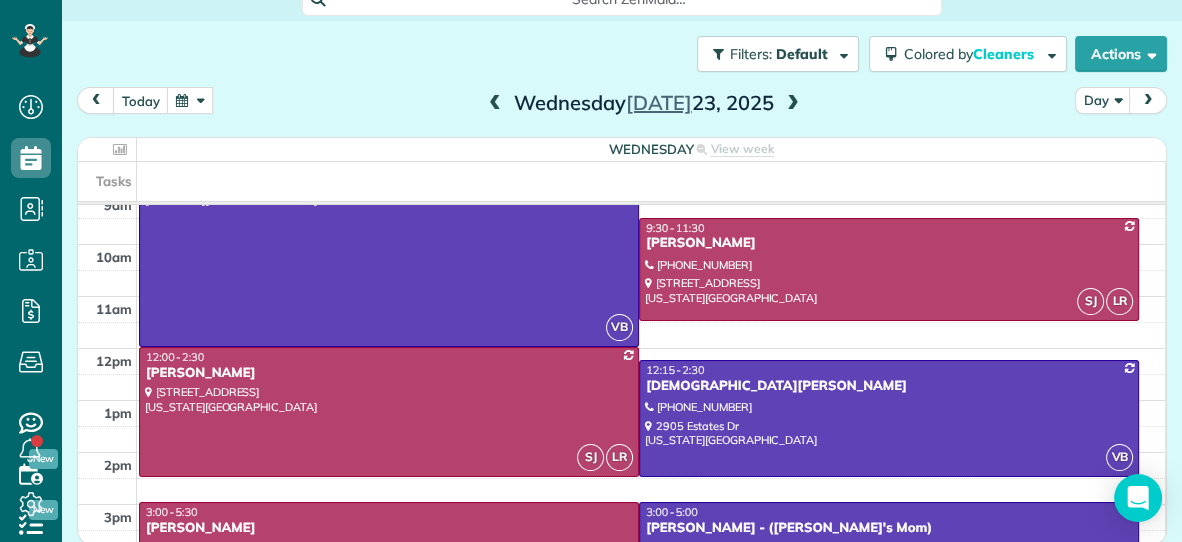 scroll, scrollTop: 98, scrollLeft: 0, axis: vertical 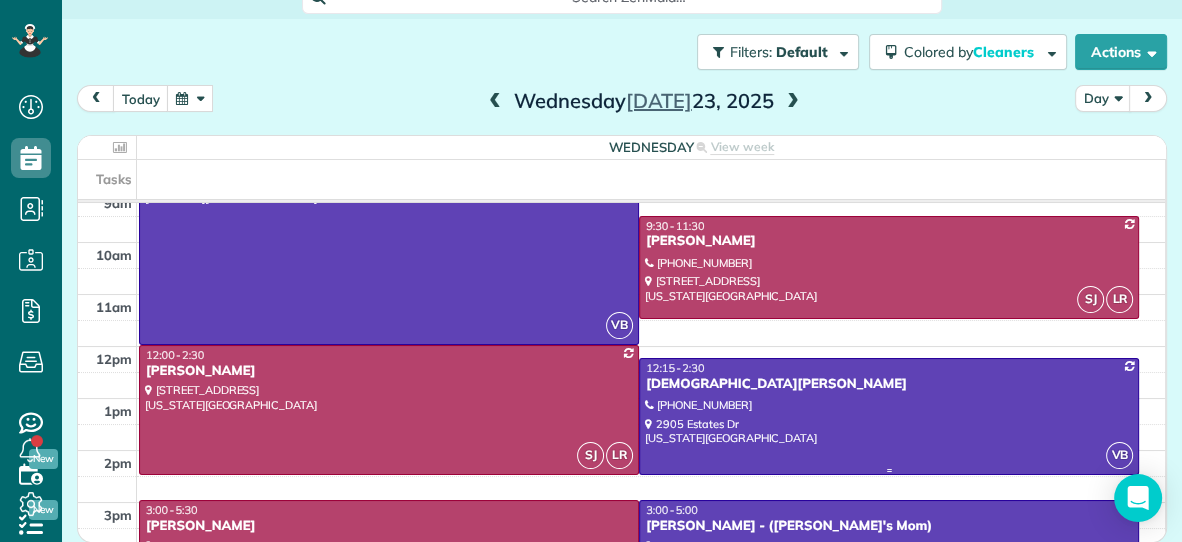 click at bounding box center (889, 416) 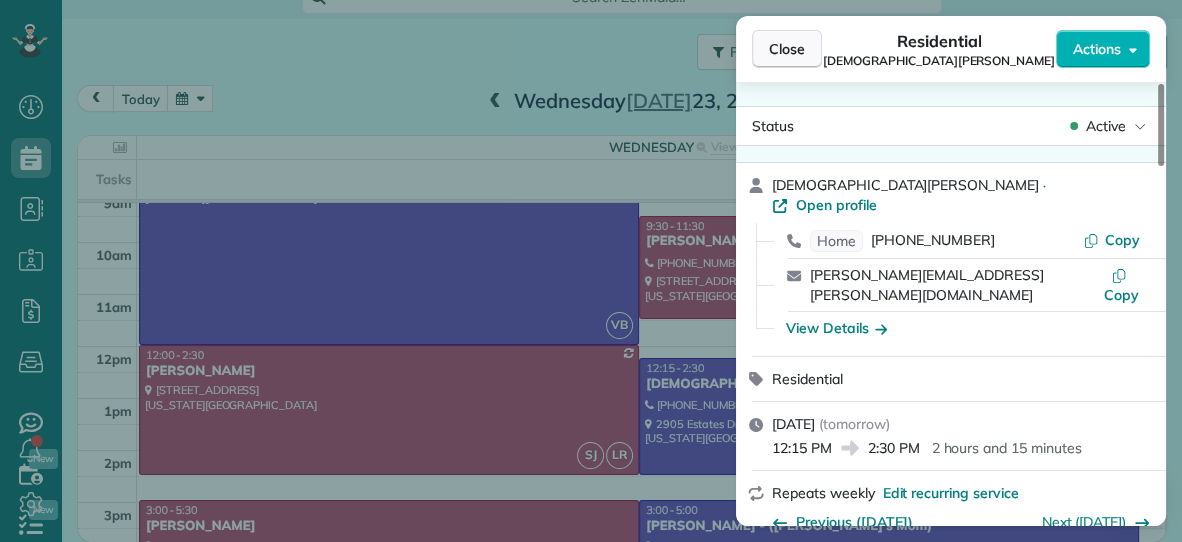 click on "Close" at bounding box center (787, 49) 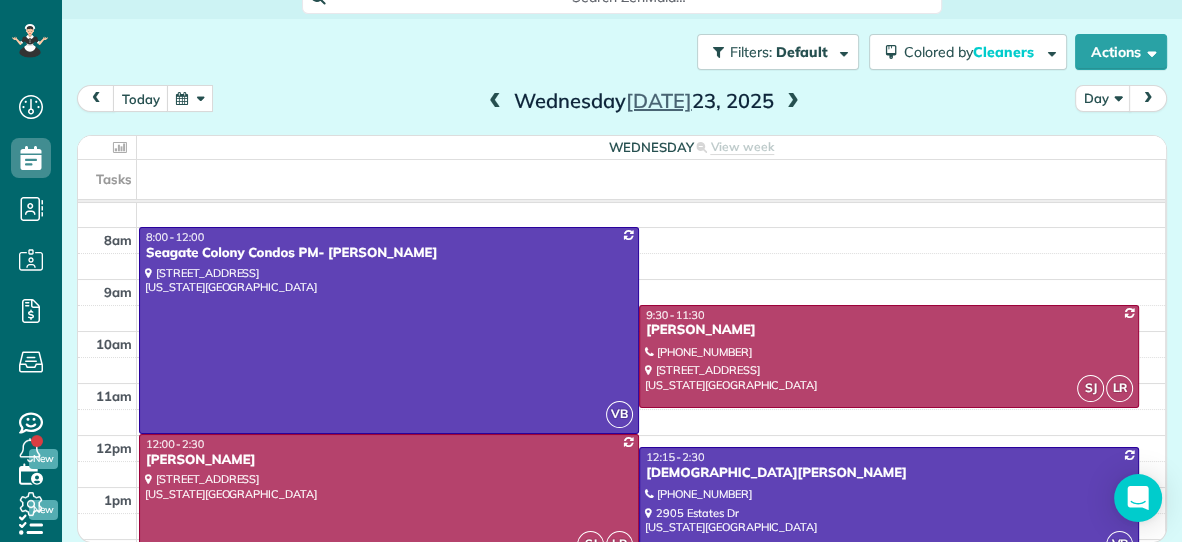 scroll, scrollTop: 26, scrollLeft: 0, axis: vertical 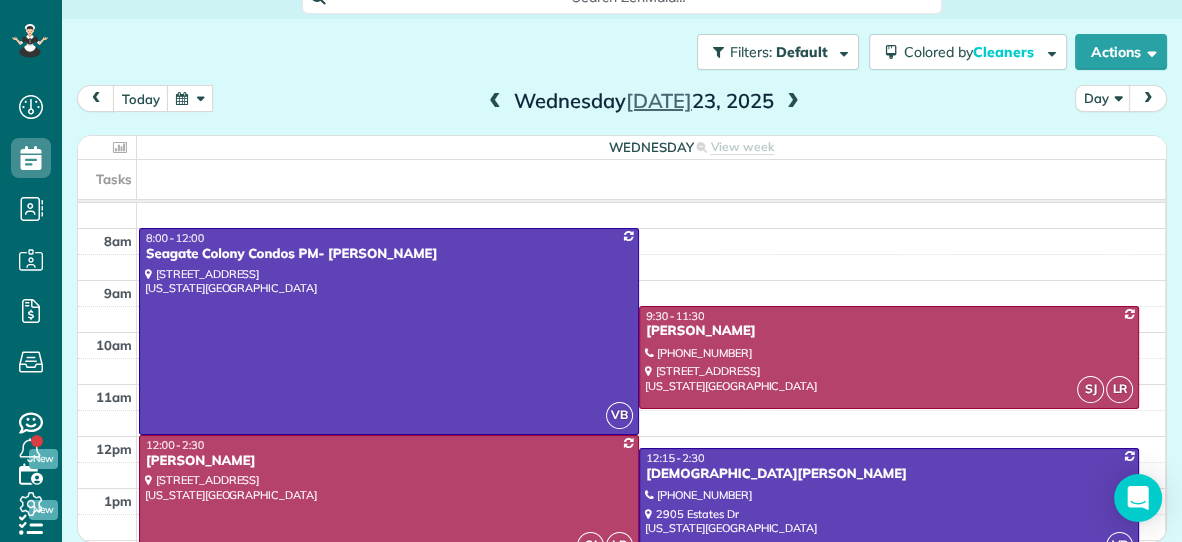 click at bounding box center (389, 499) 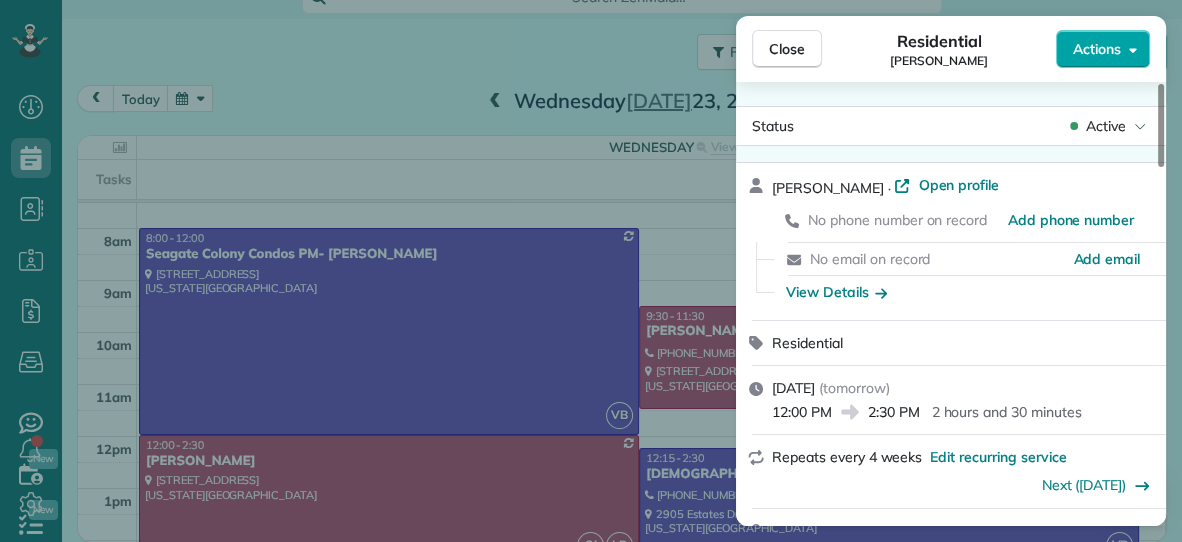 click on "Actions" at bounding box center (1097, 49) 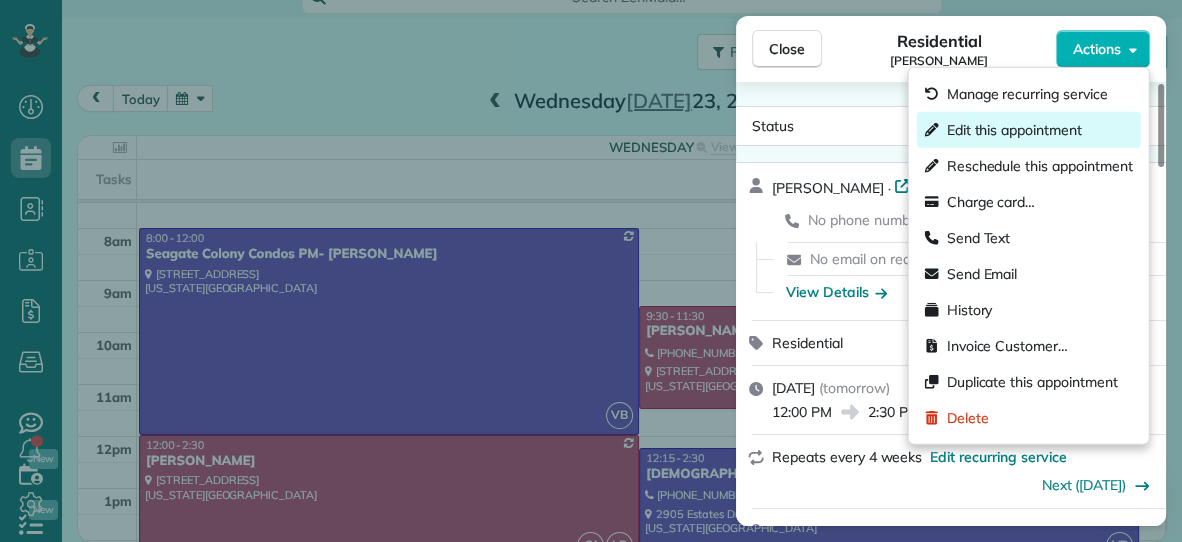 click on "Edit this appointment" at bounding box center [1014, 130] 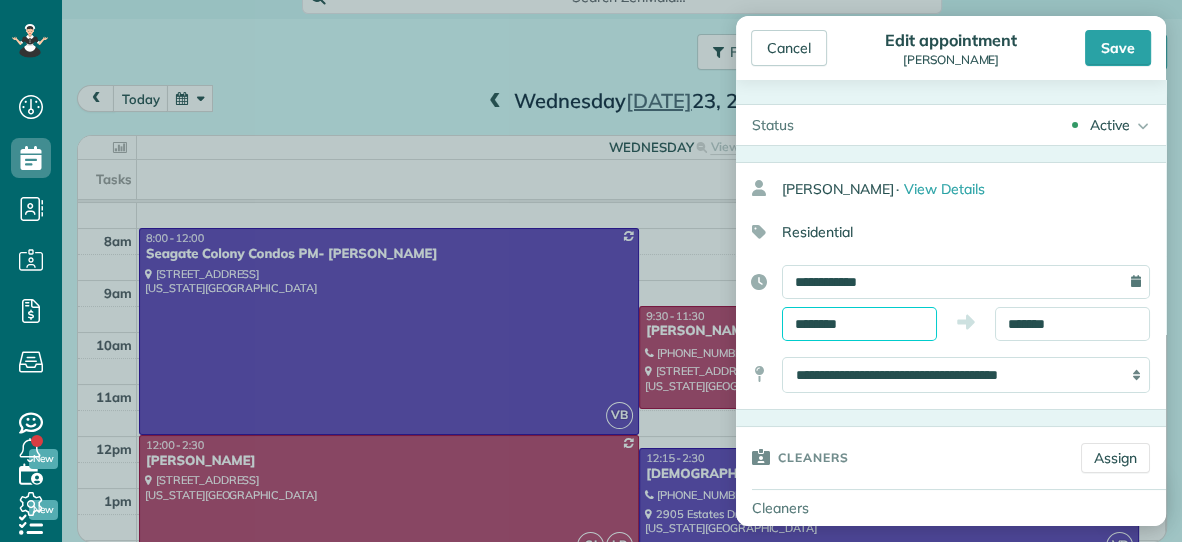 click on "********" at bounding box center (859, 324) 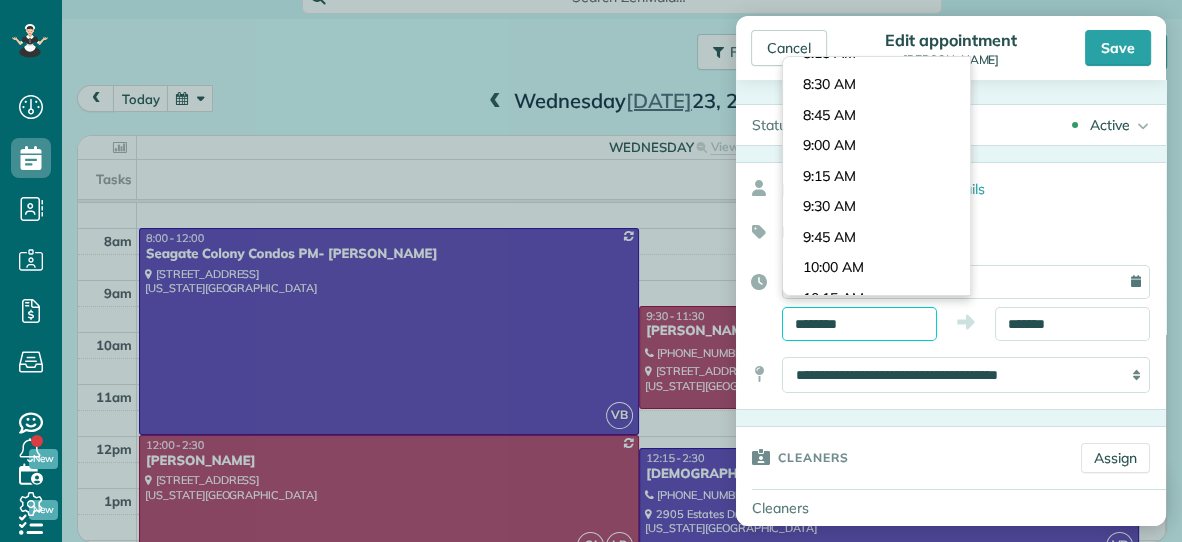 scroll, scrollTop: 998, scrollLeft: 0, axis: vertical 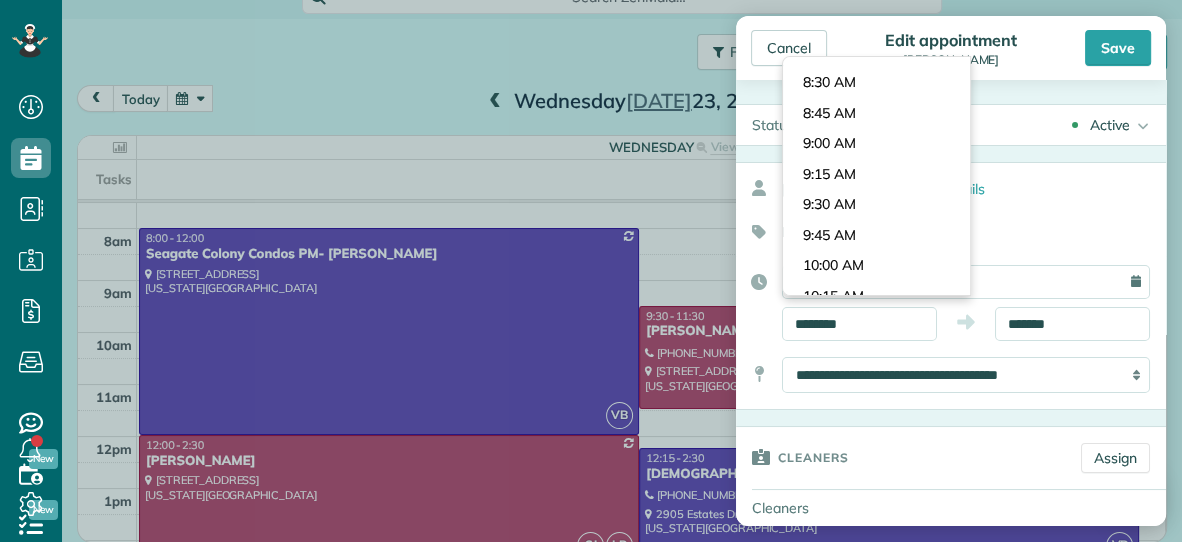 click on "Dashboard
Scheduling
Calendar View
List View
Dispatch View - Weekly scheduling (Beta)" at bounding box center [591, 271] 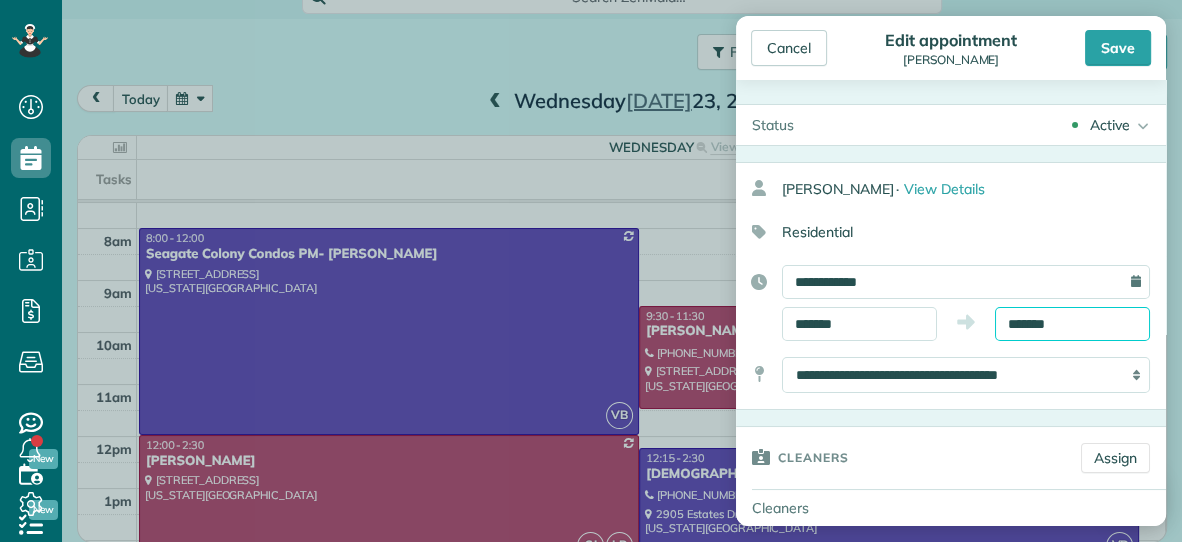 click on "*******" at bounding box center (1072, 324) 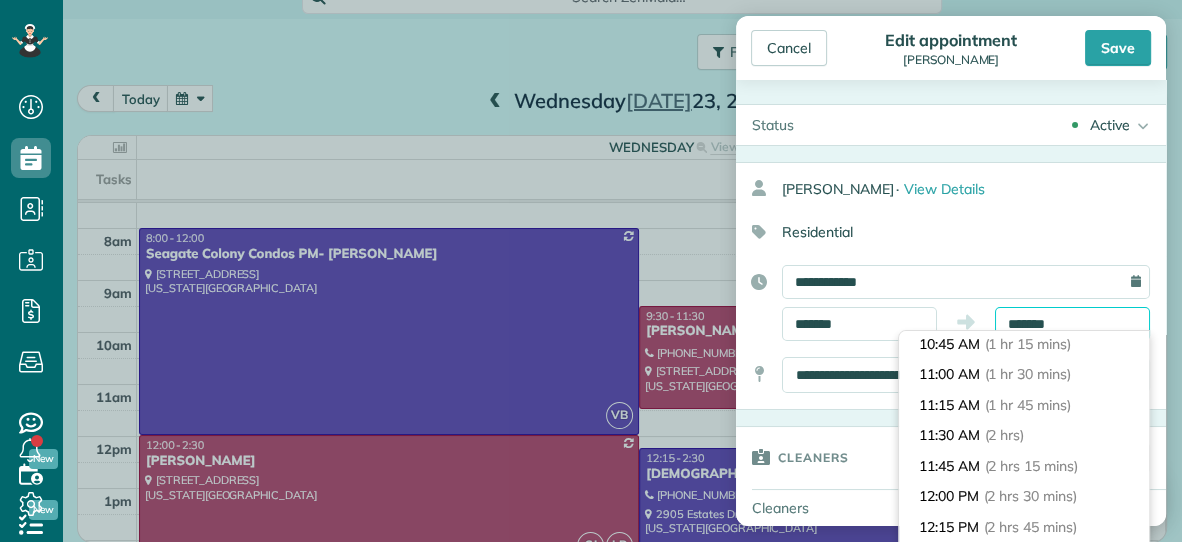 scroll, scrollTop: 148, scrollLeft: 0, axis: vertical 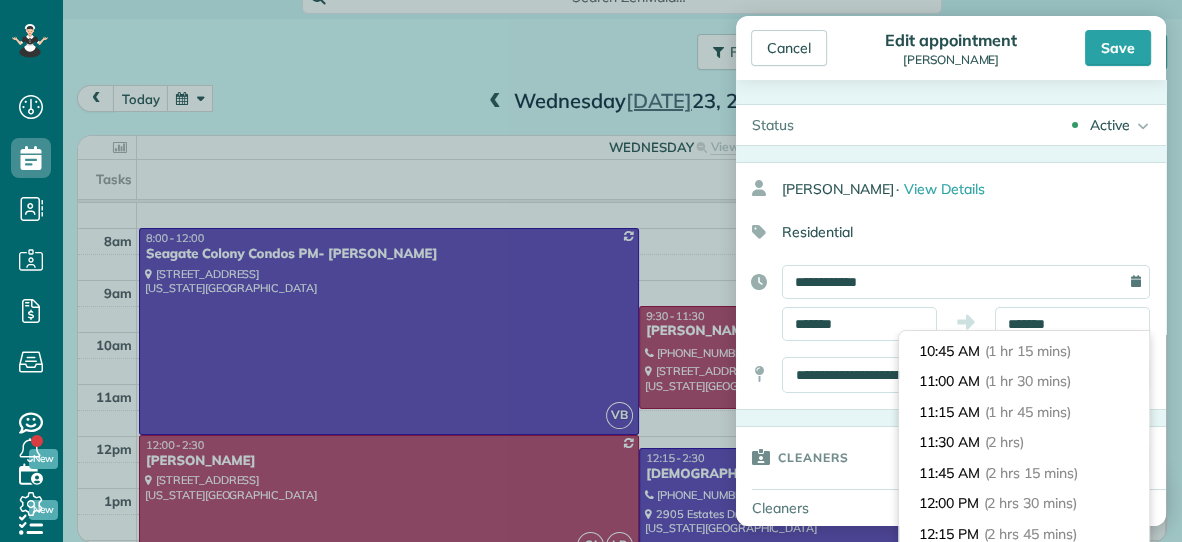 click on "11:30 AM  (2 hrs)" at bounding box center [1024, 442] 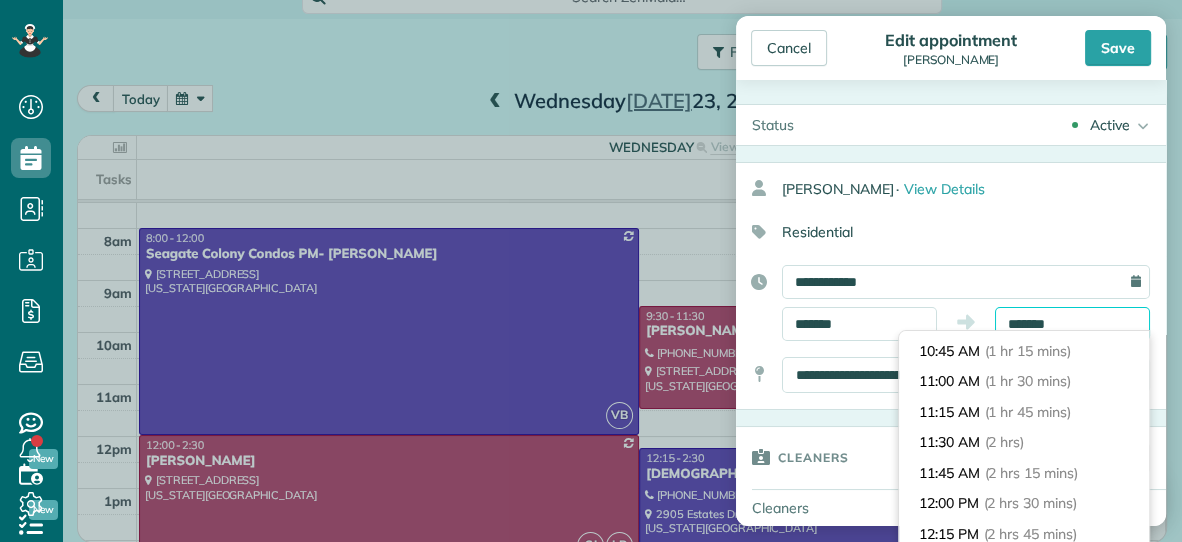 type on "********" 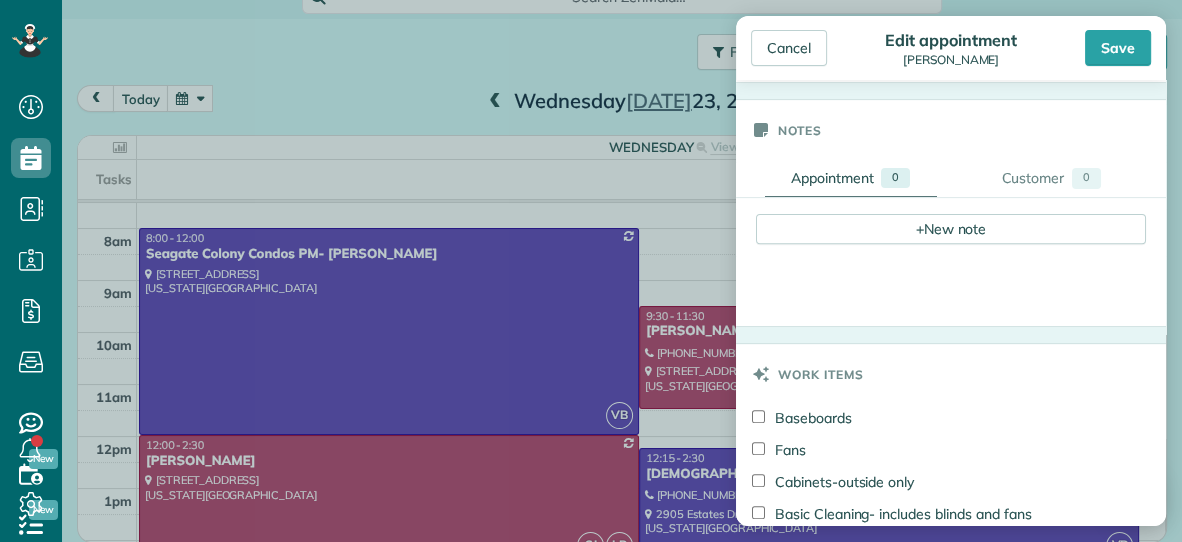 scroll, scrollTop: 665, scrollLeft: 0, axis: vertical 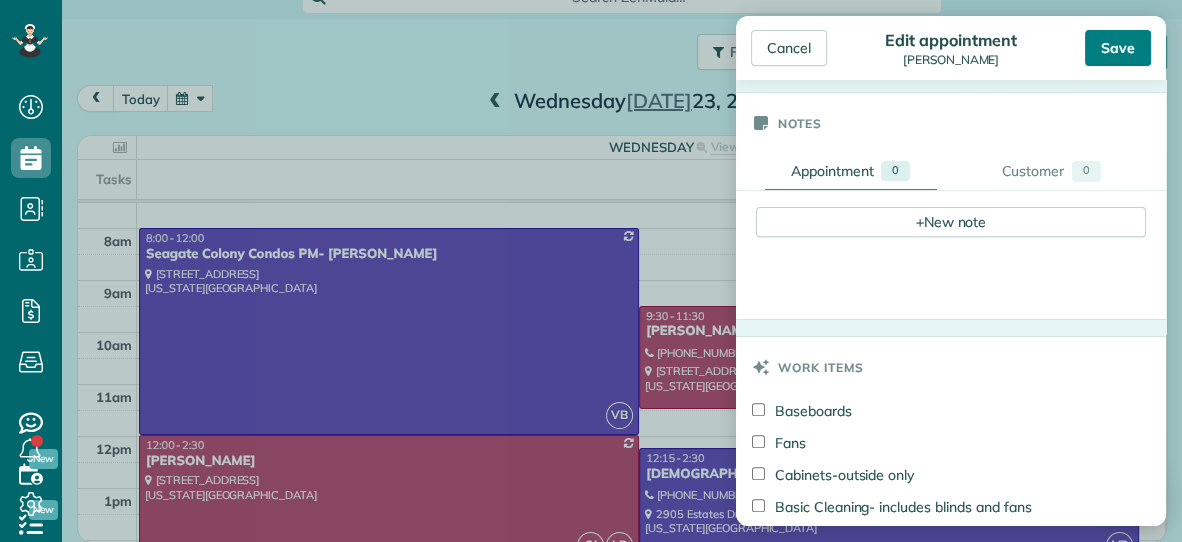 click on "Save" at bounding box center (1118, 48) 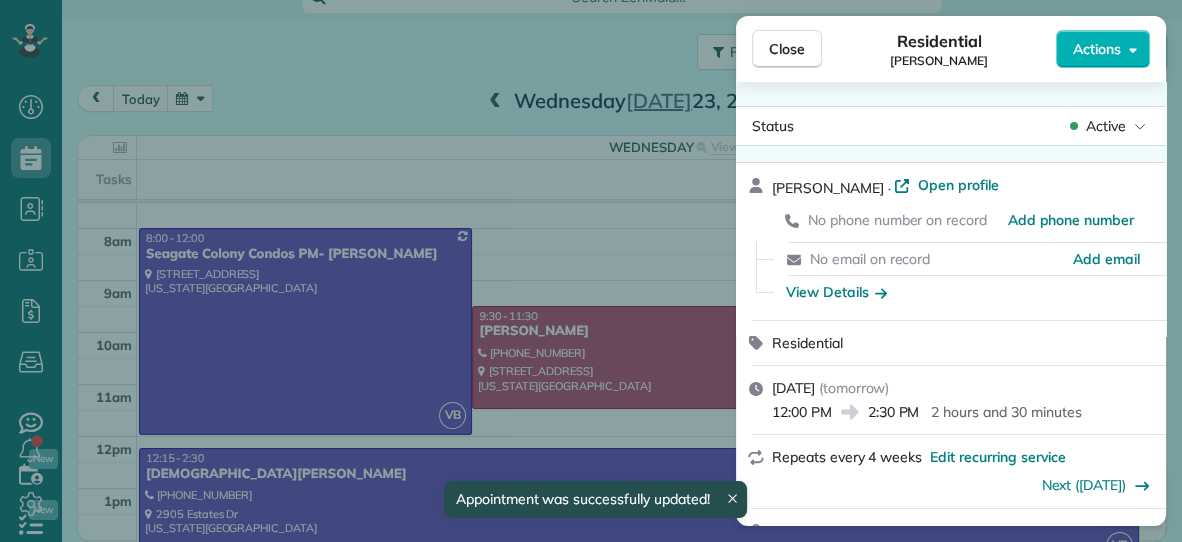 scroll, scrollTop: 96, scrollLeft: 0, axis: vertical 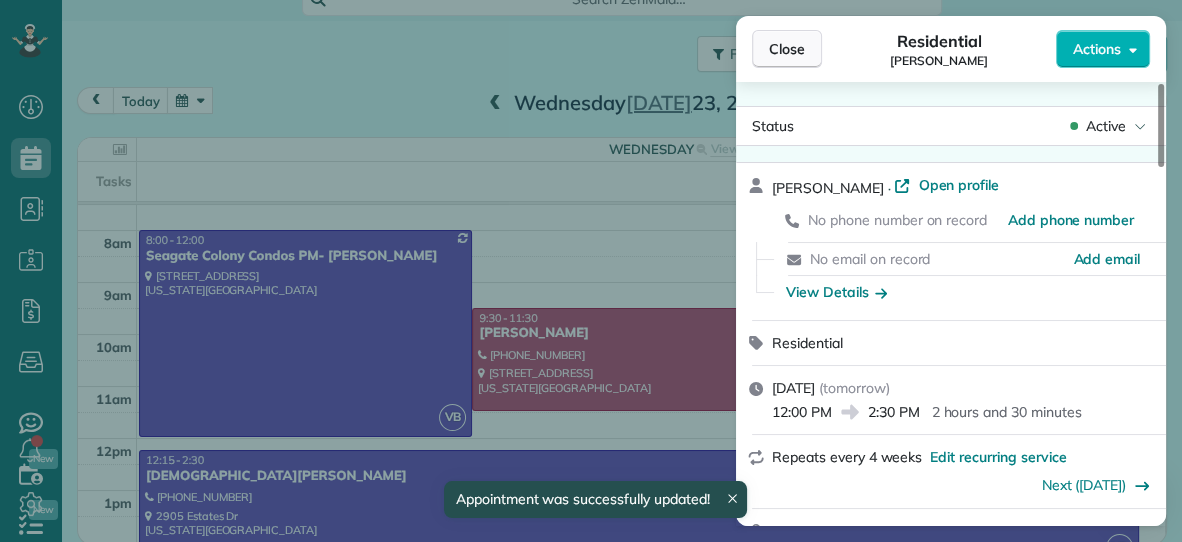 click on "Close" at bounding box center [787, 49] 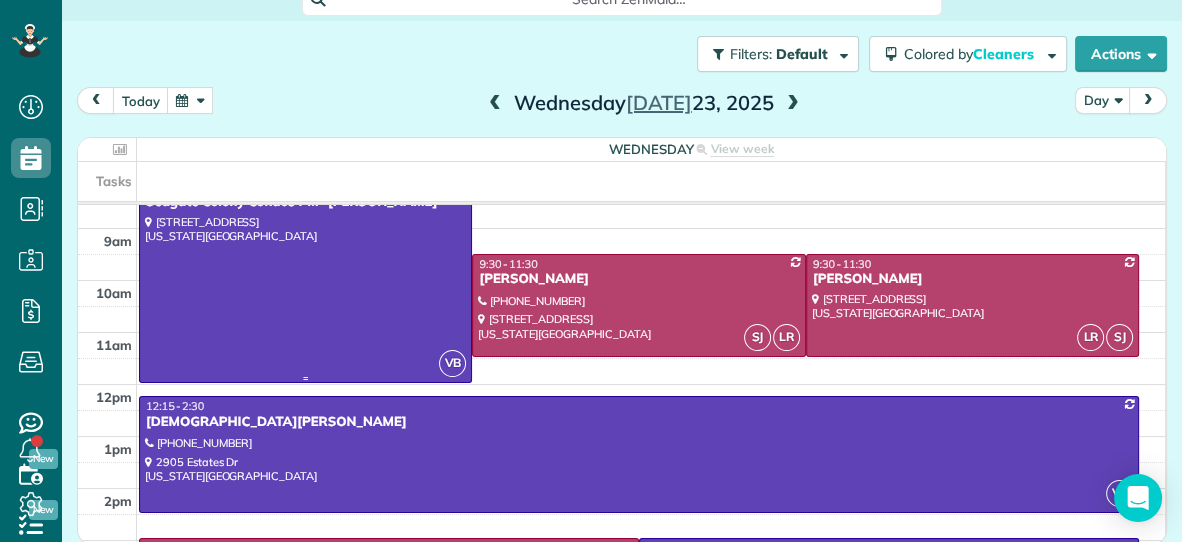 scroll, scrollTop: 77, scrollLeft: 0, axis: vertical 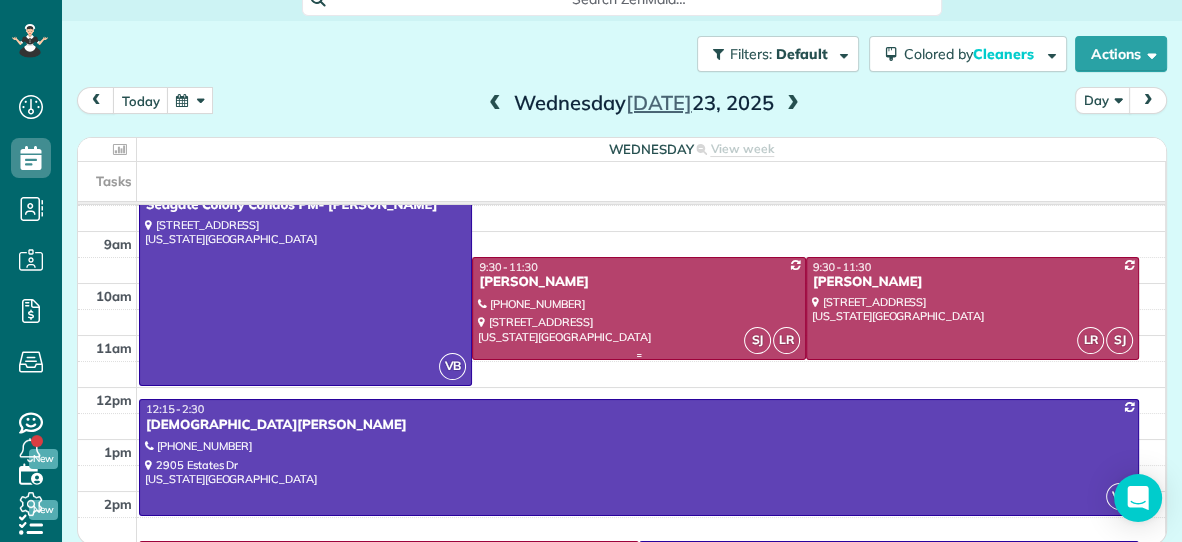 click at bounding box center [638, 308] 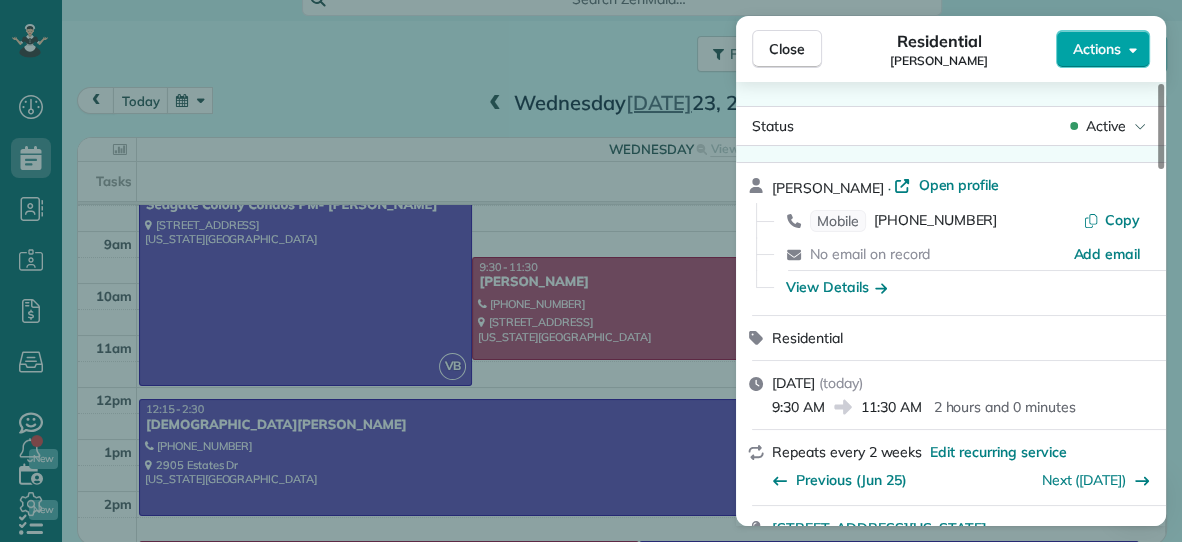 click on "Actions" at bounding box center [1097, 49] 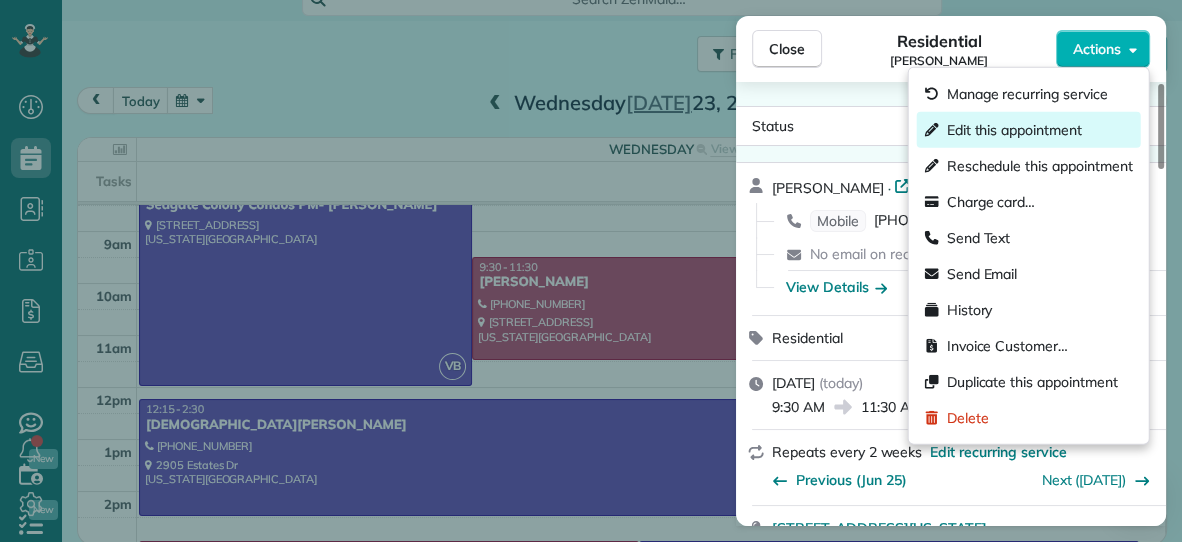 click on "Edit this appointment" at bounding box center (1014, 130) 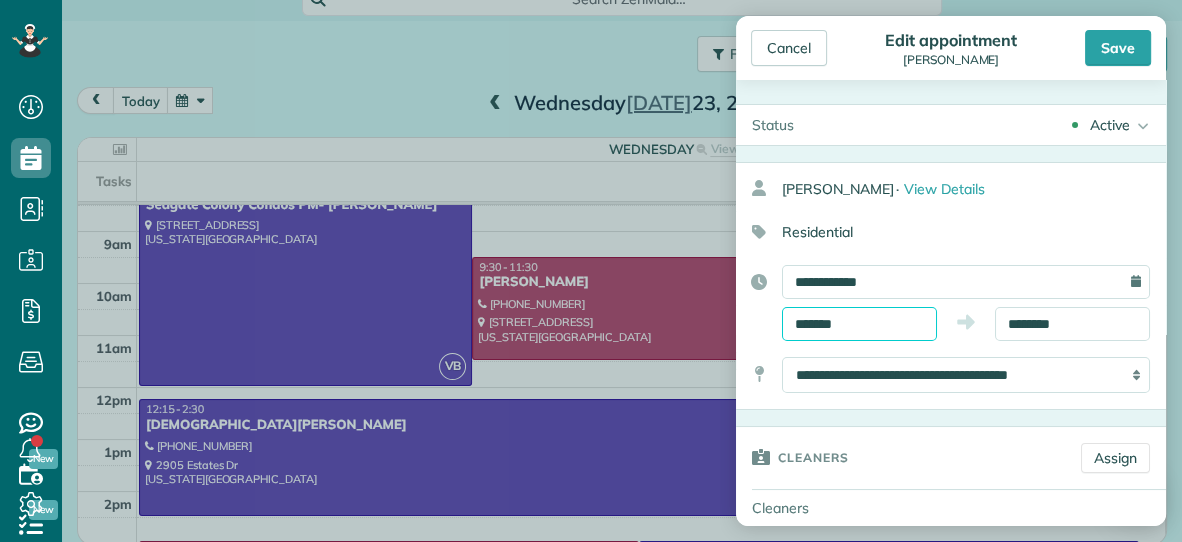 click on "*******" at bounding box center [859, 324] 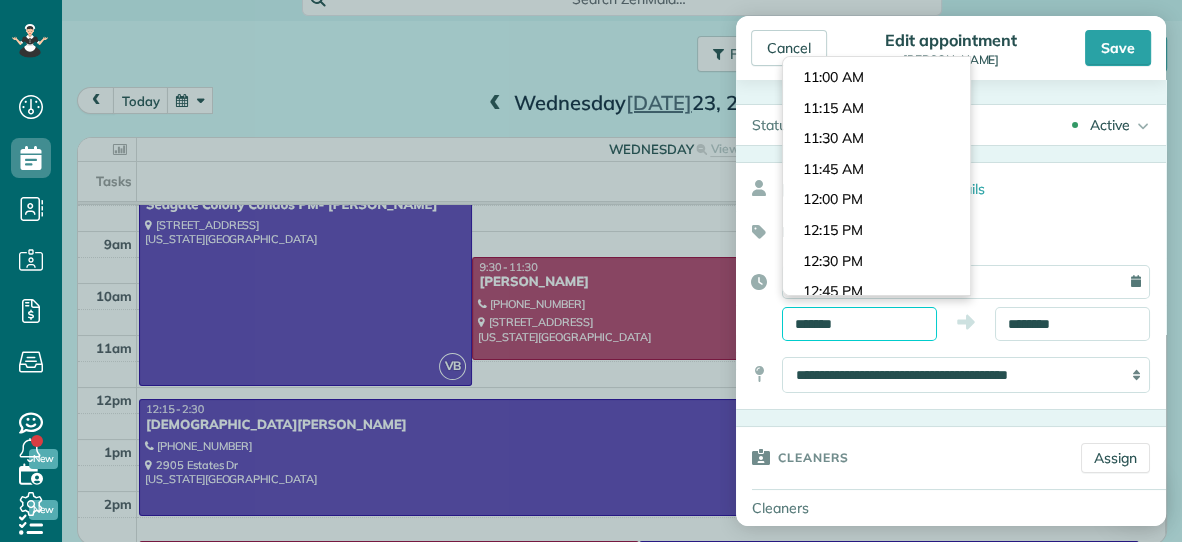 scroll, scrollTop: 1317, scrollLeft: 0, axis: vertical 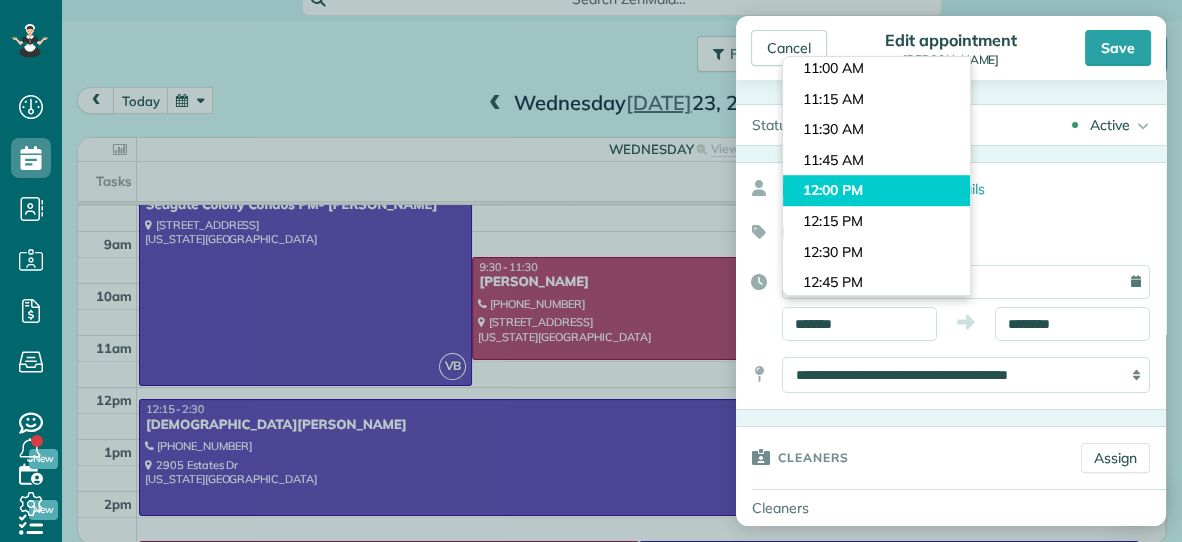 click on "Dashboard
Scheduling
Calendar View
List View
Dispatch View - Weekly scheduling (Beta)" at bounding box center [591, 271] 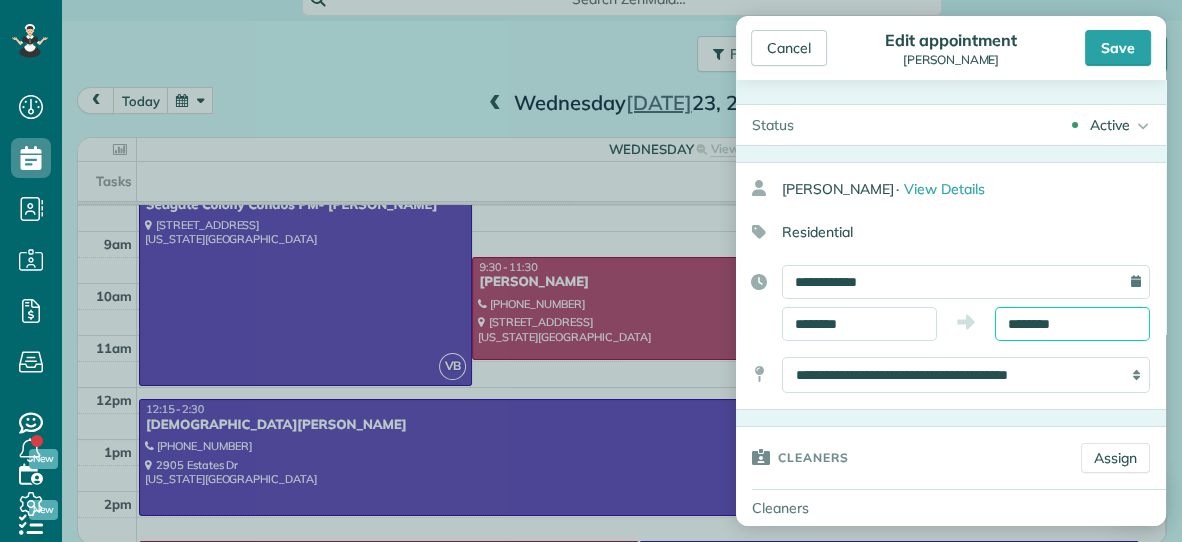click on "********" at bounding box center (1072, 324) 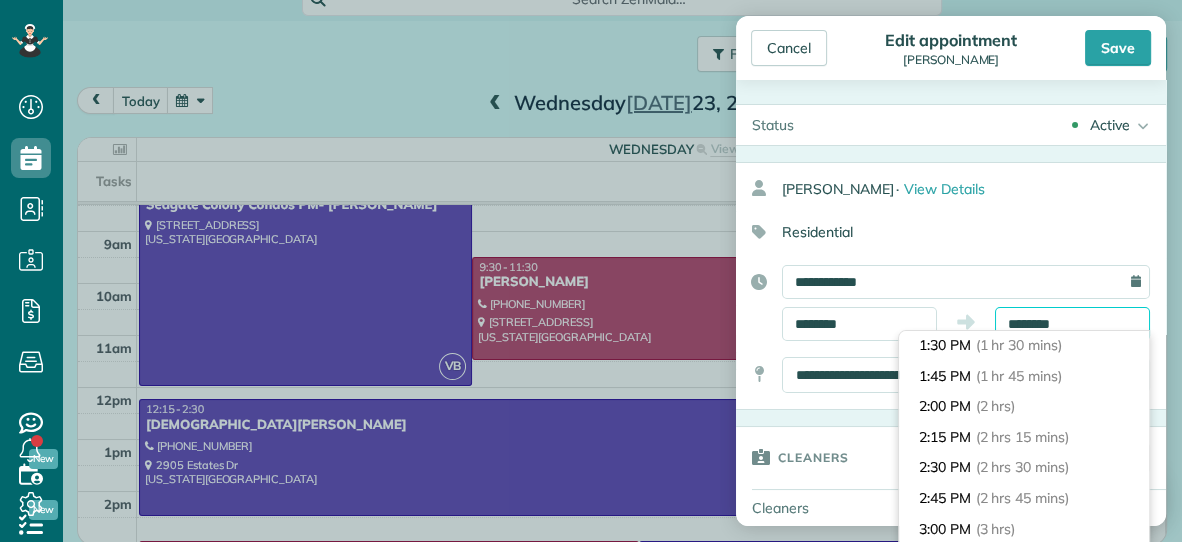 scroll, scrollTop: 179, scrollLeft: 0, axis: vertical 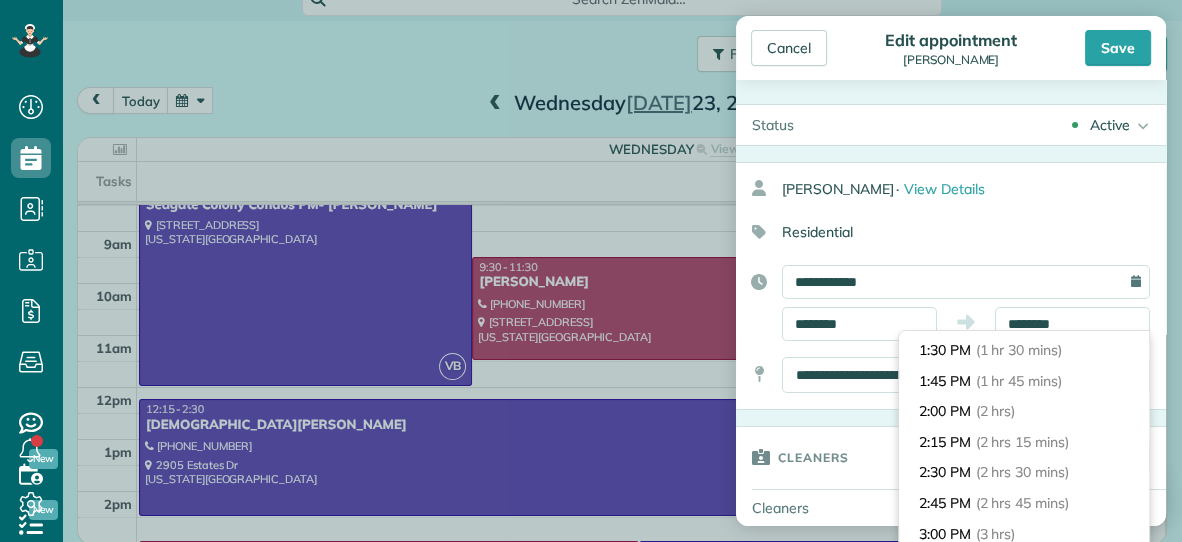 click on "2:15 PM  (2 hrs 15 mins)" at bounding box center (1024, 442) 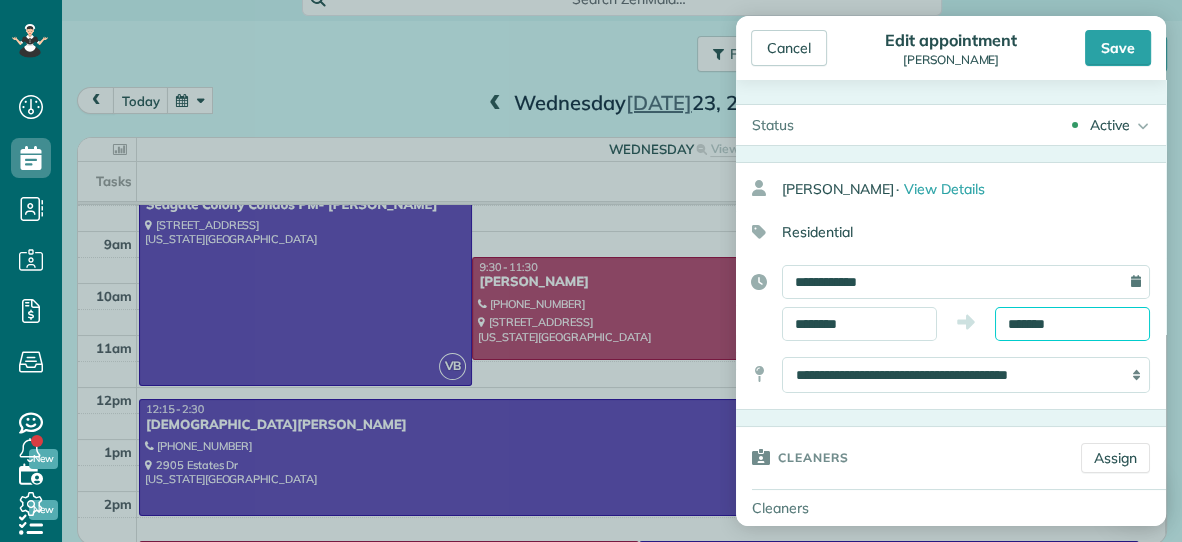 click on "*******" at bounding box center (1072, 324) 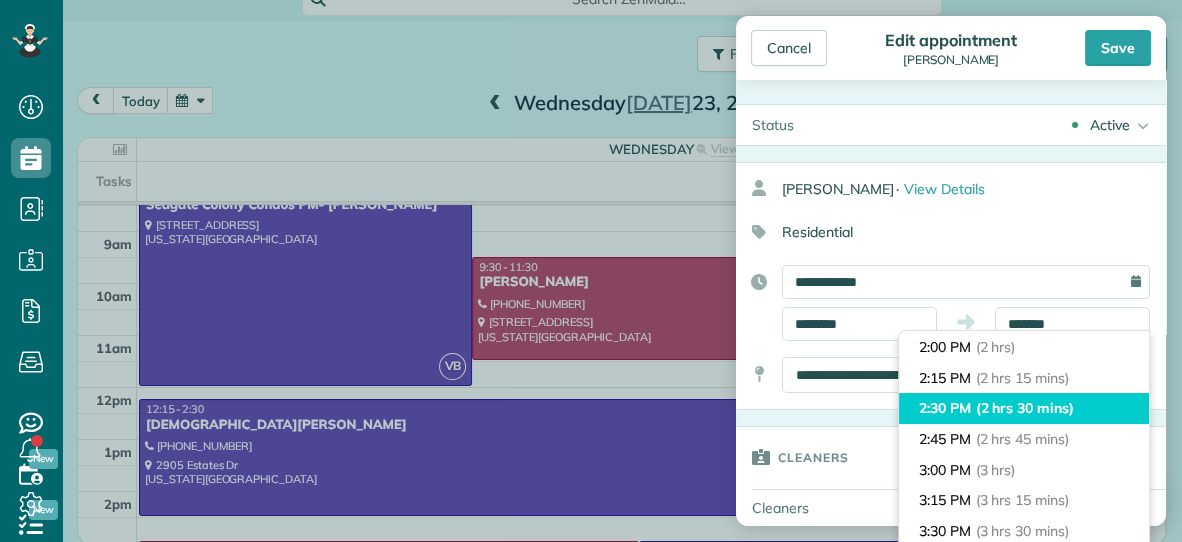 click on "(2 hrs 30 mins)" at bounding box center (1025, 408) 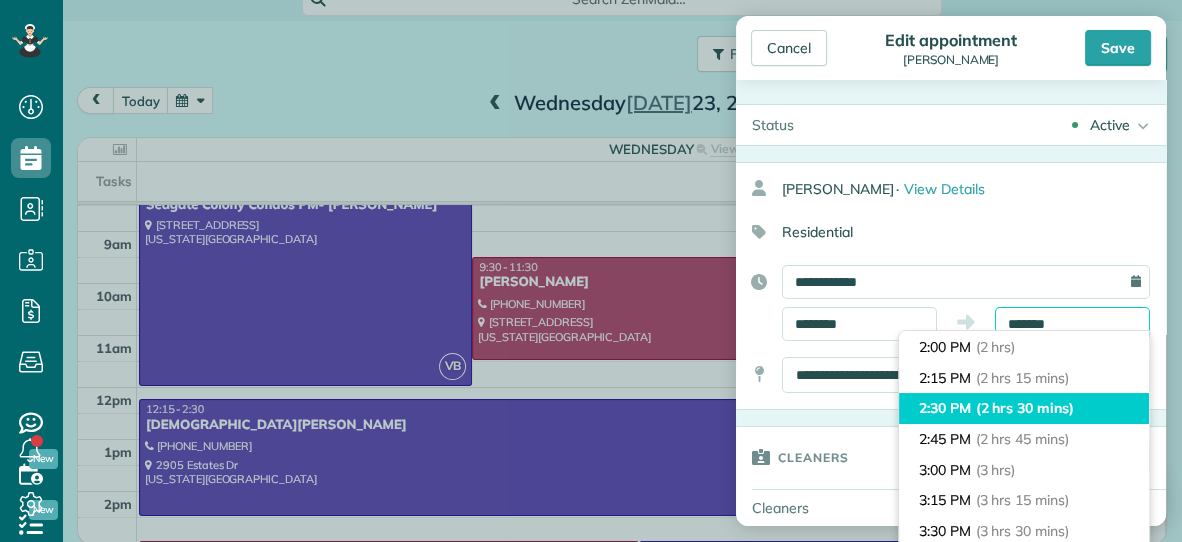 type on "*******" 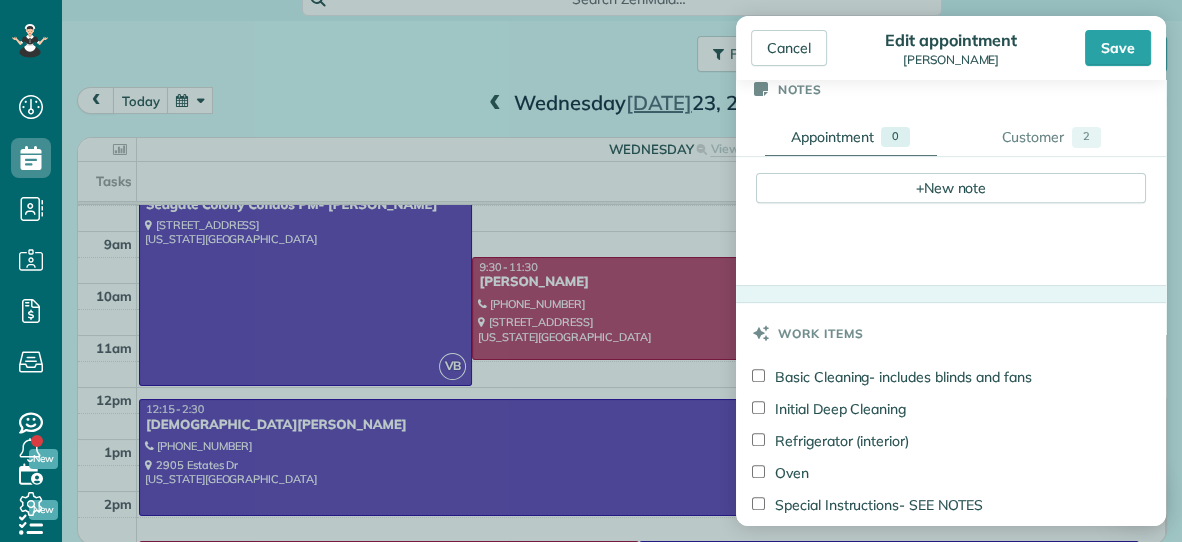 scroll, scrollTop: 699, scrollLeft: 0, axis: vertical 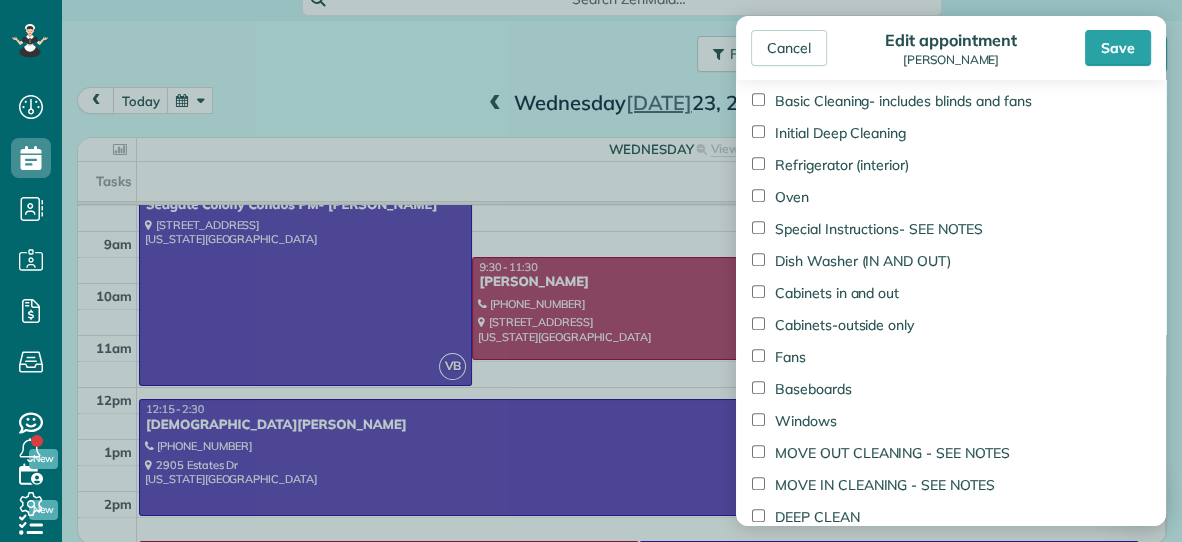 click on "Cancel
Edit appointment
[PERSON_NAME]
Save" at bounding box center (951, 48) 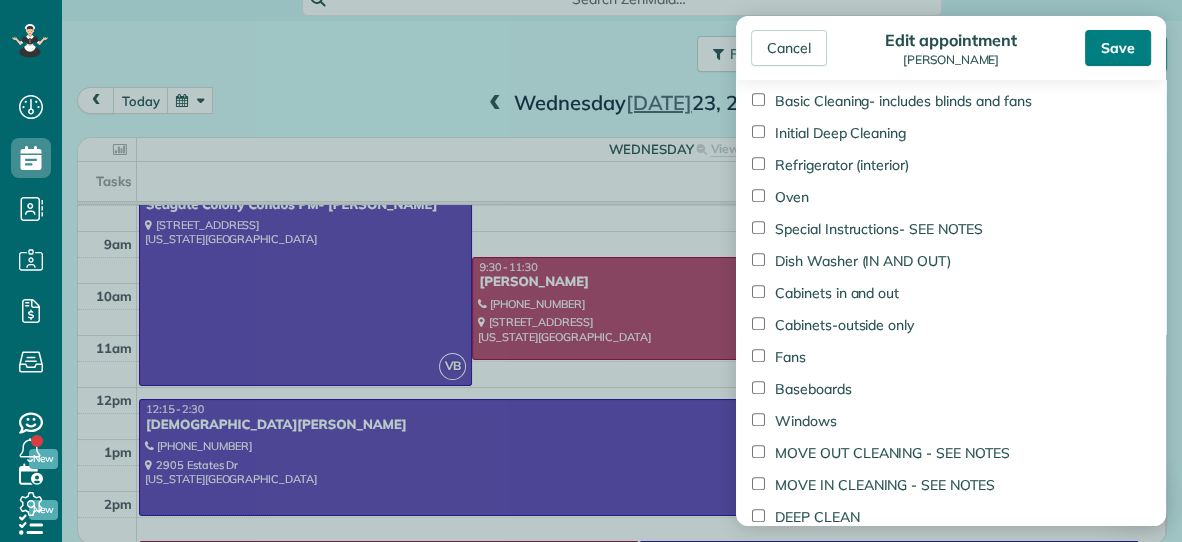click on "Save" at bounding box center [1118, 48] 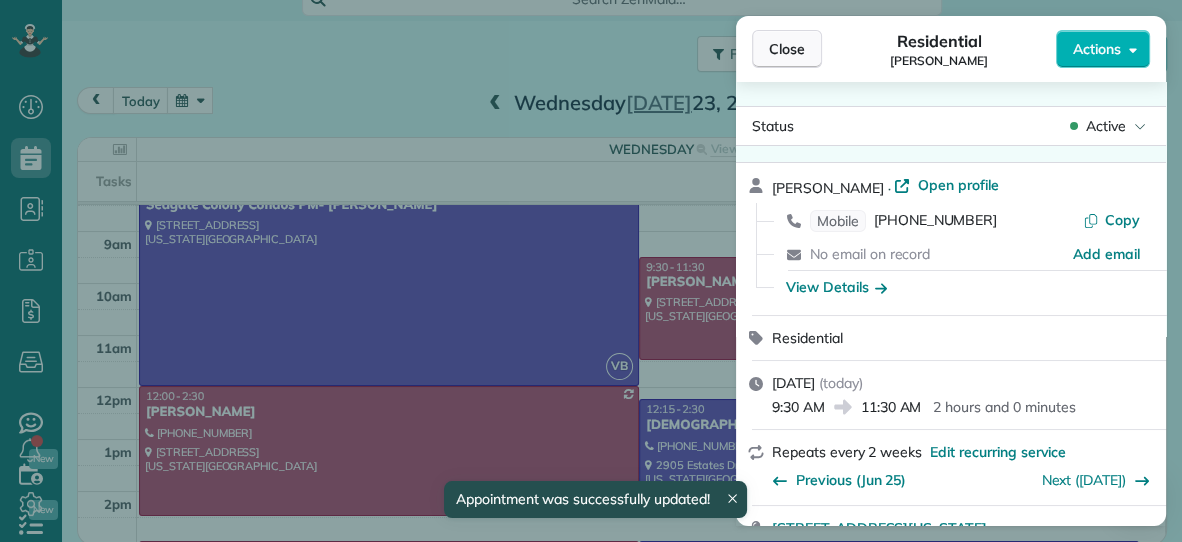 click on "Close" at bounding box center (787, 49) 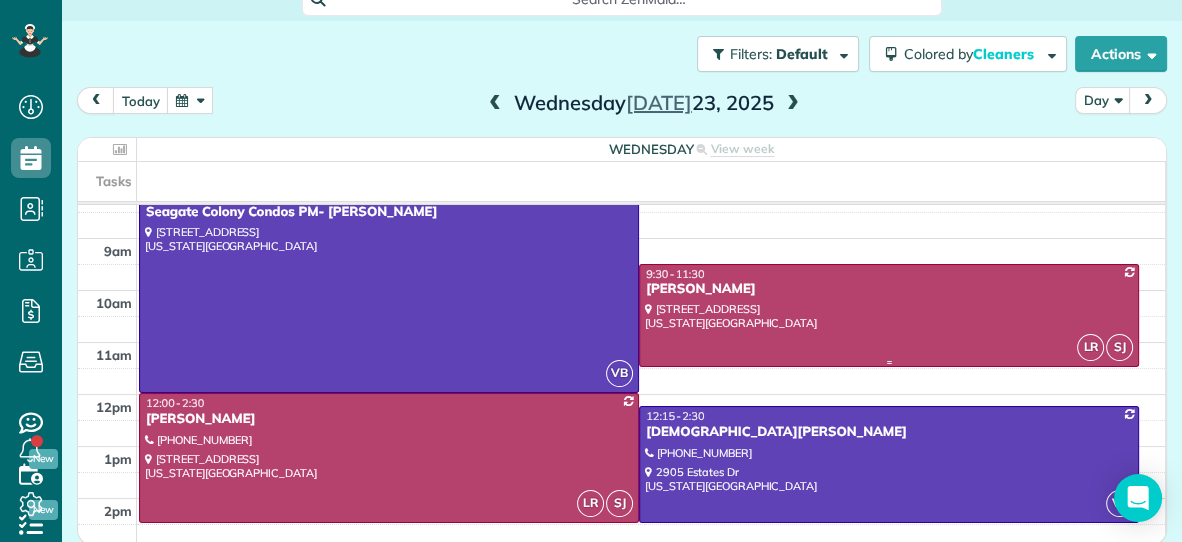 scroll, scrollTop: 73, scrollLeft: 0, axis: vertical 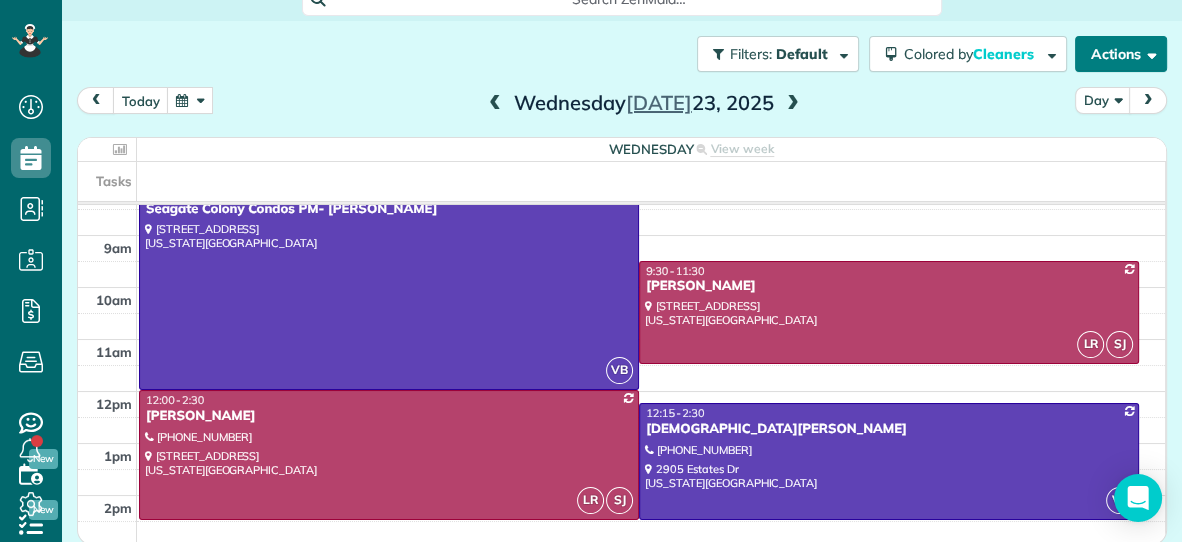 click on "Actions" at bounding box center (1121, 54) 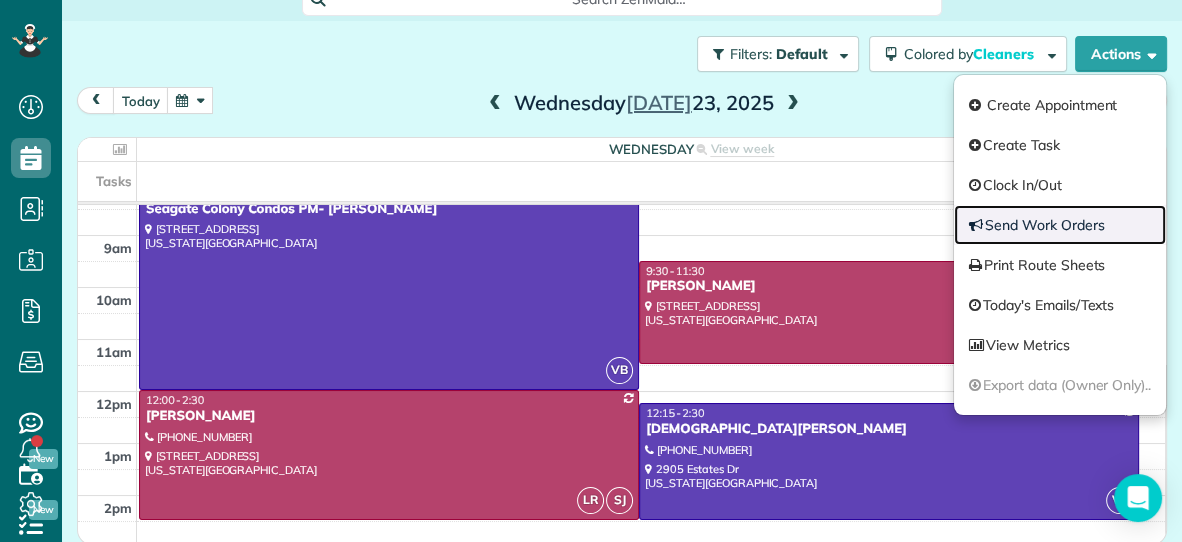 click on "Send Work Orders" at bounding box center [1060, 225] 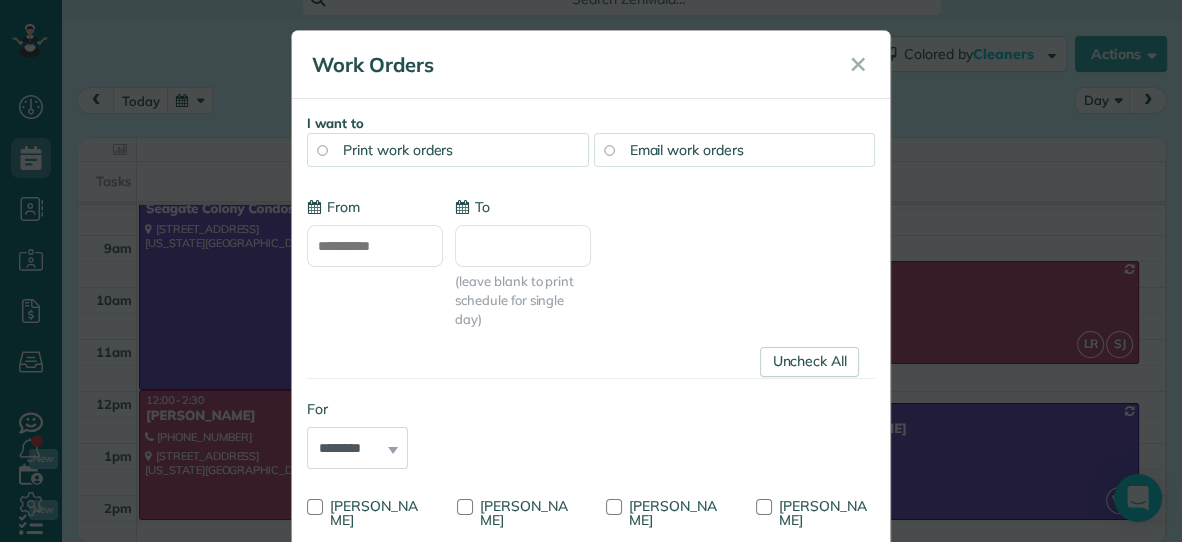 type on "**********" 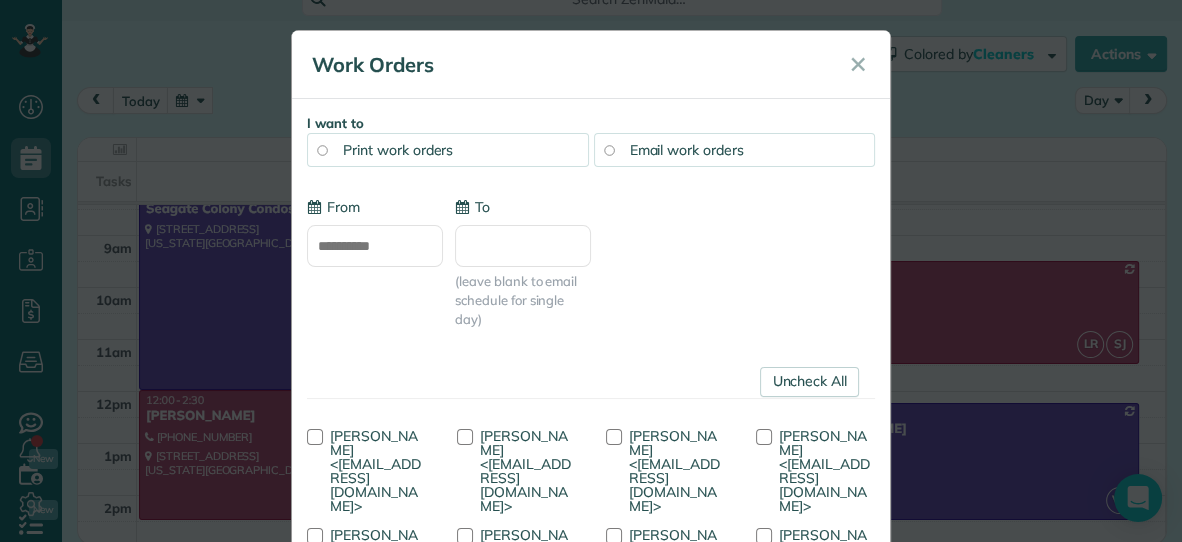 click on "To" at bounding box center [523, 246] 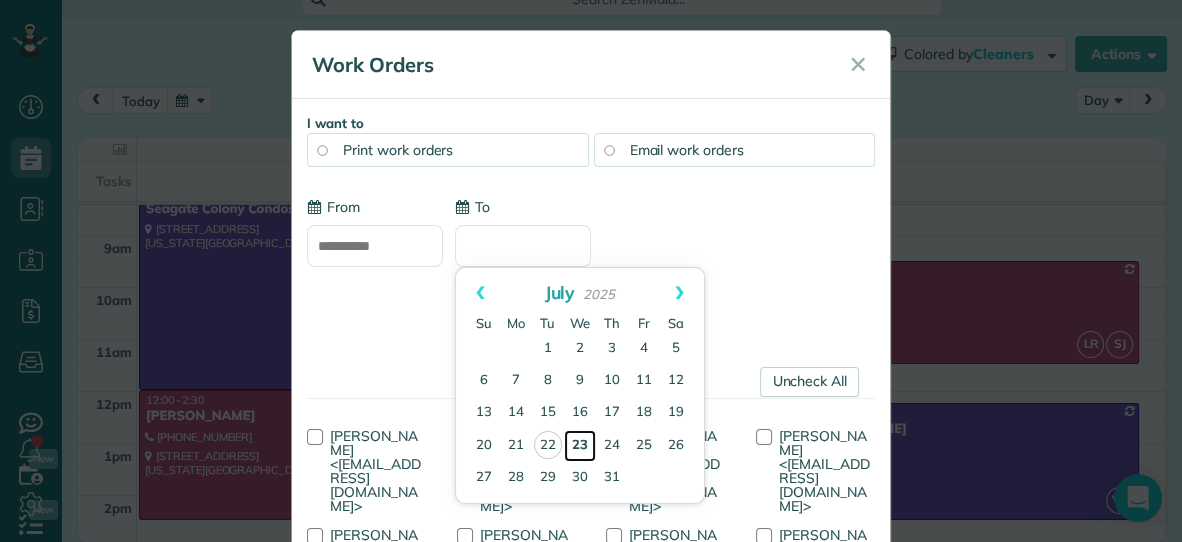 click on "23" at bounding box center [580, 446] 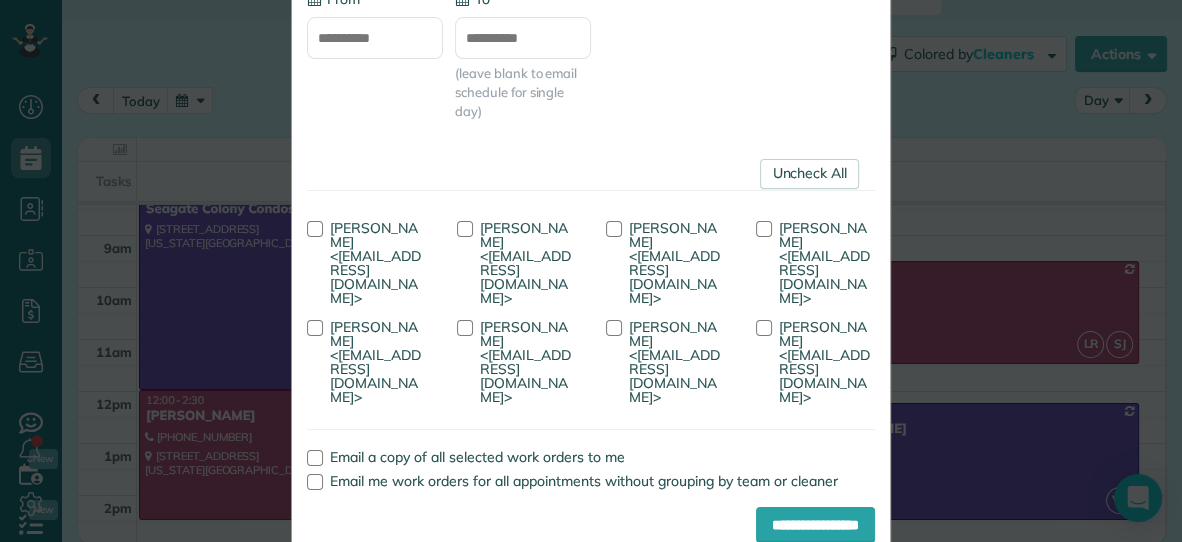 scroll, scrollTop: 255, scrollLeft: 0, axis: vertical 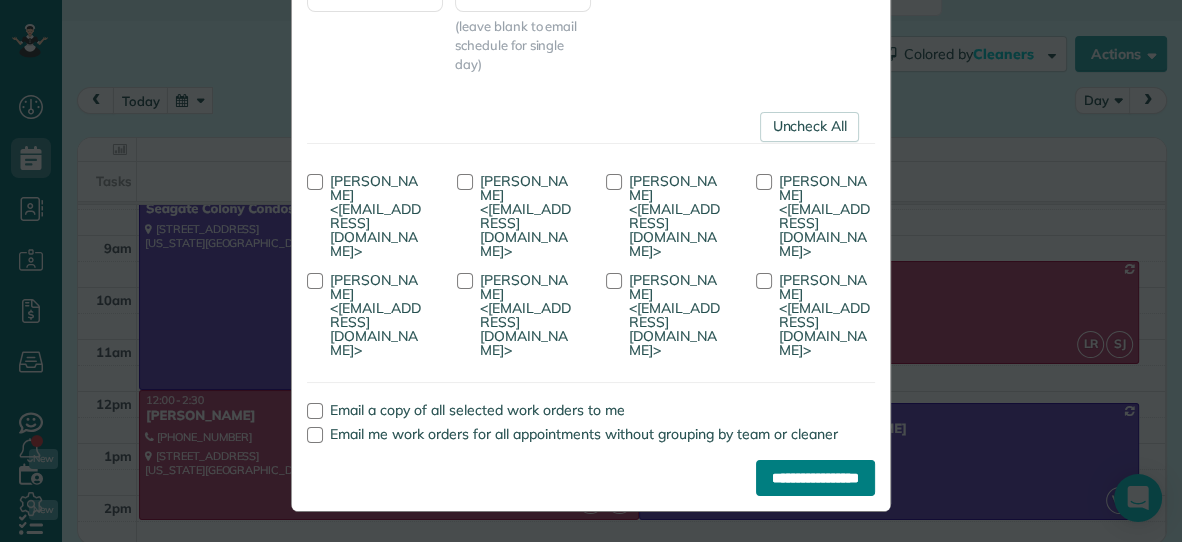 click on "**********" at bounding box center (815, 478) 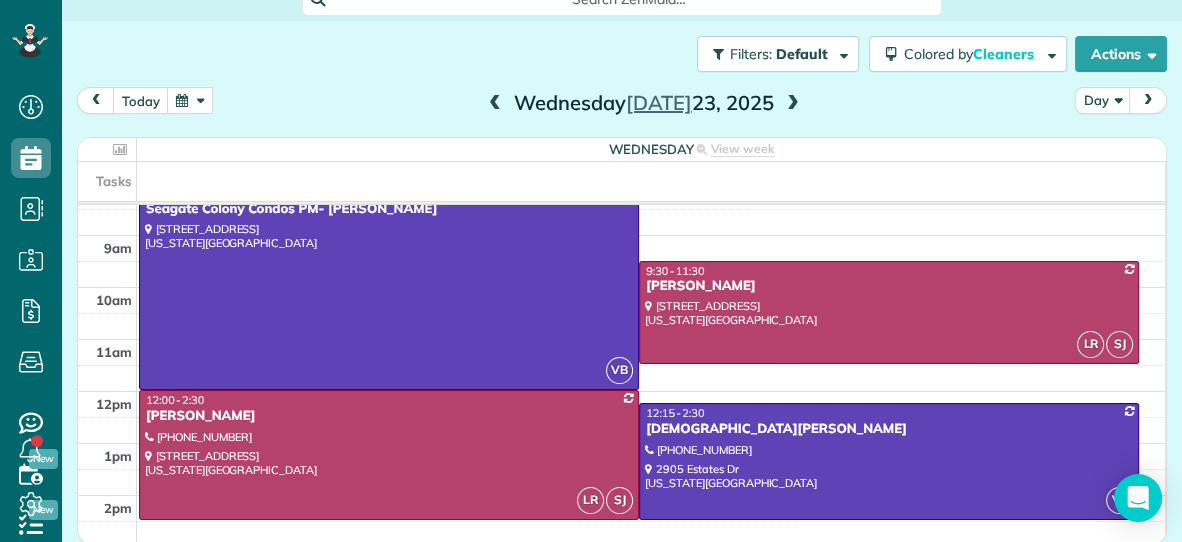 scroll, scrollTop: 0, scrollLeft: 0, axis: both 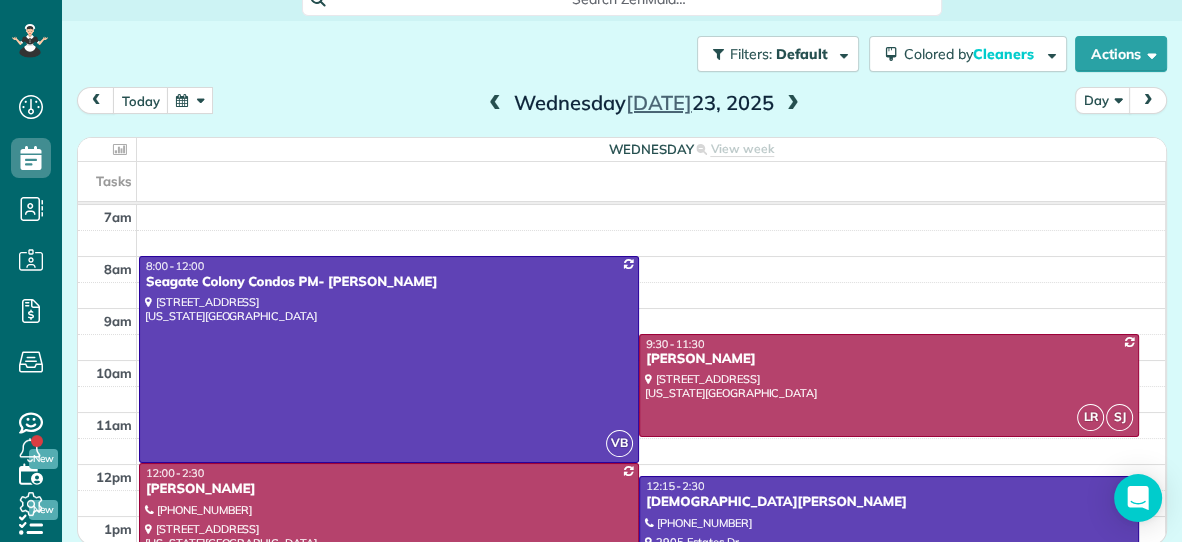 click at bounding box center [495, 104] 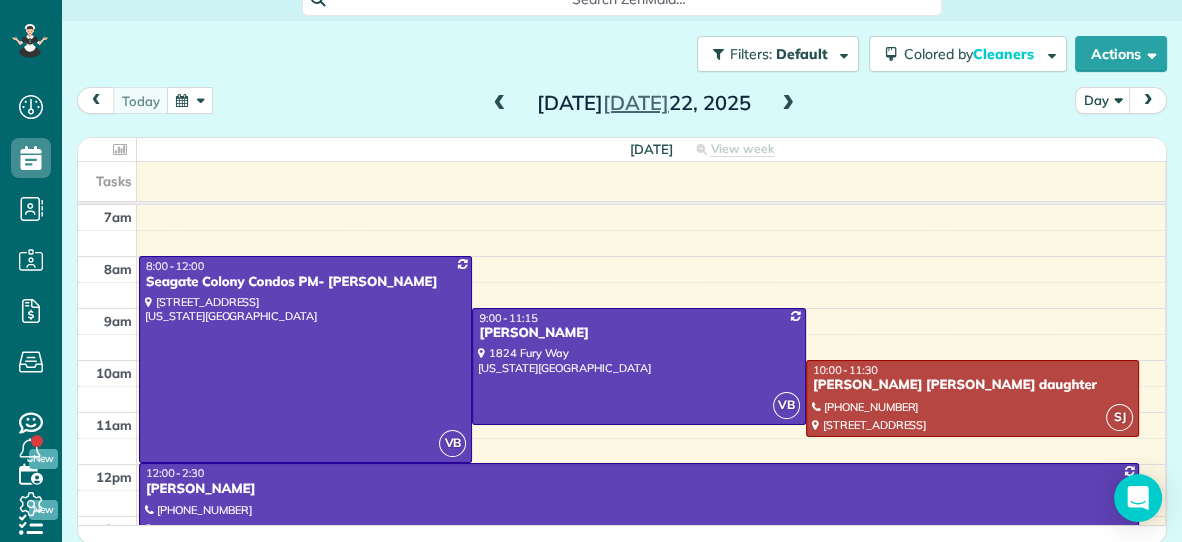 click at bounding box center [500, 104] 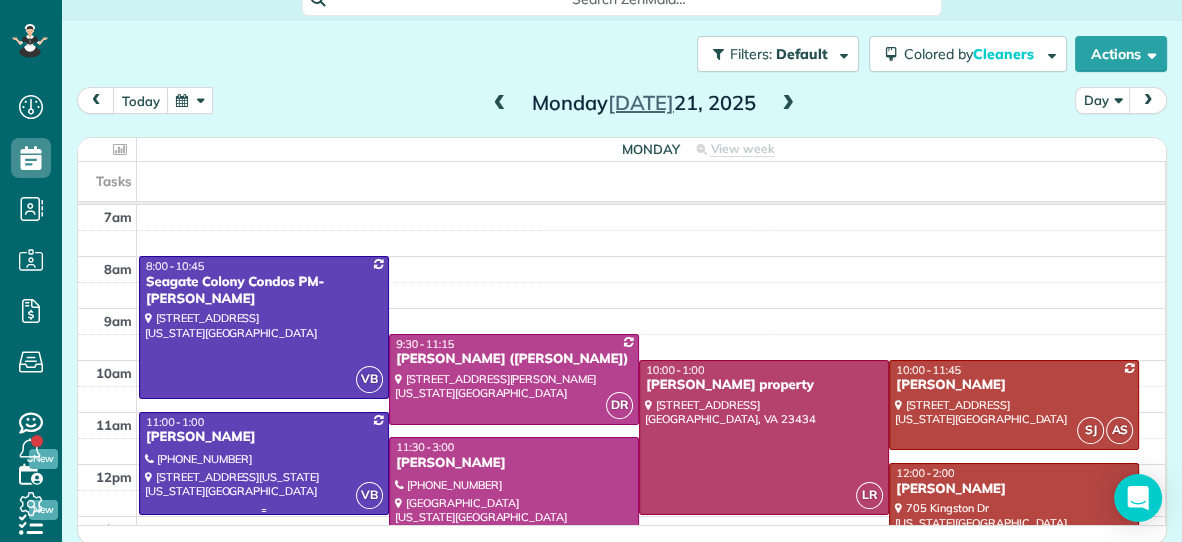 click at bounding box center (264, 463) 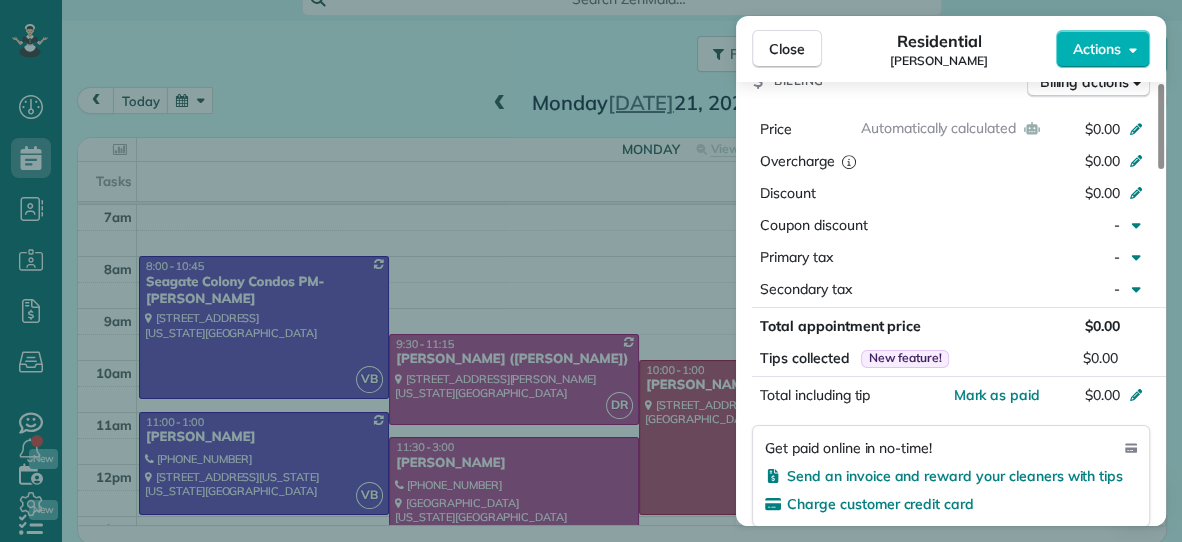 scroll, scrollTop: 920, scrollLeft: 0, axis: vertical 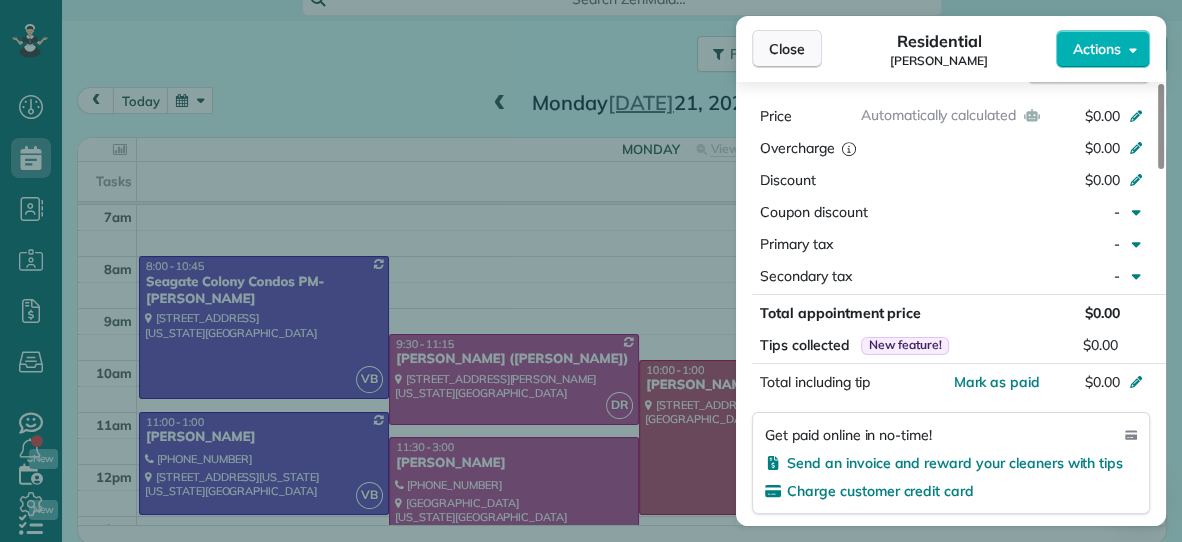 click on "Close" at bounding box center [787, 49] 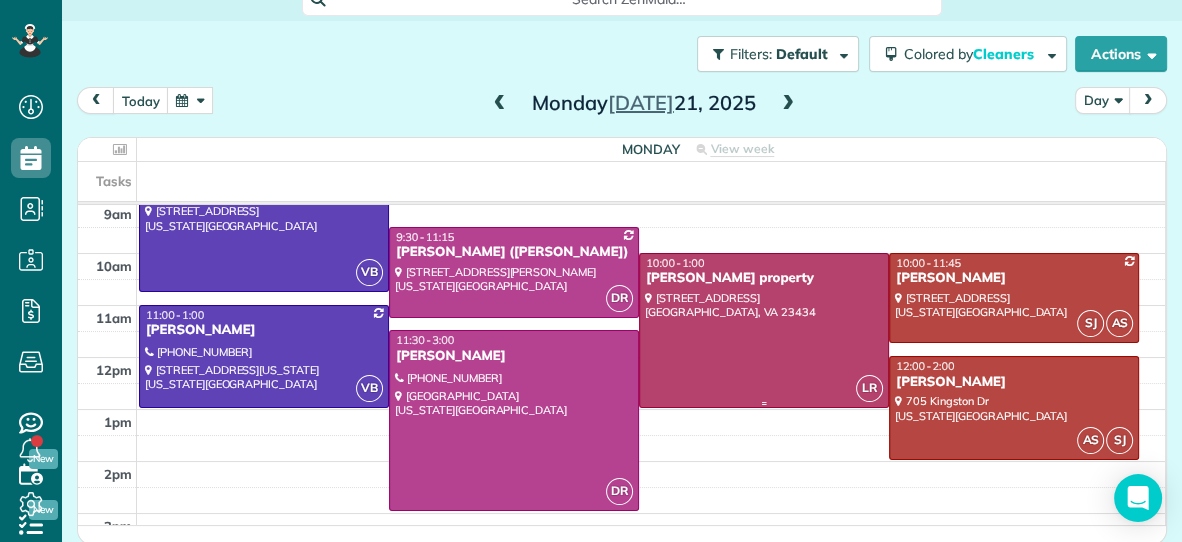 scroll, scrollTop: 110, scrollLeft: 0, axis: vertical 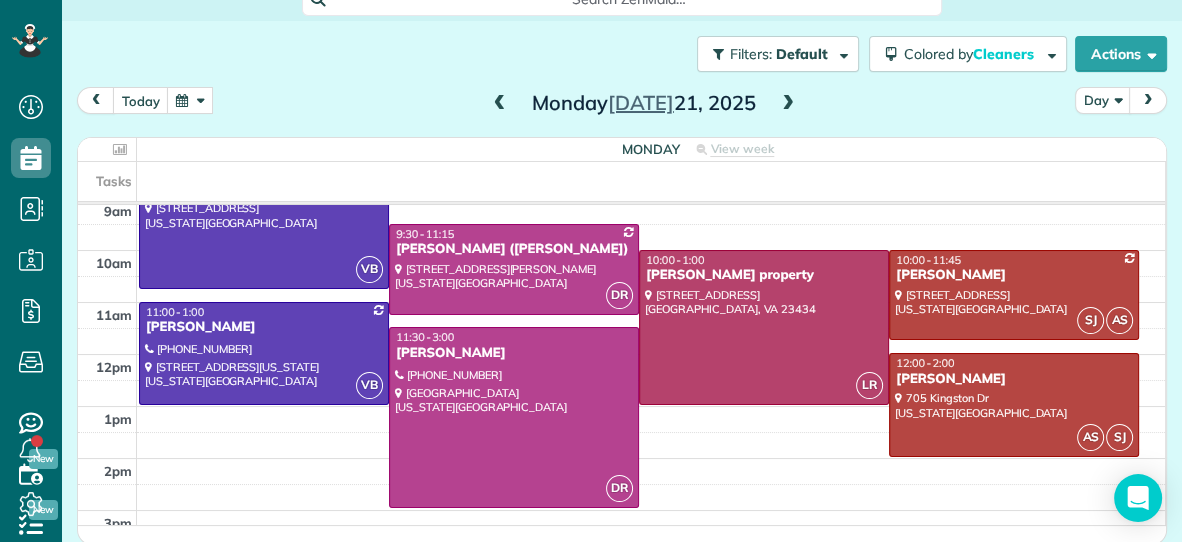 click at bounding box center [788, 104] 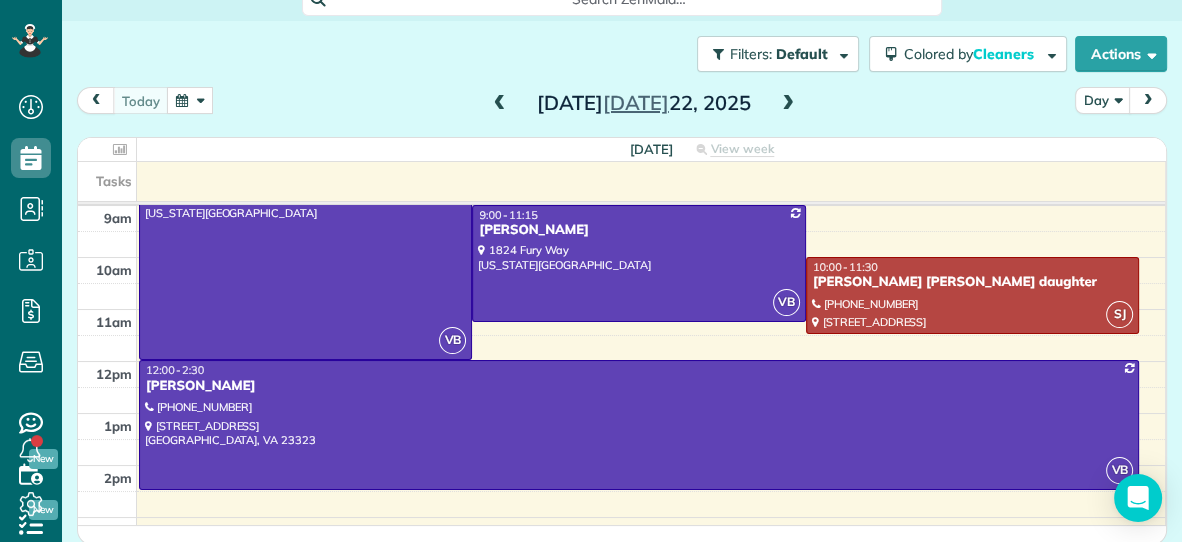 scroll, scrollTop: 115, scrollLeft: 0, axis: vertical 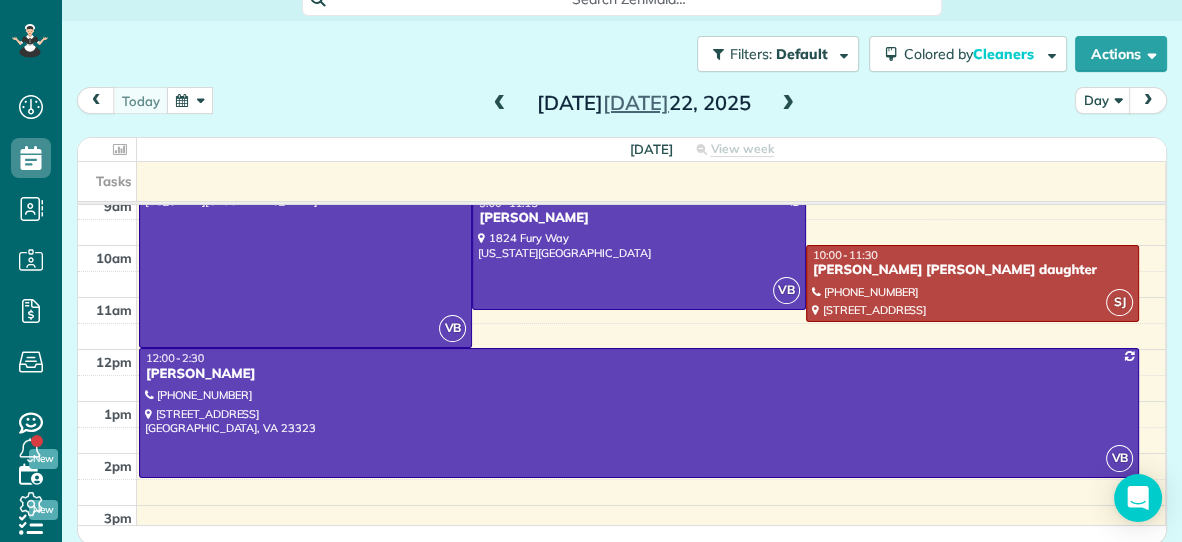 click on "[DATE]
View week $0.00 10.25  Man Hours 4  Appointments 0% Paid All Assigned Tasks 7am 8am 9am 10am 11am 12pm 1pm 2pm 3pm 4pm 5pm 6pm VB 8:00 - 12:00 [GEOGRAPHIC_DATA] Condos PM- [PERSON_NAME] [STREET_ADDRESS][US_STATE] VB 9:00 - 11:15 [PERSON_NAME] [STREET_ADDRESS][US_STATE] SJ 10:00 - 11:30 [PERSON_NAME] [PERSON_NAME] daughter [PHONE_NUMBER] [STREET_ADDRESS][US_STATE] VB 12:00 - 2:[GEOGRAPHIC_DATA][PERSON_NAME] [PHONE_NUMBER] [STREET_ADDRESS]" at bounding box center [622, 341] 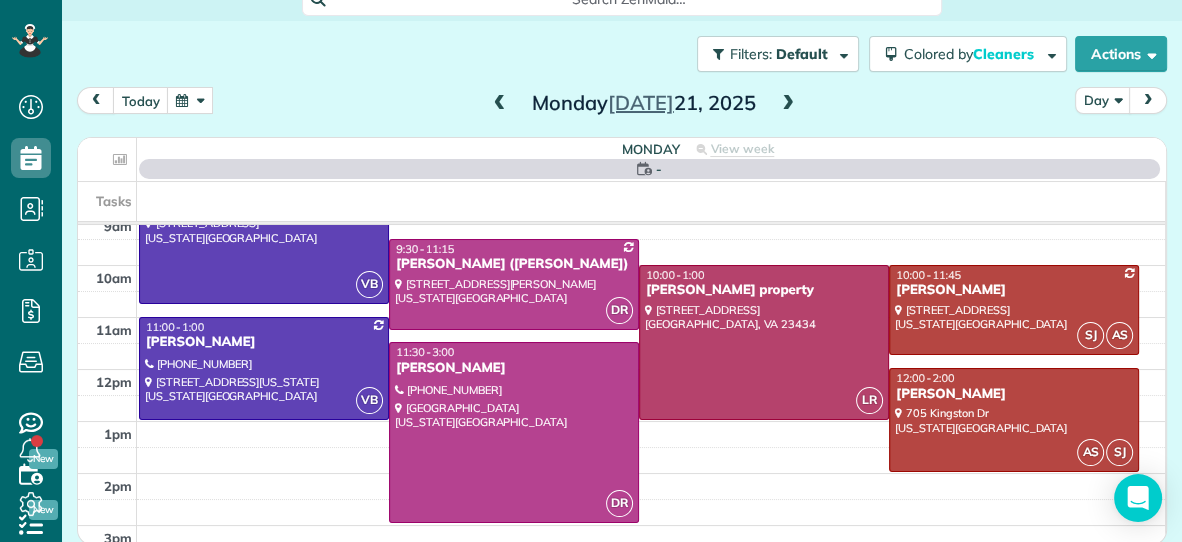 scroll, scrollTop: 0, scrollLeft: 0, axis: both 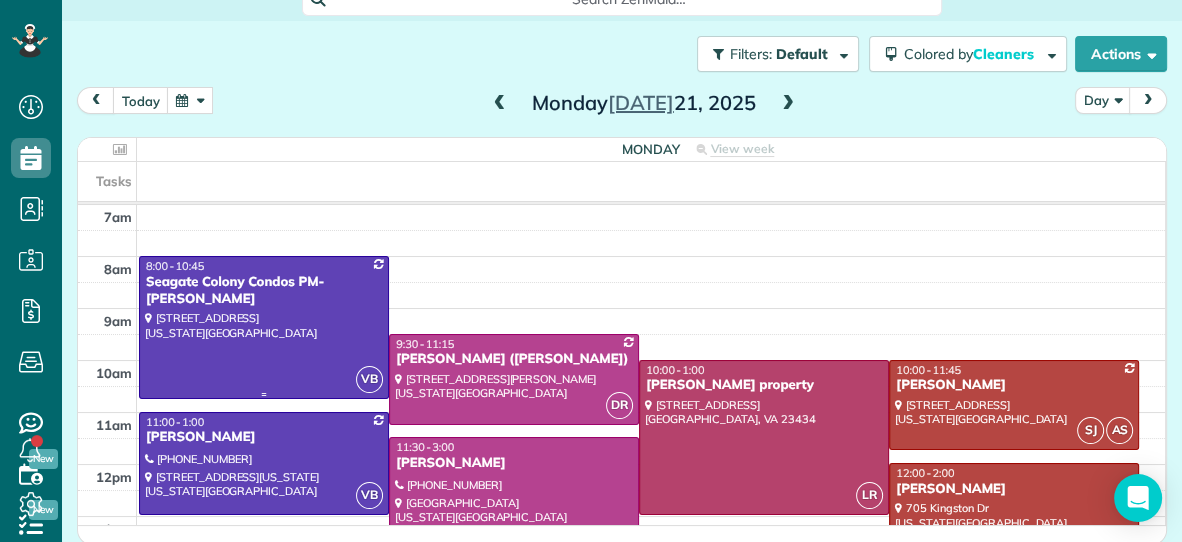 click at bounding box center [264, 327] 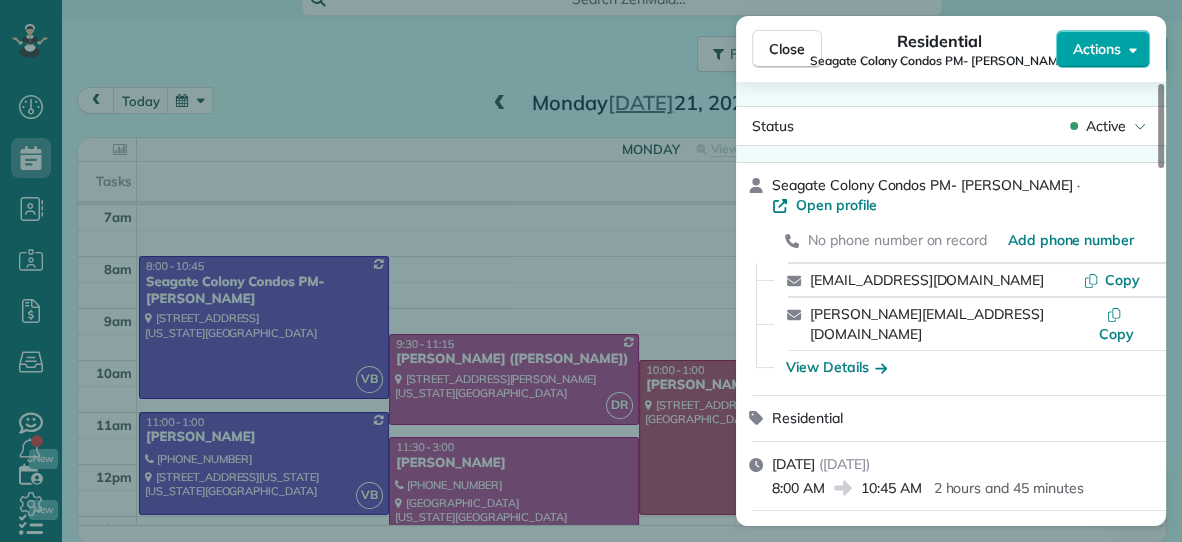 click on "Actions" at bounding box center [1097, 49] 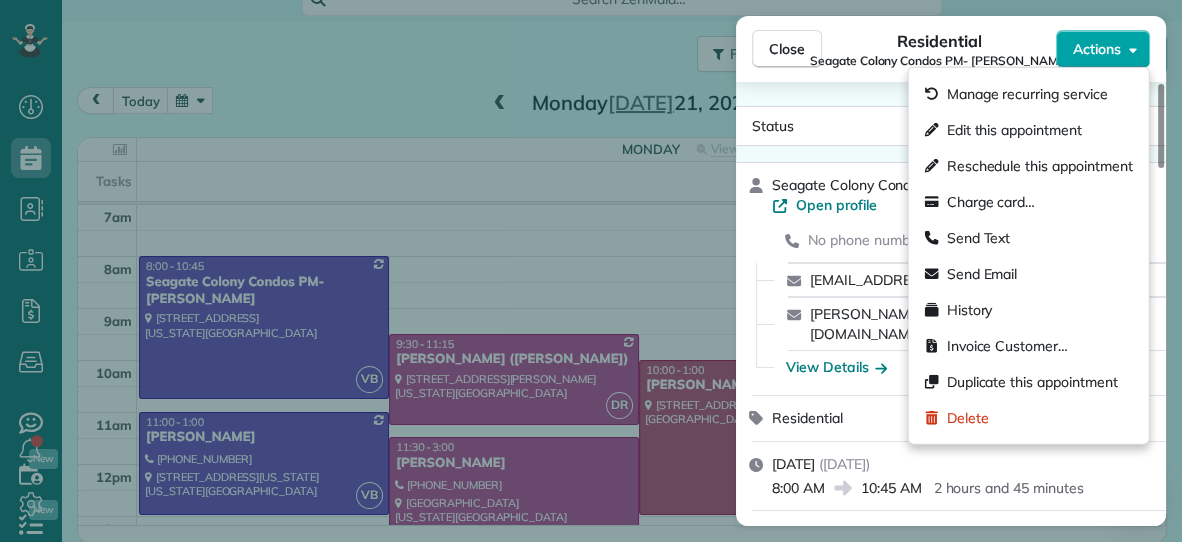 click on "Actions" at bounding box center [1097, 49] 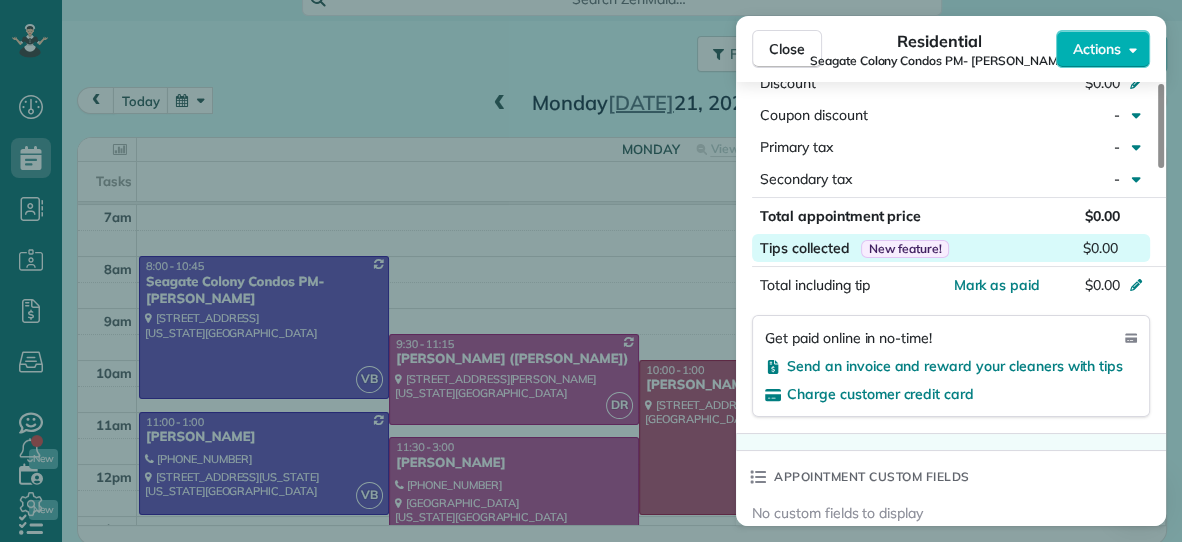 scroll, scrollTop: 1099, scrollLeft: 0, axis: vertical 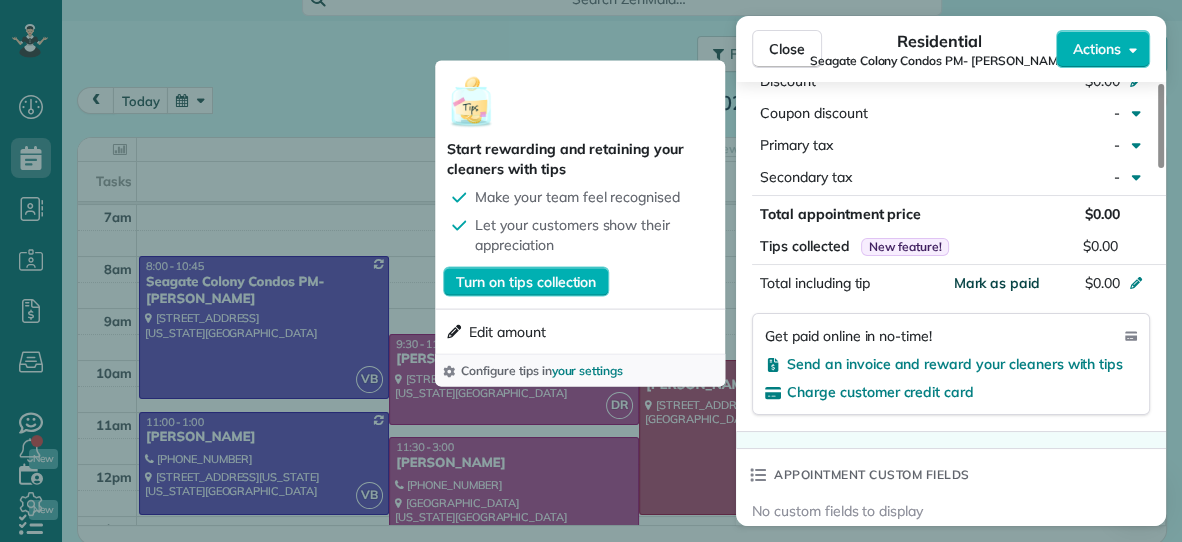 click on "Mark as paid" at bounding box center (996, 283) 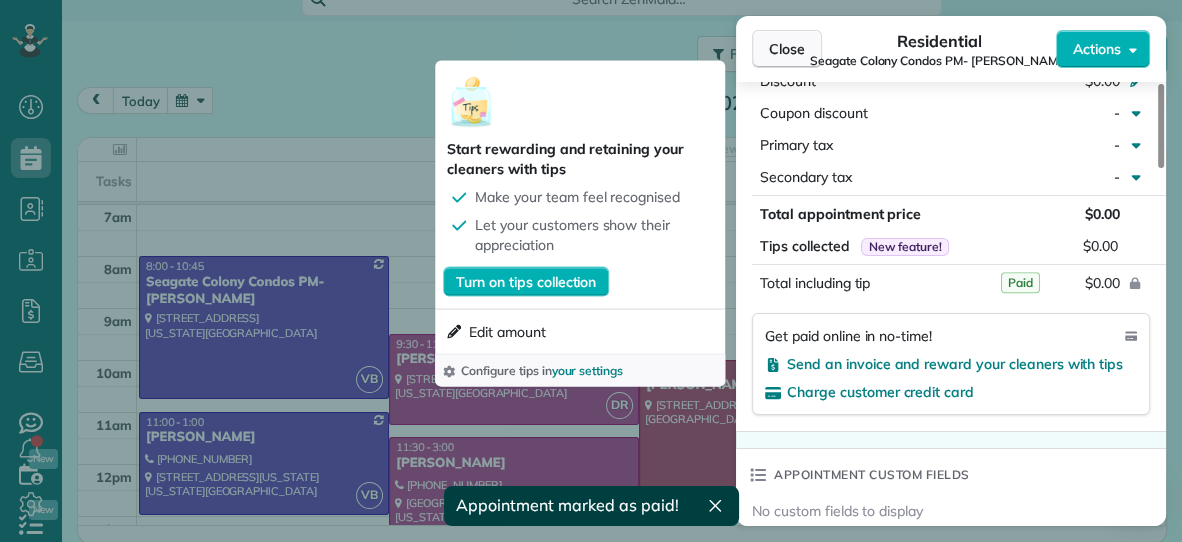 click on "Close" at bounding box center [787, 49] 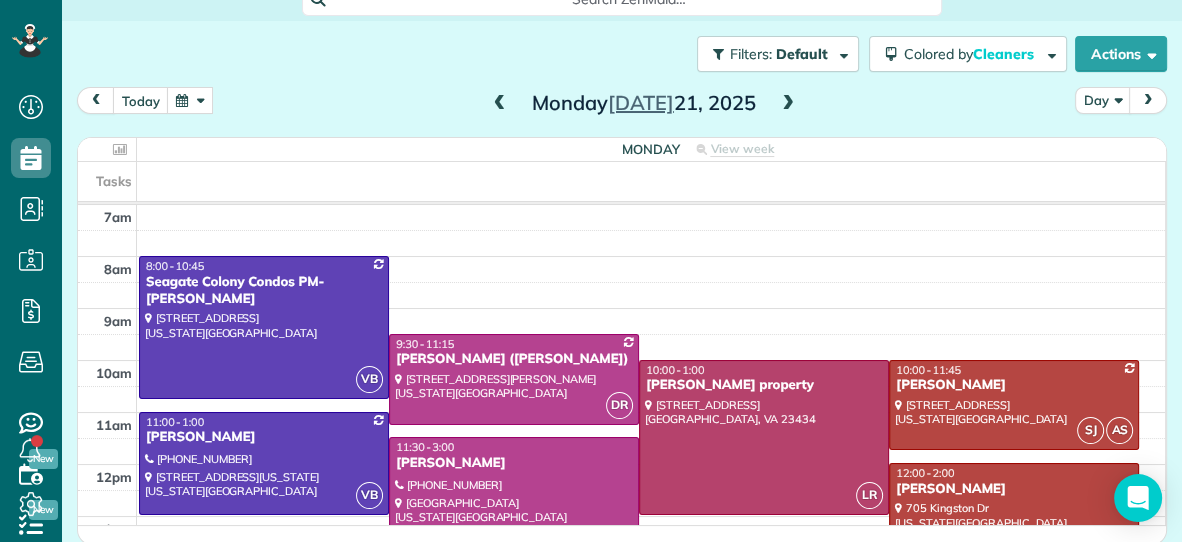 click at bounding box center (788, 104) 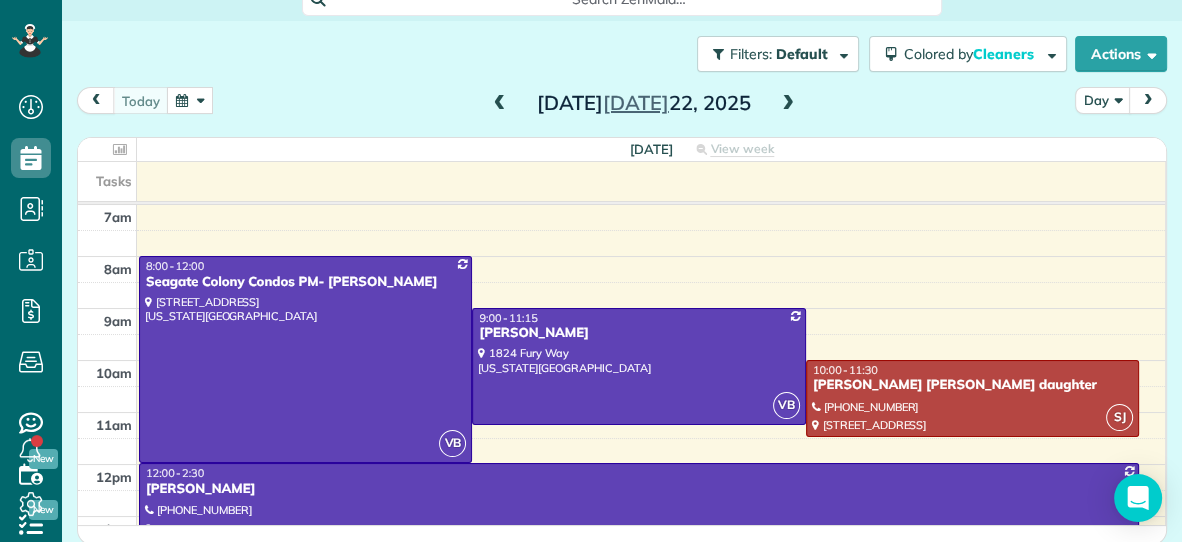 click at bounding box center (500, 104) 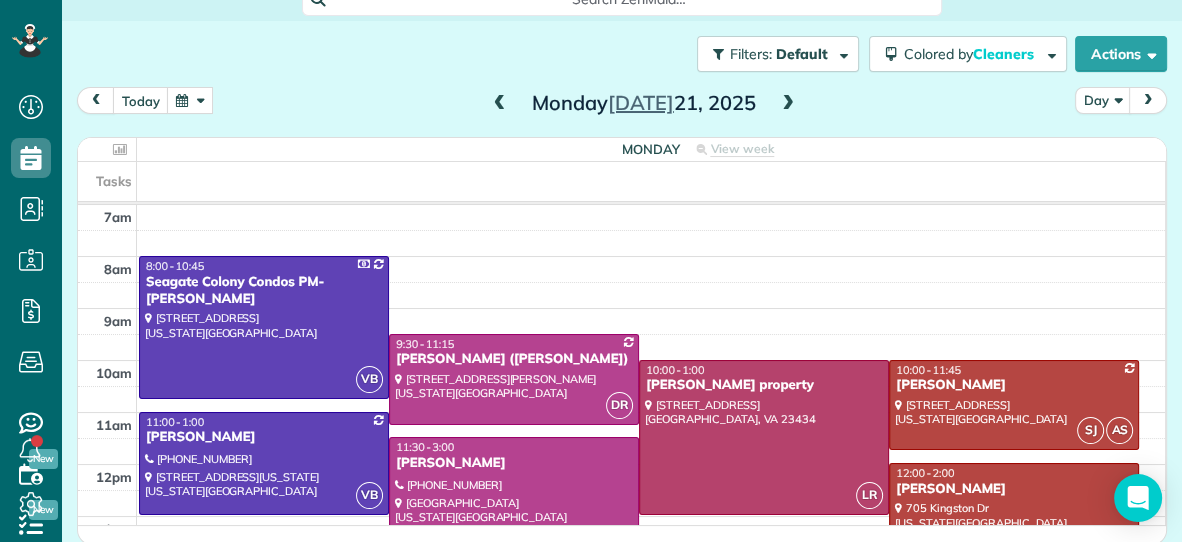 click at bounding box center [514, 527] 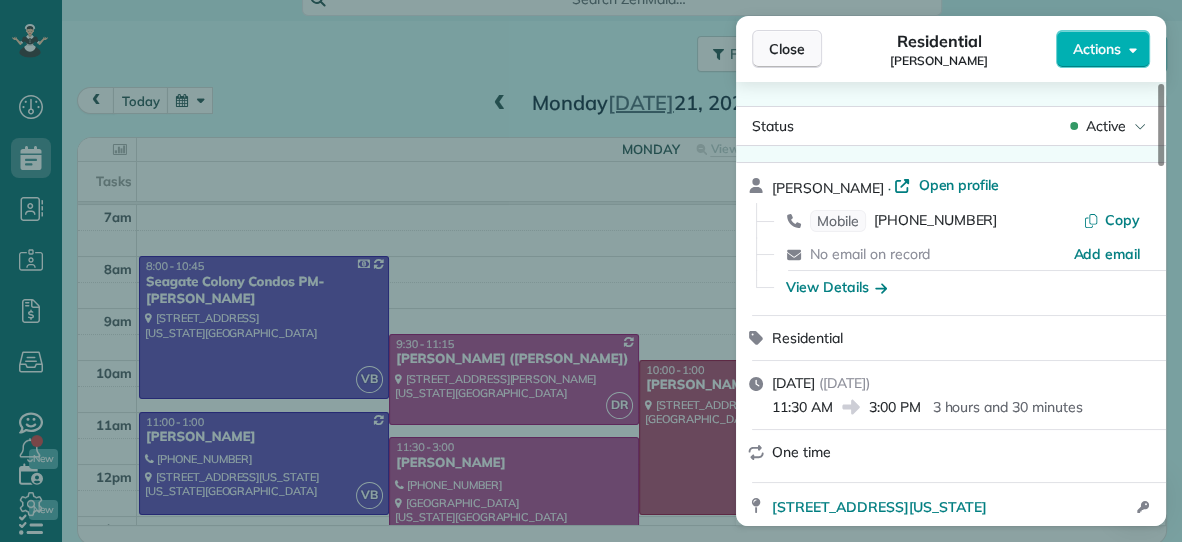 click on "Close" at bounding box center (787, 49) 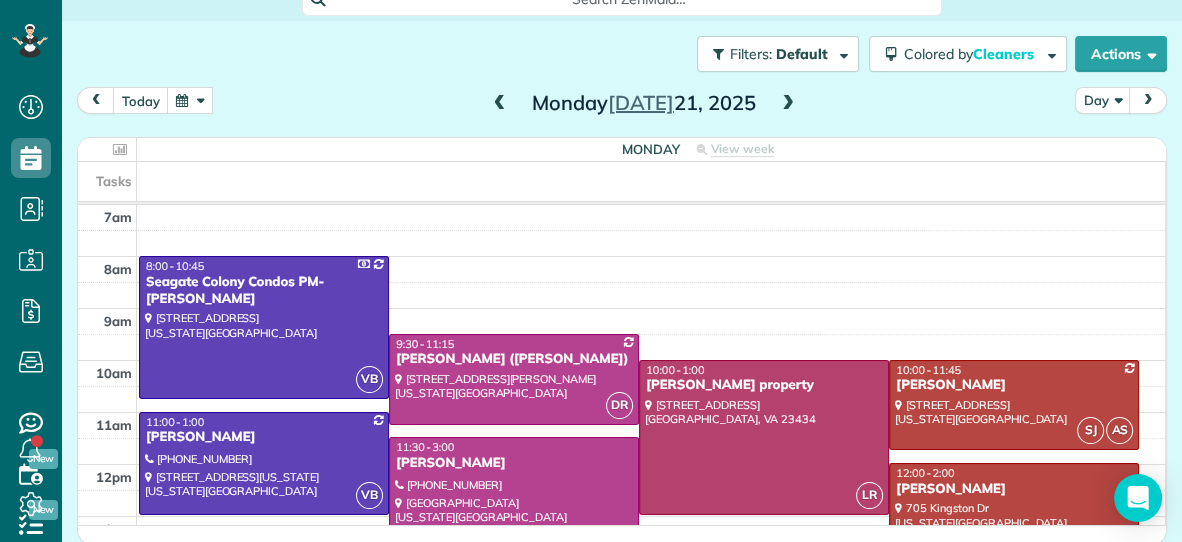 click at bounding box center [788, 104] 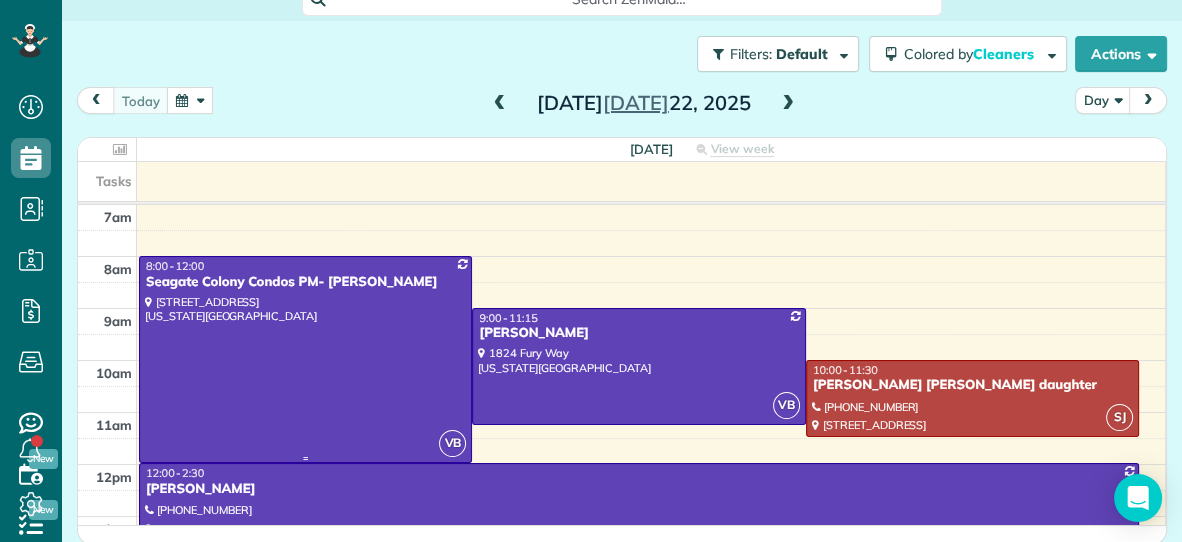 click at bounding box center [305, 359] 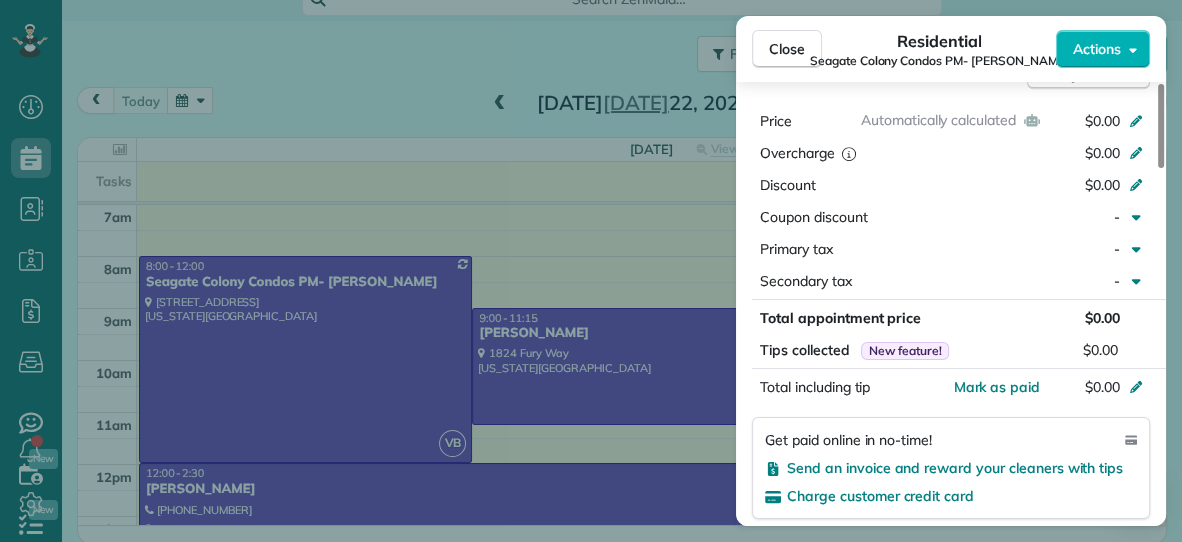 scroll, scrollTop: 1011, scrollLeft: 0, axis: vertical 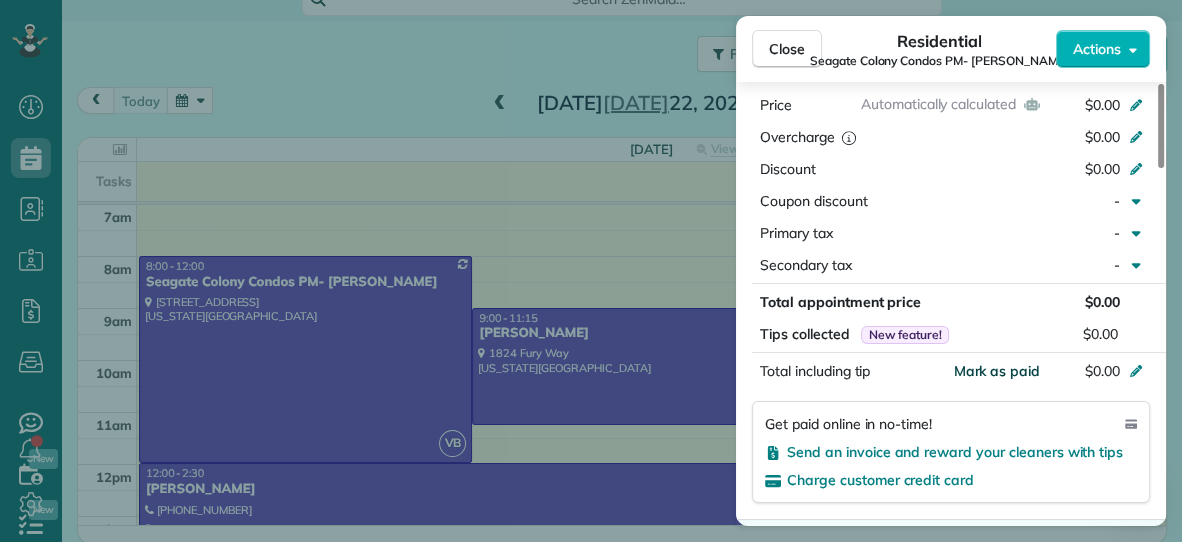 click on "Mark as paid" at bounding box center [996, 371] 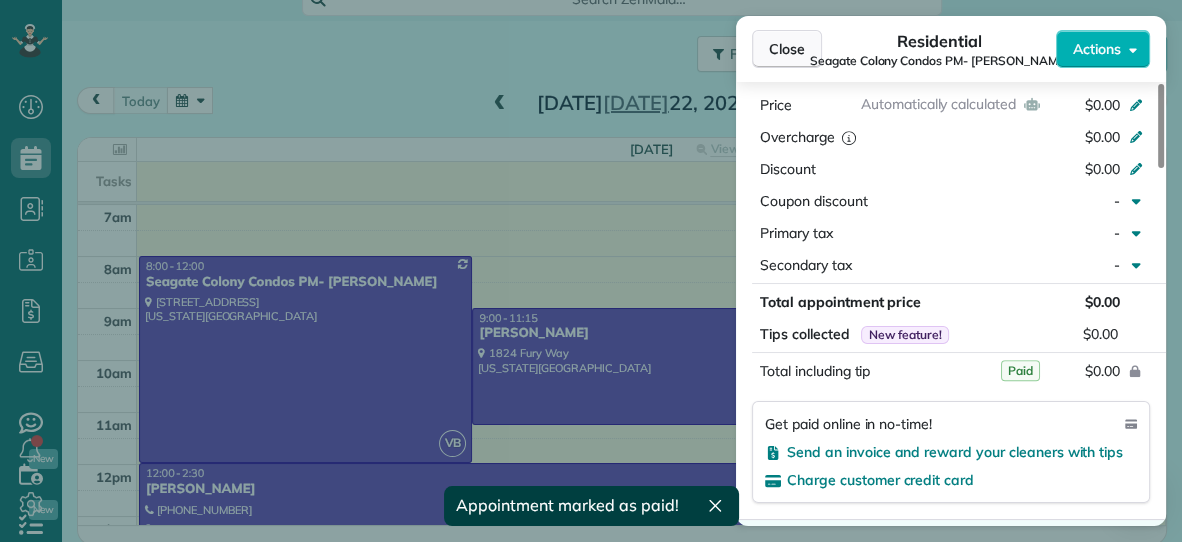 click on "Close" at bounding box center [787, 49] 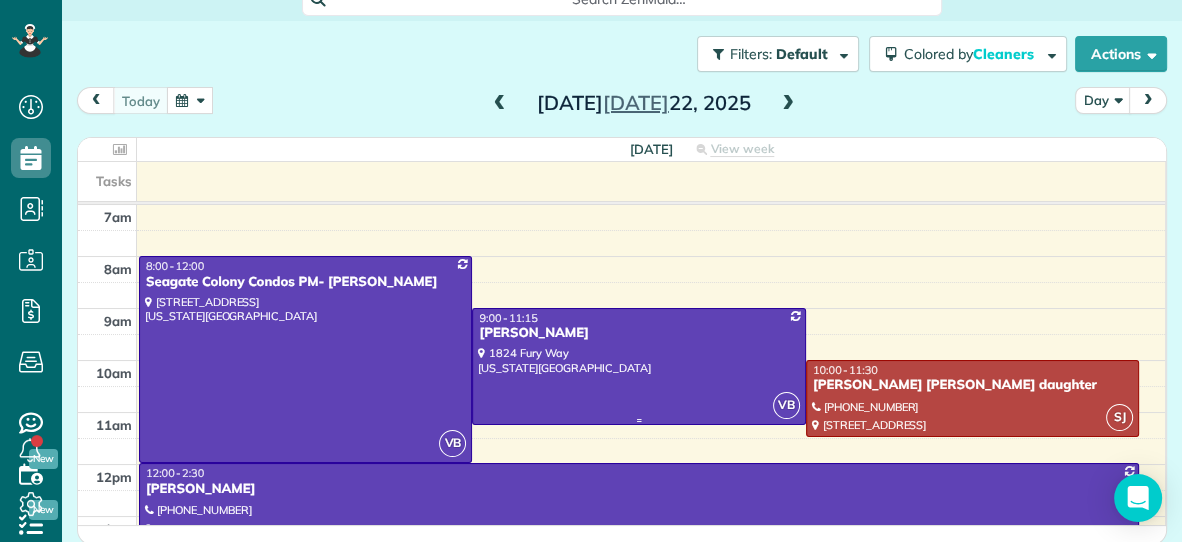 click at bounding box center (638, 366) 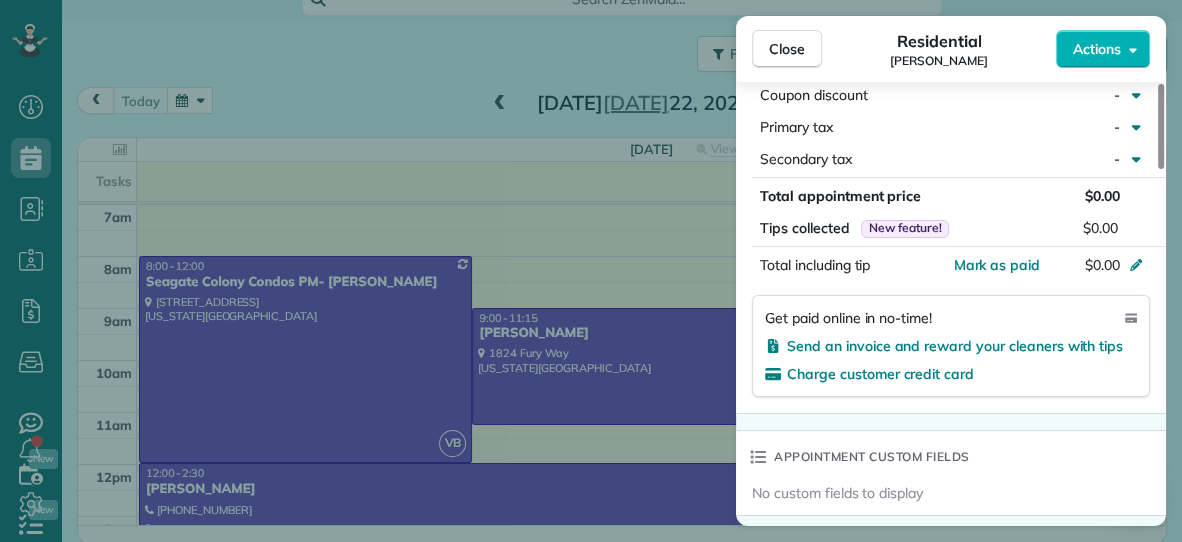 scroll, scrollTop: 1039, scrollLeft: 0, axis: vertical 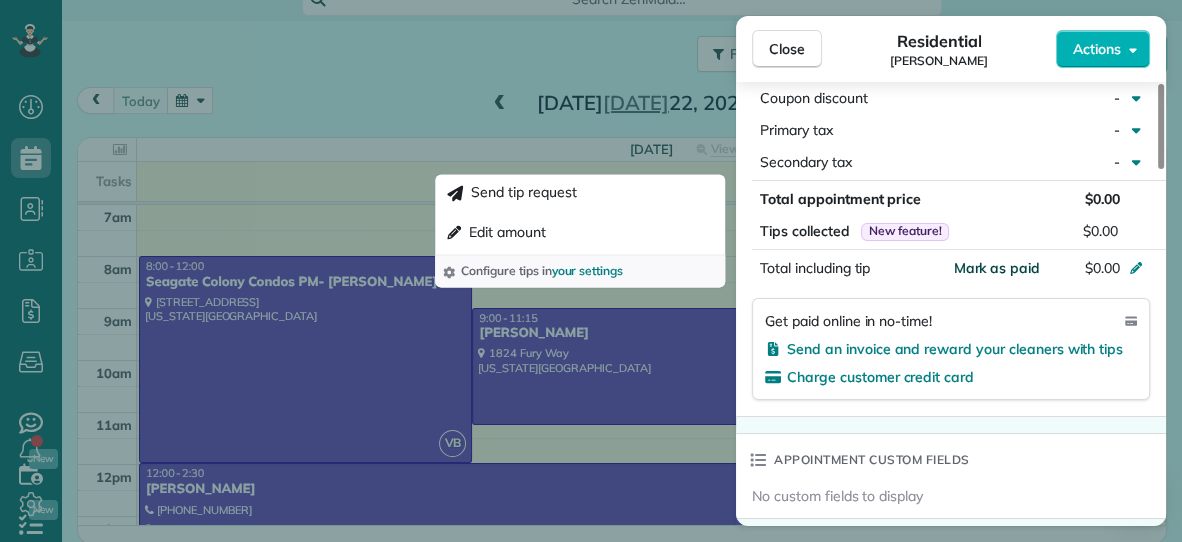 click on "Mark as paid" at bounding box center [996, 268] 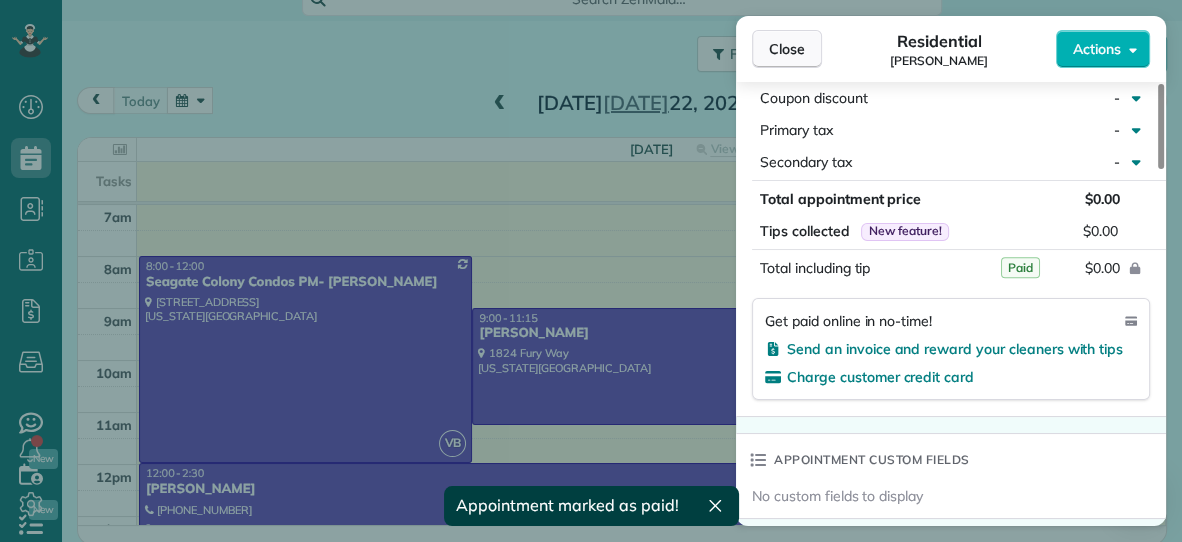 click on "Close" at bounding box center [787, 49] 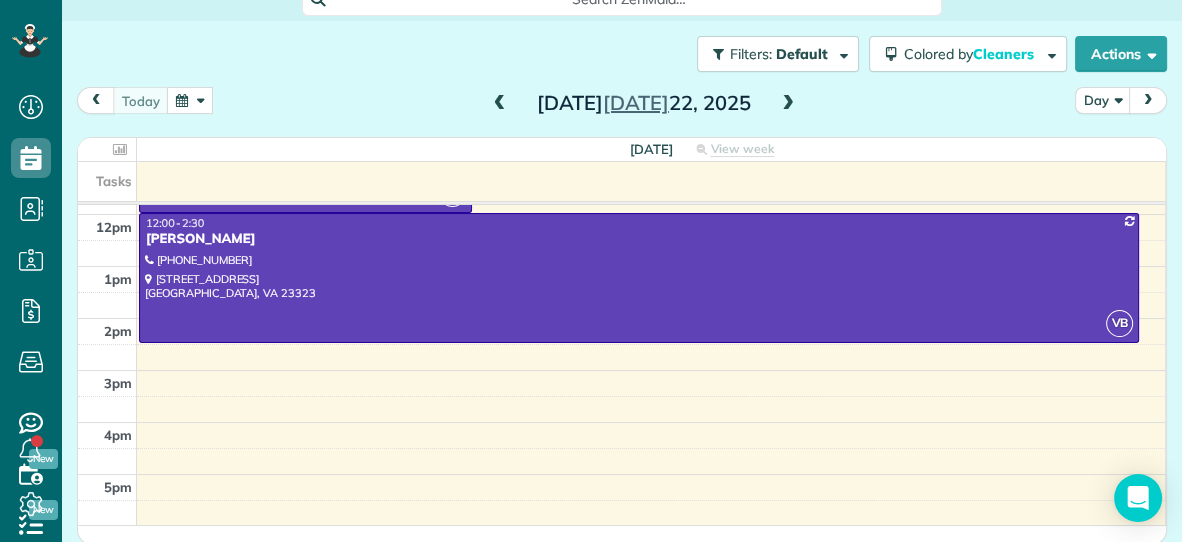 scroll, scrollTop: 253, scrollLeft: 0, axis: vertical 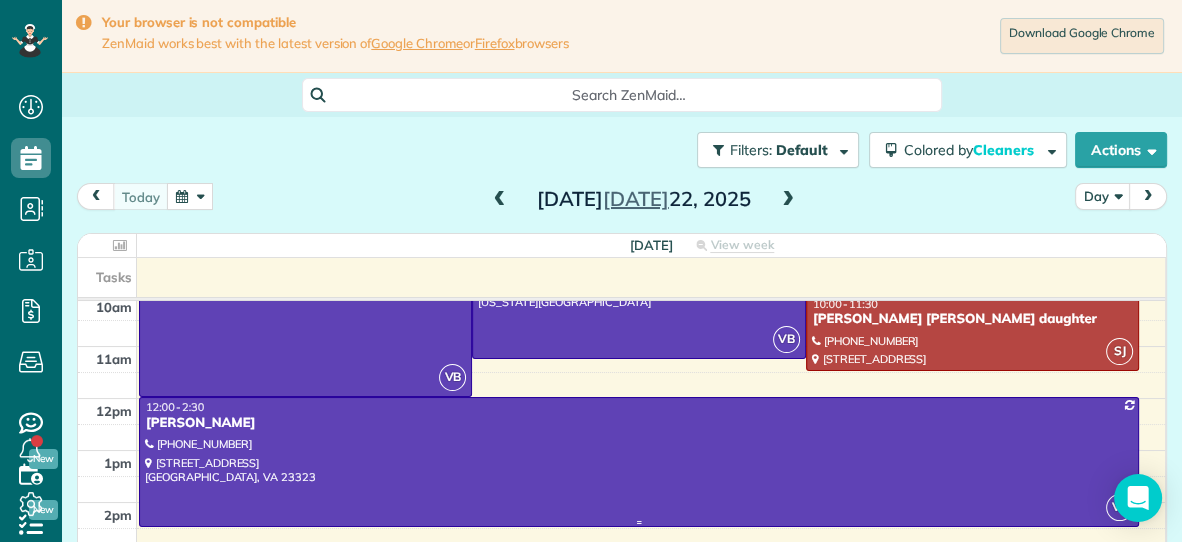 click at bounding box center [639, 461] 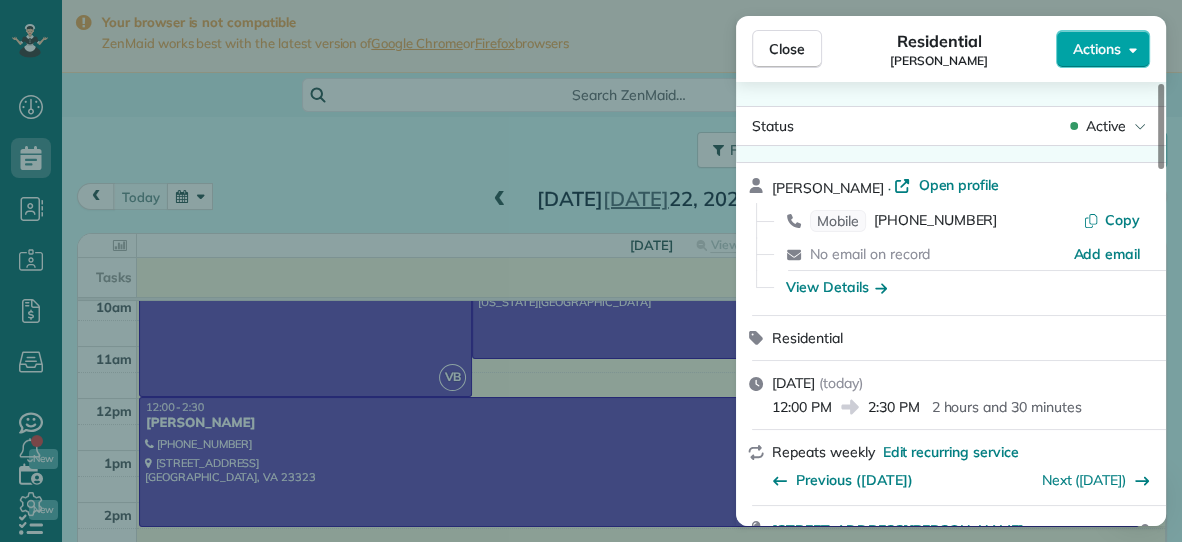 click on "Actions" at bounding box center (1103, 49) 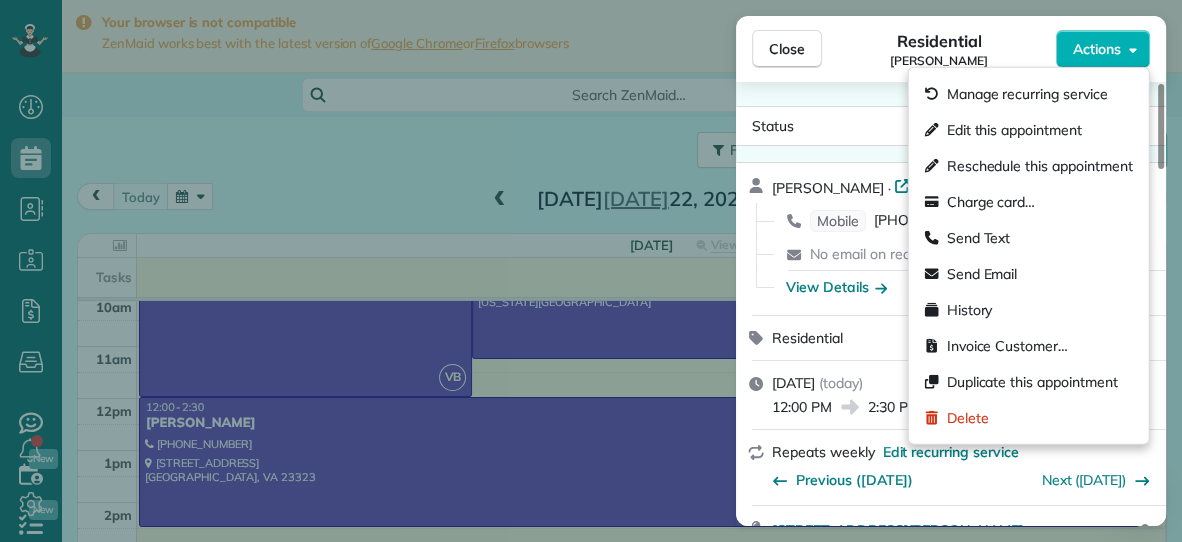 click on "Residential [PERSON_NAME]" at bounding box center (939, 49) 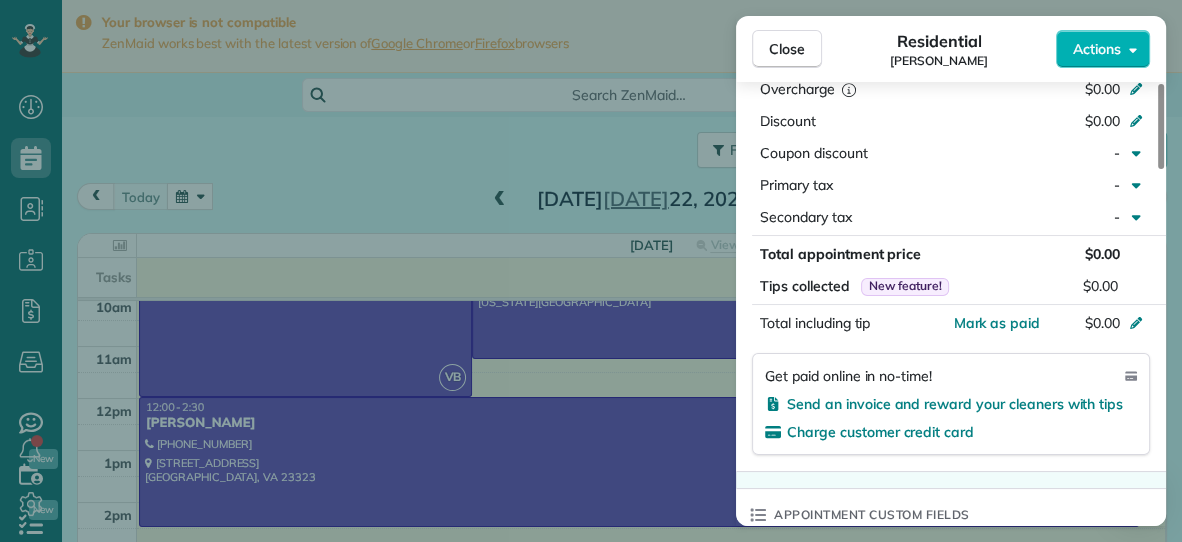 scroll, scrollTop: 984, scrollLeft: 0, axis: vertical 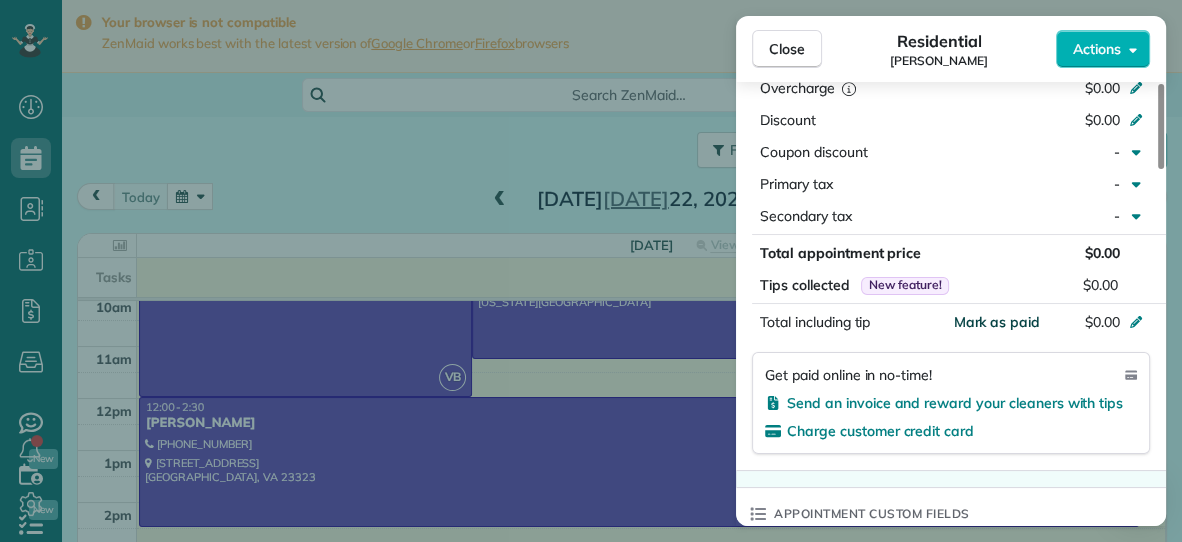 click on "Mark as paid" at bounding box center [996, 322] 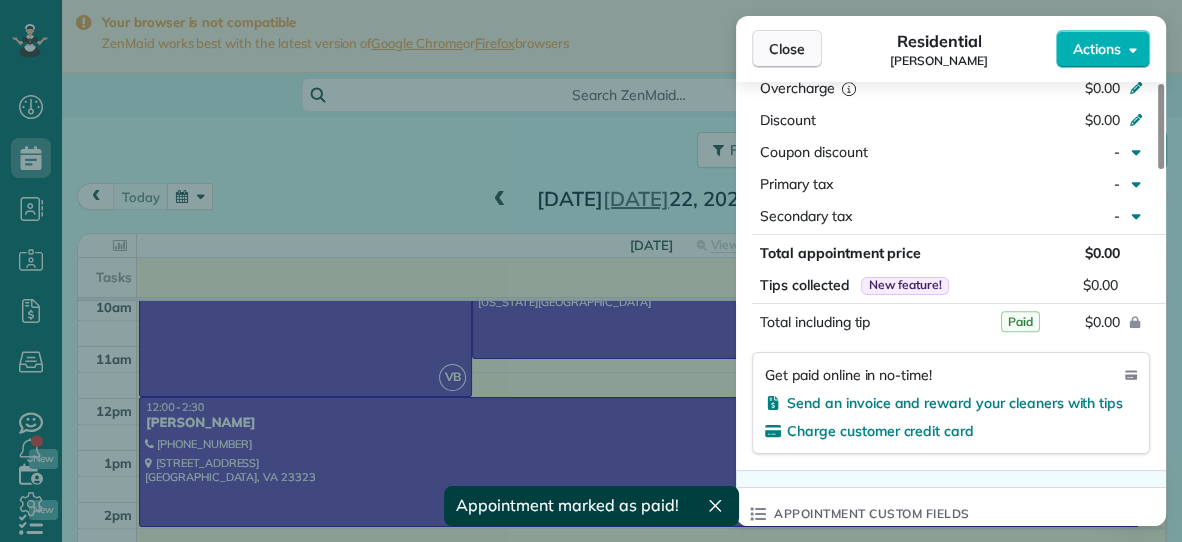 click on "Close" at bounding box center (787, 49) 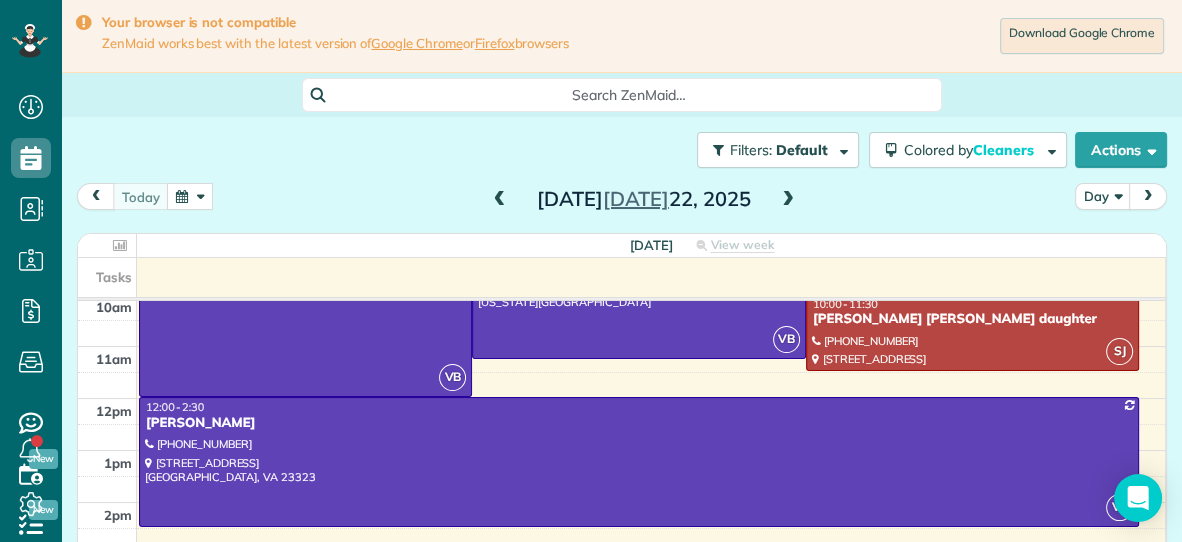 click at bounding box center (500, 200) 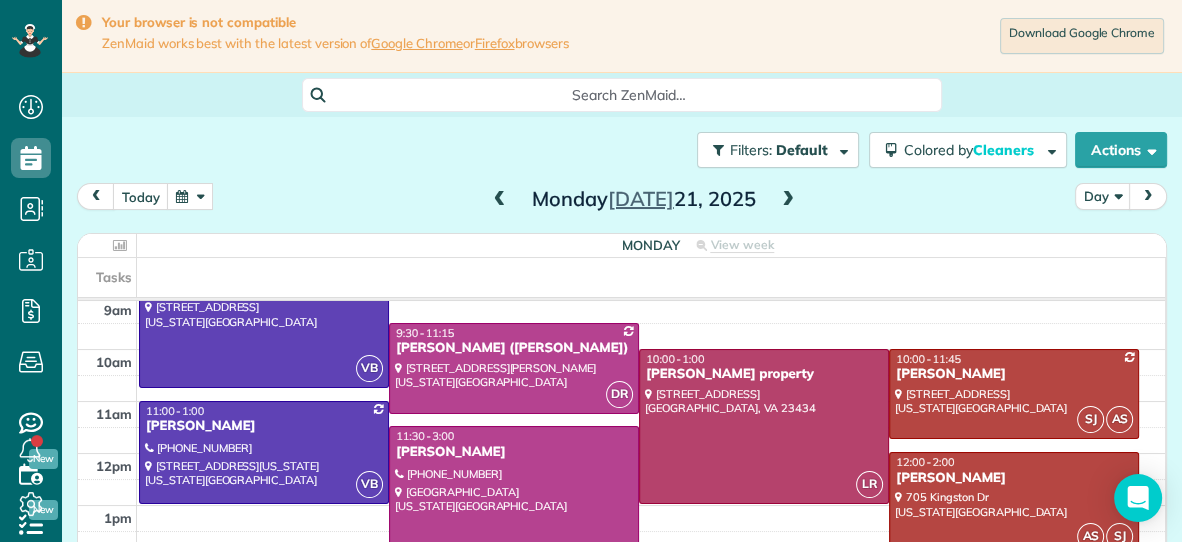 scroll, scrollTop: 109, scrollLeft: 0, axis: vertical 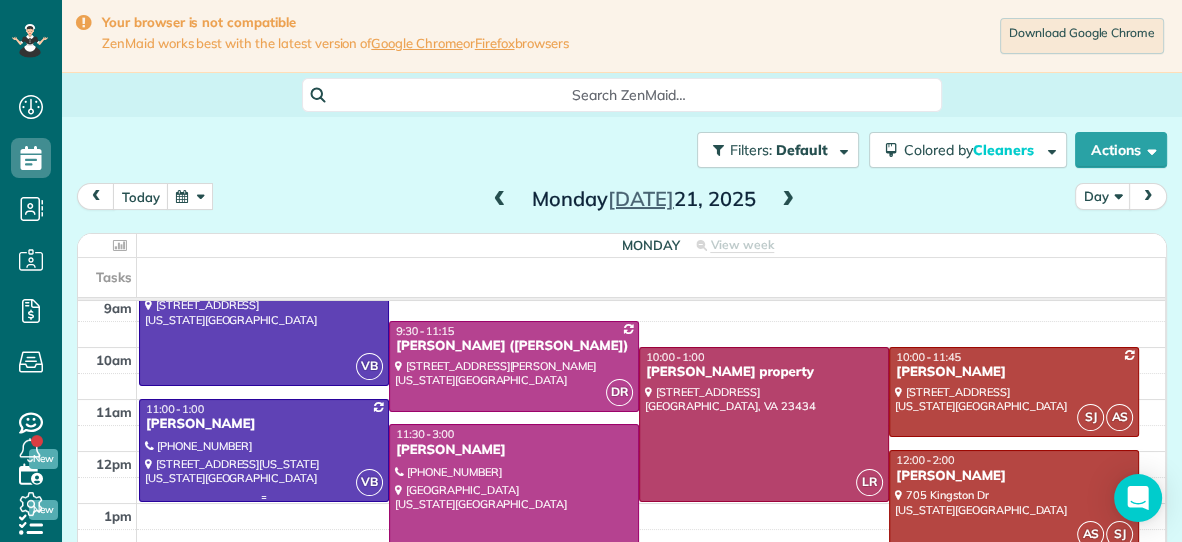 click at bounding box center (264, 450) 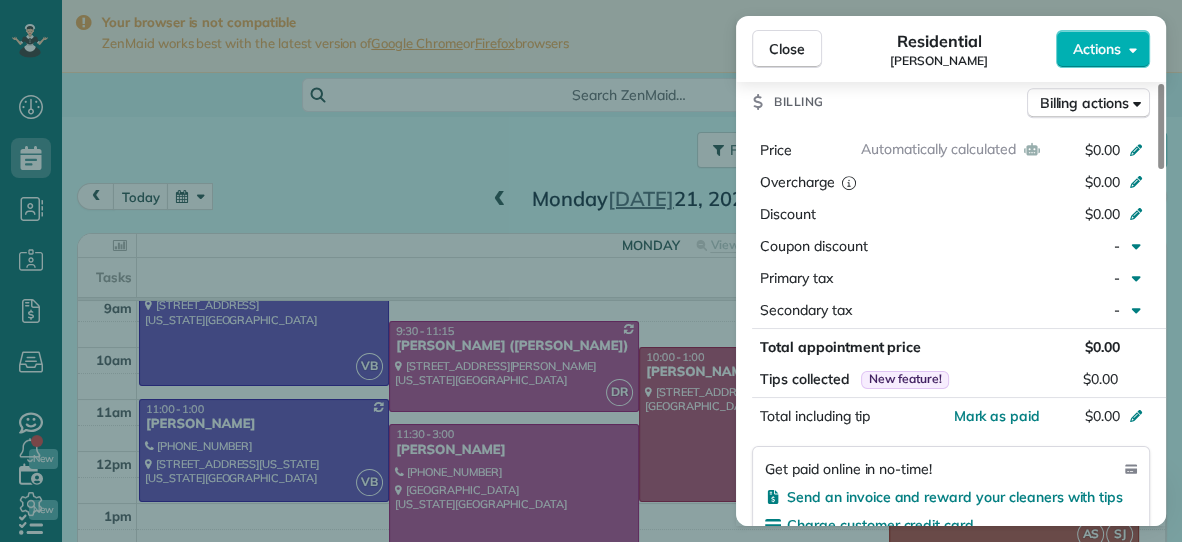 scroll, scrollTop: 893, scrollLeft: 0, axis: vertical 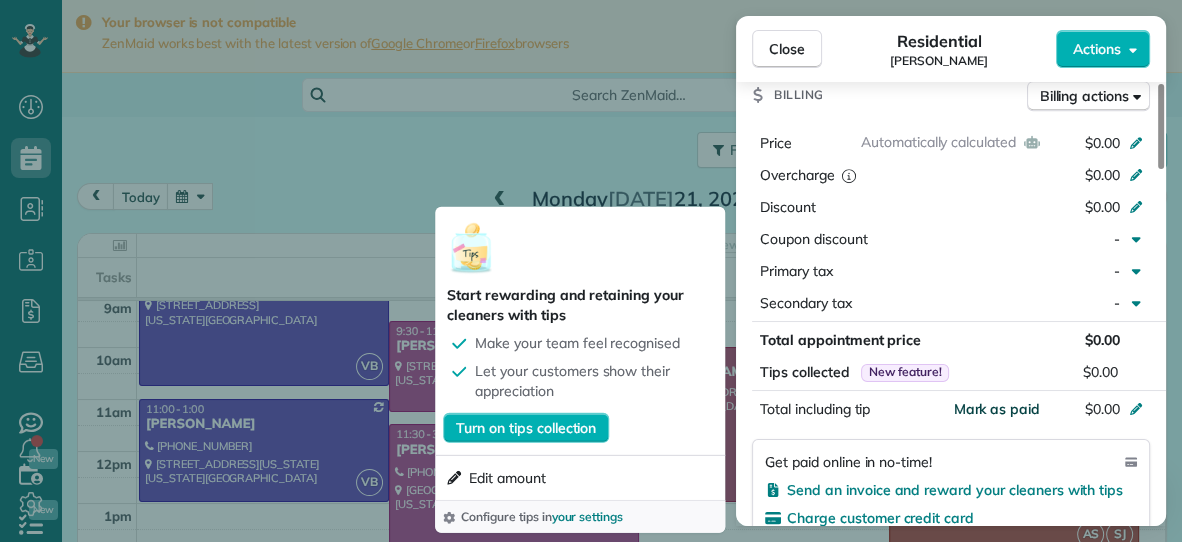 click on "Mark as paid" at bounding box center (996, 409) 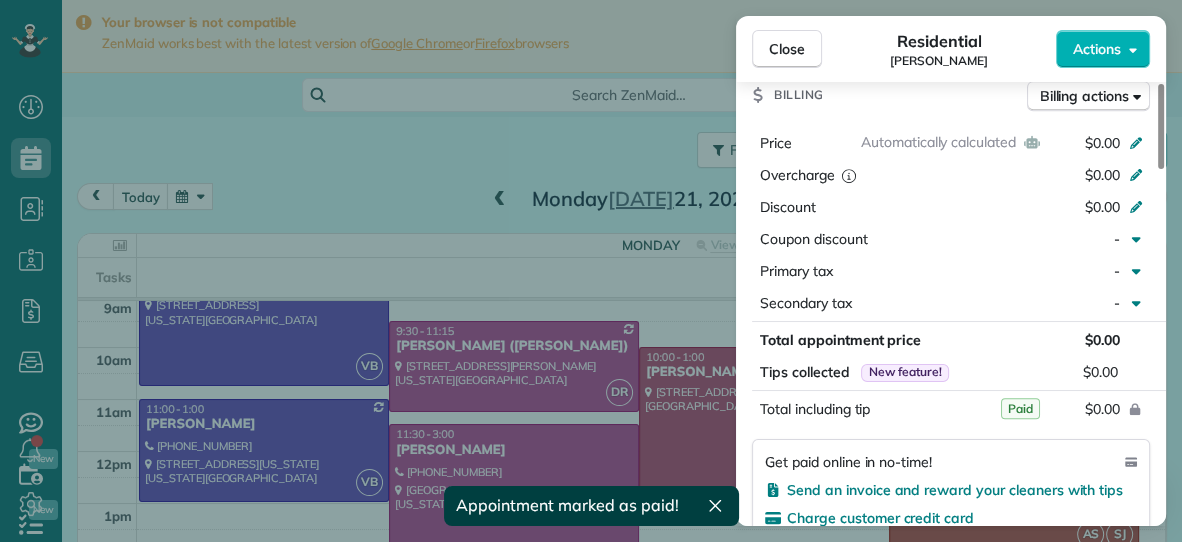 click on "Close Residential [PERSON_NAME] Actions Status Active [PERSON_NAME] · Open profile Mobile [PHONE_NUMBER] Copy No email on record Add email View Details Residential [DATE] ( [DATE] ) 11:00 AM 1:00 PM 2 hours and 0 minutes Repeats every 2 weeks Edit recurring service Previous ([DATE]) Next ([DATE]) [STREET_ADDRESS][US_STATE][US_STATE] Service was not rated yet Setup ratings Cleaners Time in and out Assign Invite Cleaners [PERSON_NAME] 11:00 AM 1:00 PM Checklist Try Now Keep this appointment up to your standards. Stay on top of every detail, keep your cleaners organised, and your client happy. Assign a checklist Watch a 5 min demo Billing Billing actions Automatically calculated Price $0.00 Overcharge $0.00 Discount $0.00 Coupon discount - Primary tax - Secondary tax - Total appointment price $0.00 Tips collected New feature! $0.00 Paid Total including tip $0.00 Get paid online in no-time! Send an invoice and reward your cleaners with tips Charge customer credit card Appointment custom fields   Notes" at bounding box center [591, 271] 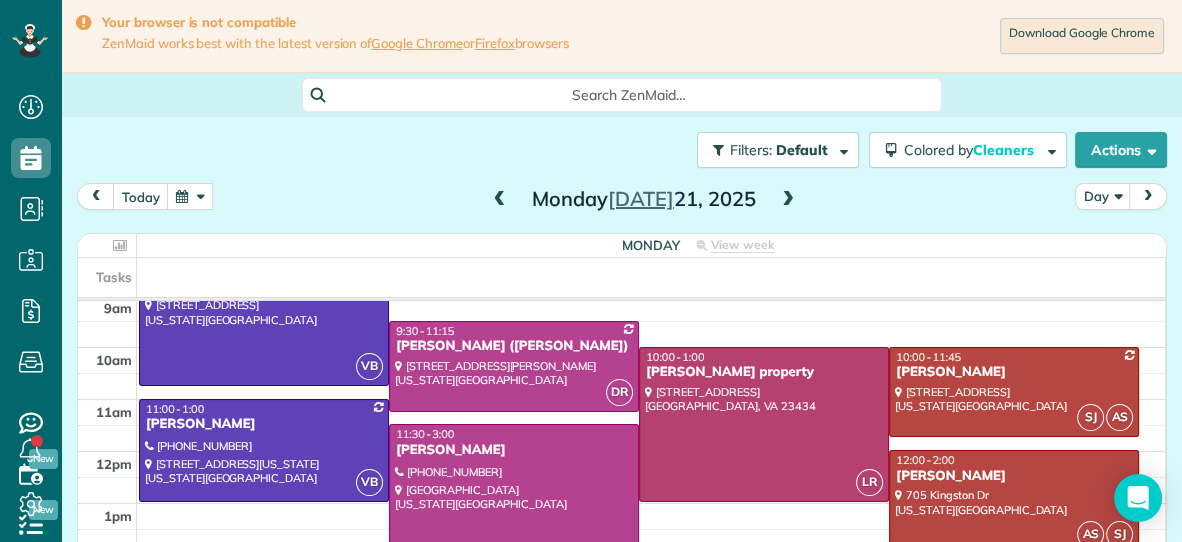 click on "[PERSON_NAME]" at bounding box center (514, 450) 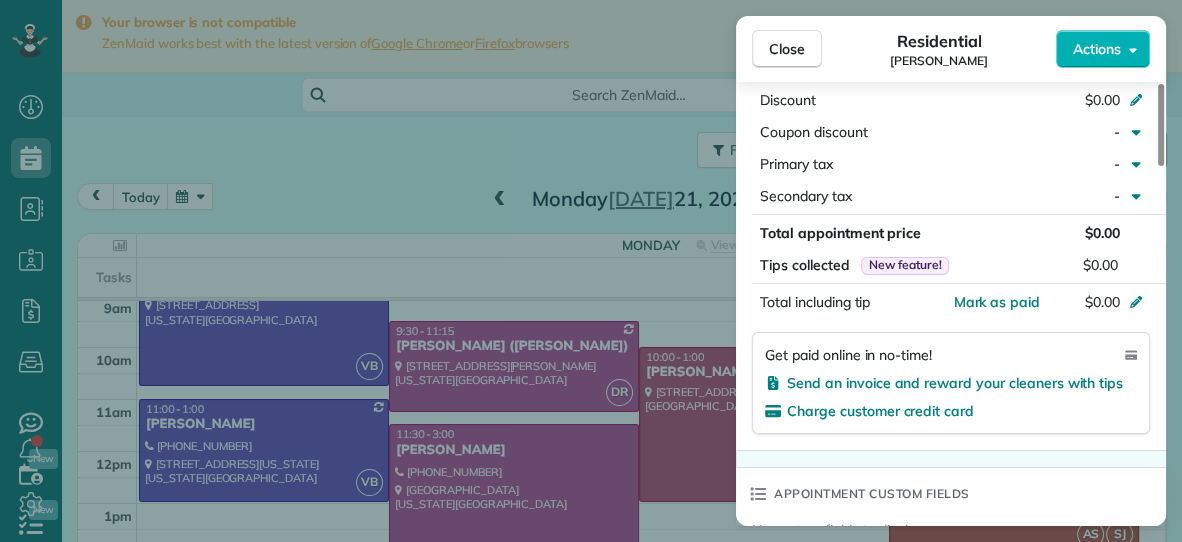 scroll, scrollTop: 982, scrollLeft: 0, axis: vertical 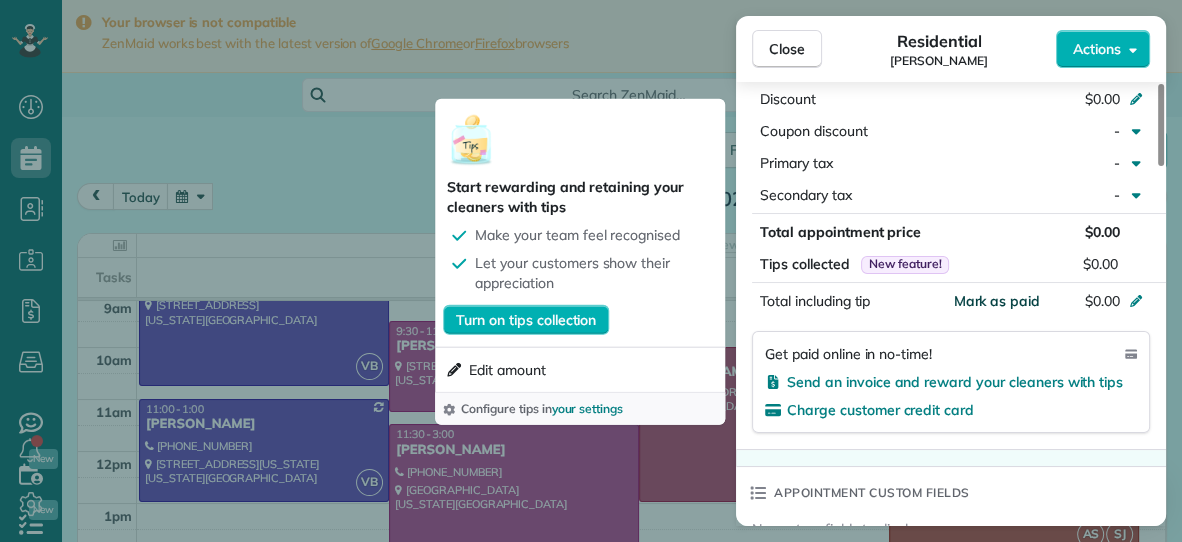 click on "Mark as paid" at bounding box center (996, 301) 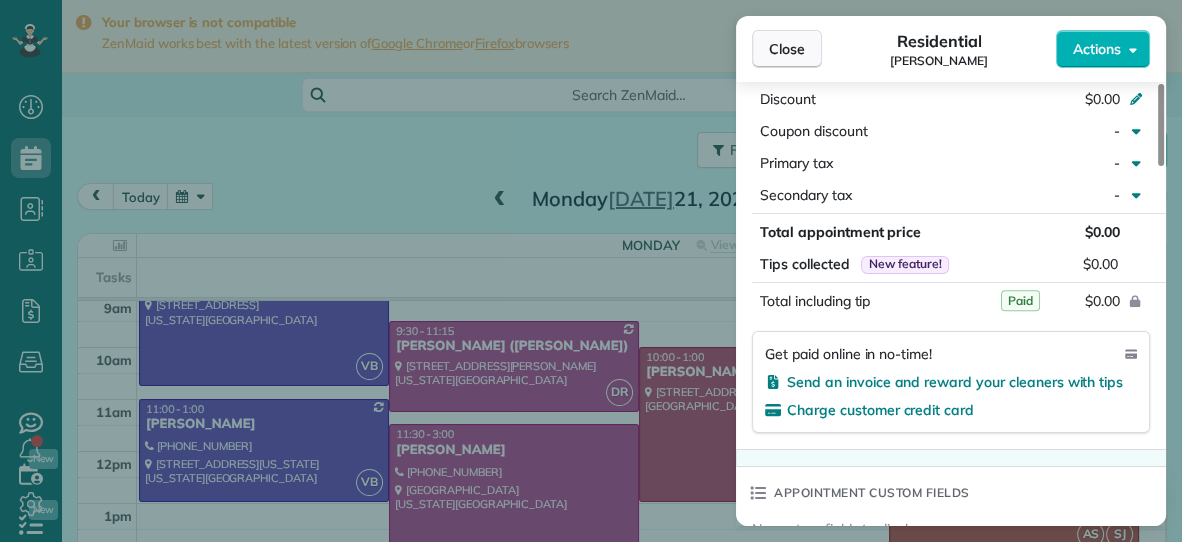 click on "Close" at bounding box center (787, 49) 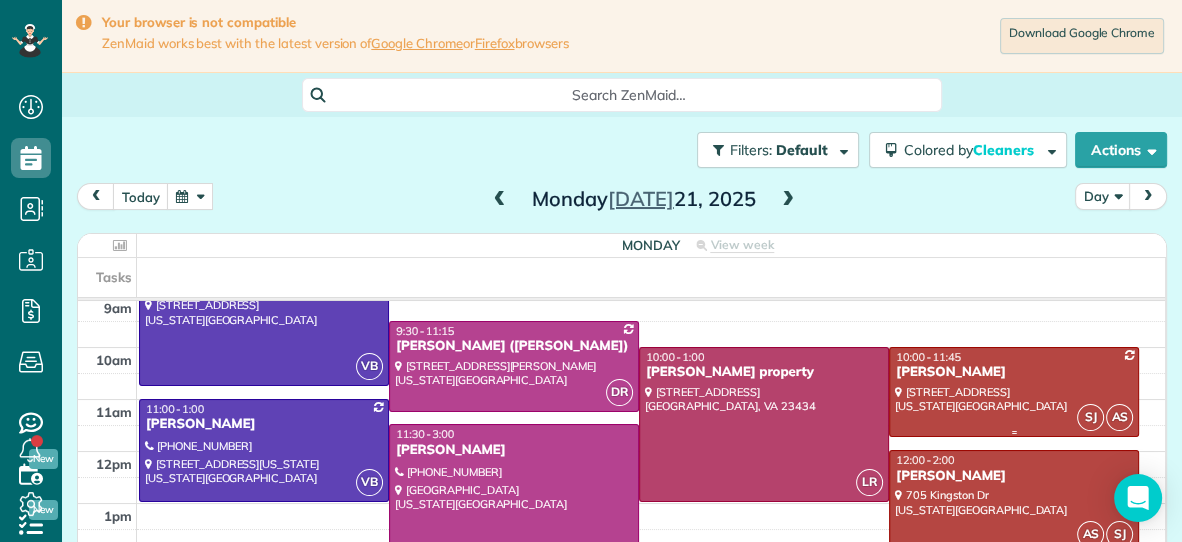 click at bounding box center (1014, 392) 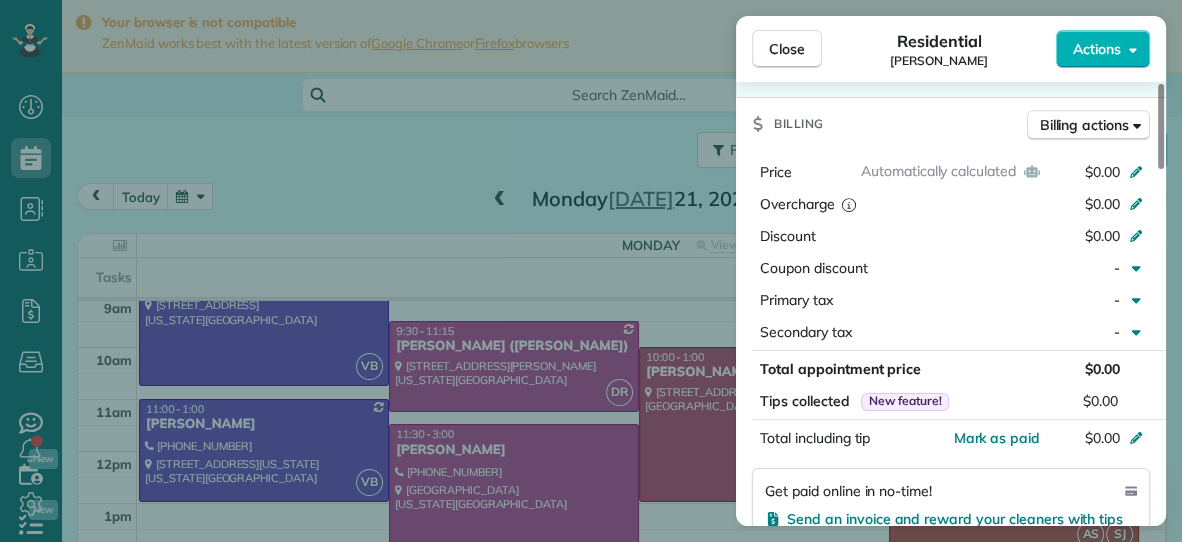 scroll, scrollTop: 929, scrollLeft: 0, axis: vertical 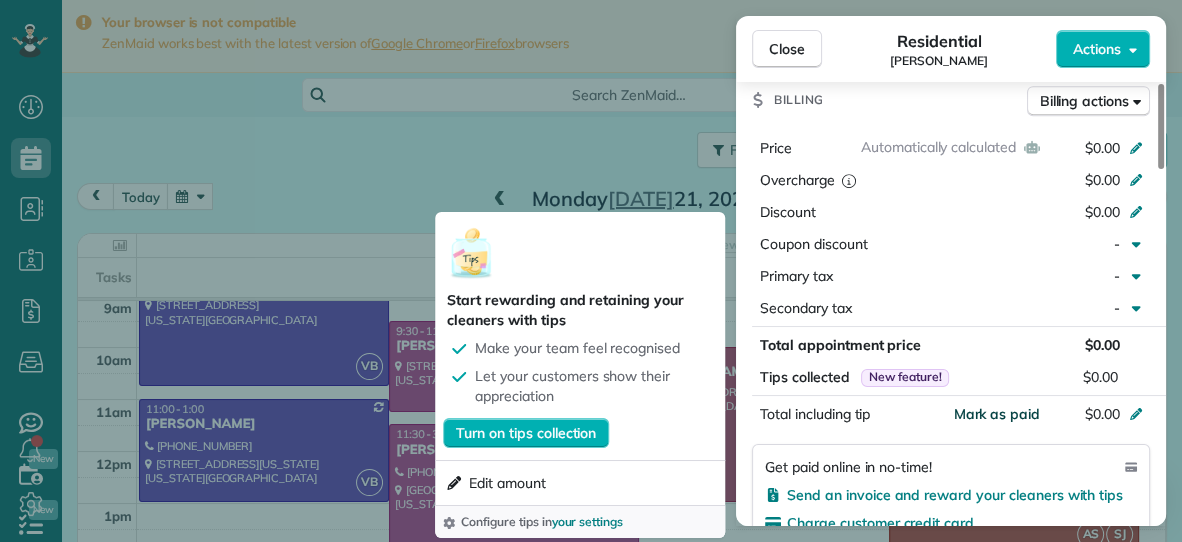 click on "Mark as paid" at bounding box center [996, 414] 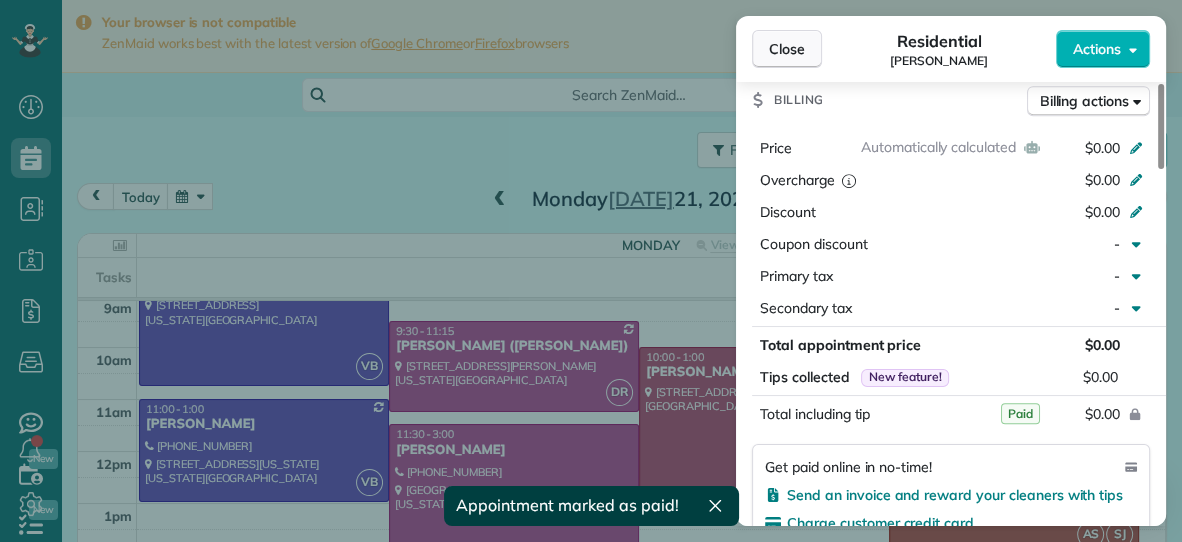 click on "Close" at bounding box center [787, 49] 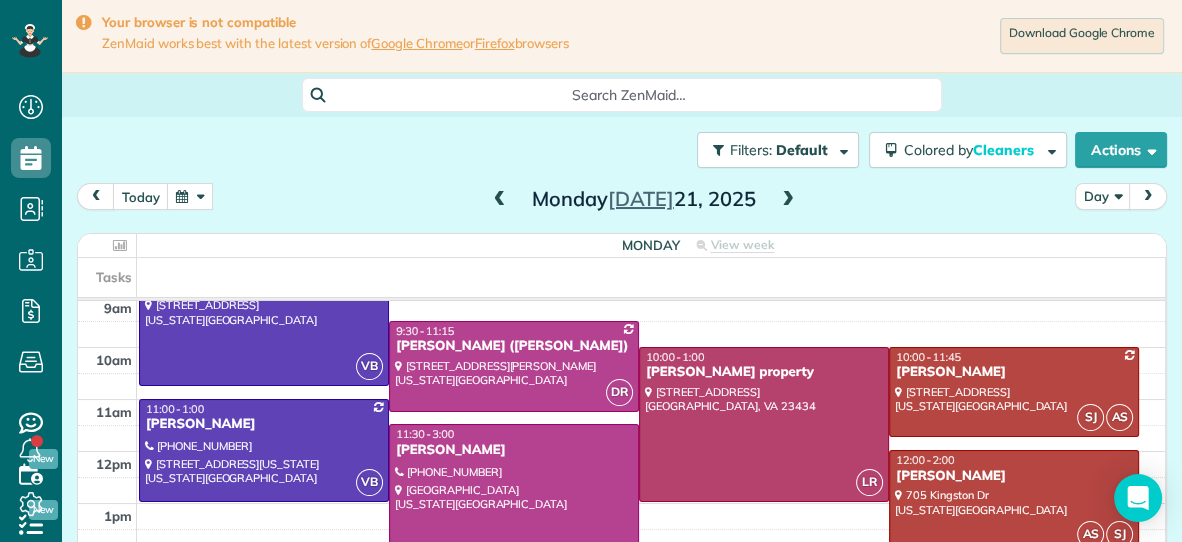 click on "[PERSON_NAME]" at bounding box center (1014, 476) 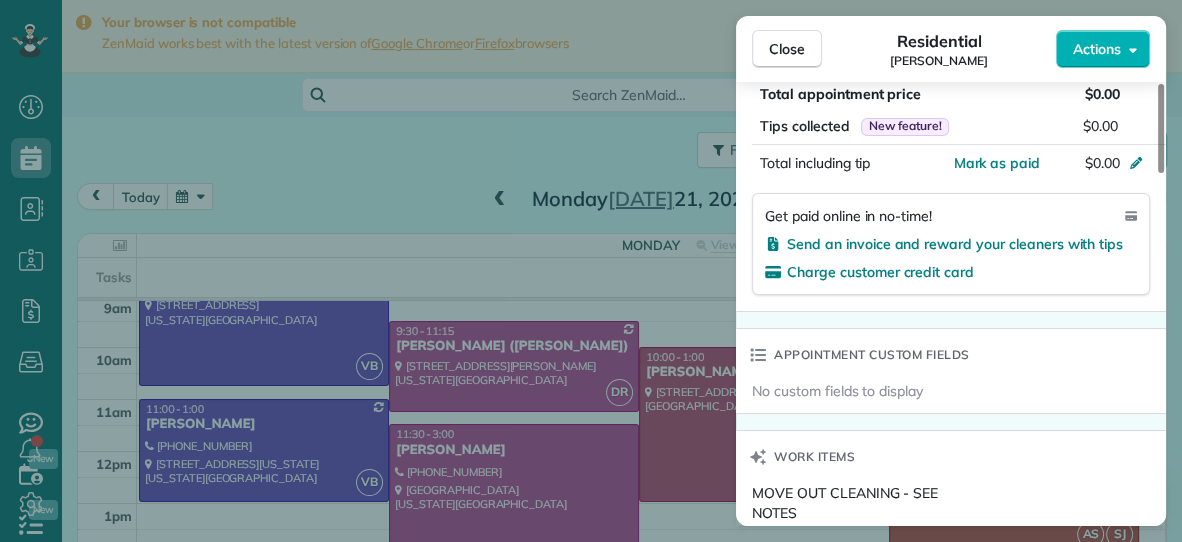 scroll, scrollTop: 1154, scrollLeft: 0, axis: vertical 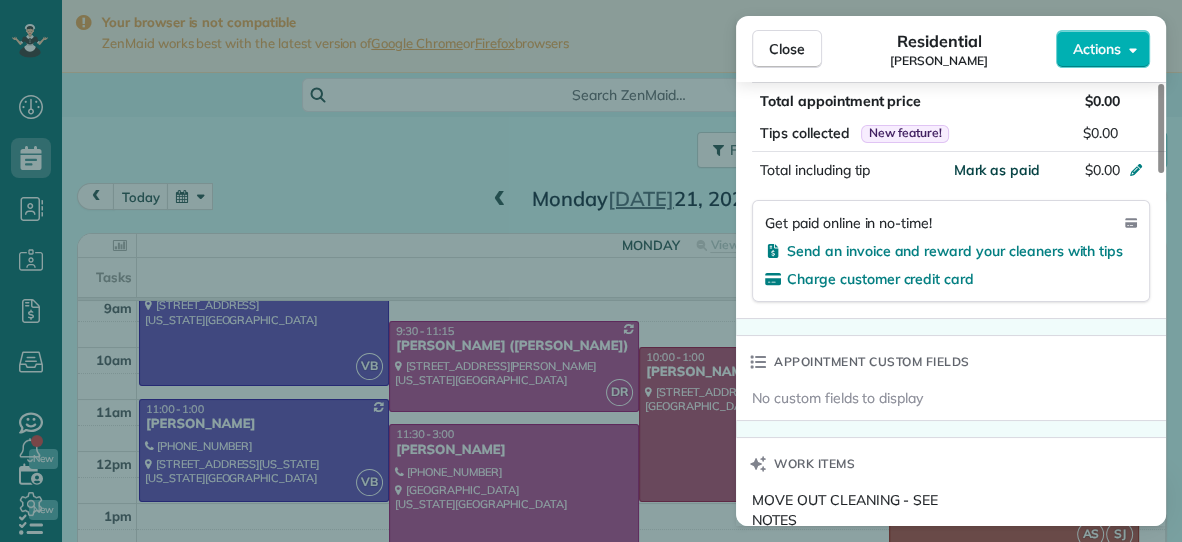 click on "Mark as paid" at bounding box center [996, 170] 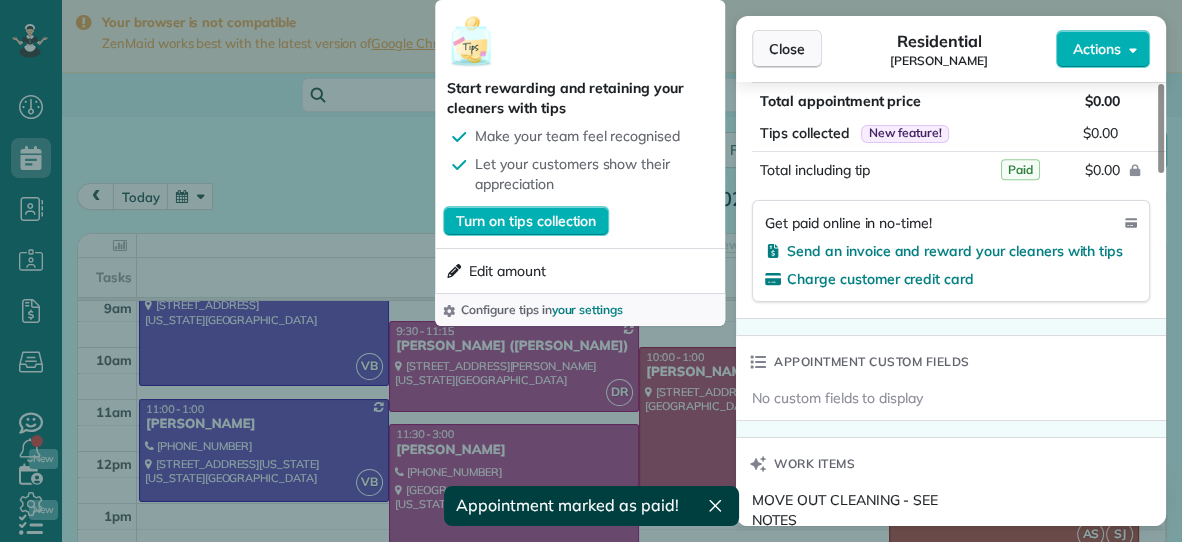click on "Close" at bounding box center (787, 49) 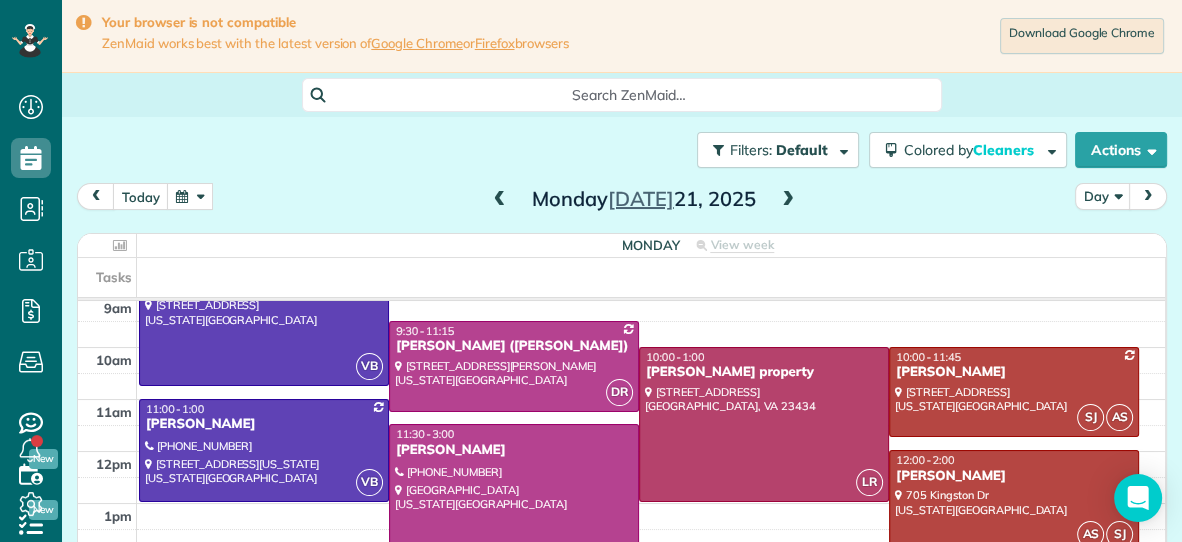 click at bounding box center (788, 200) 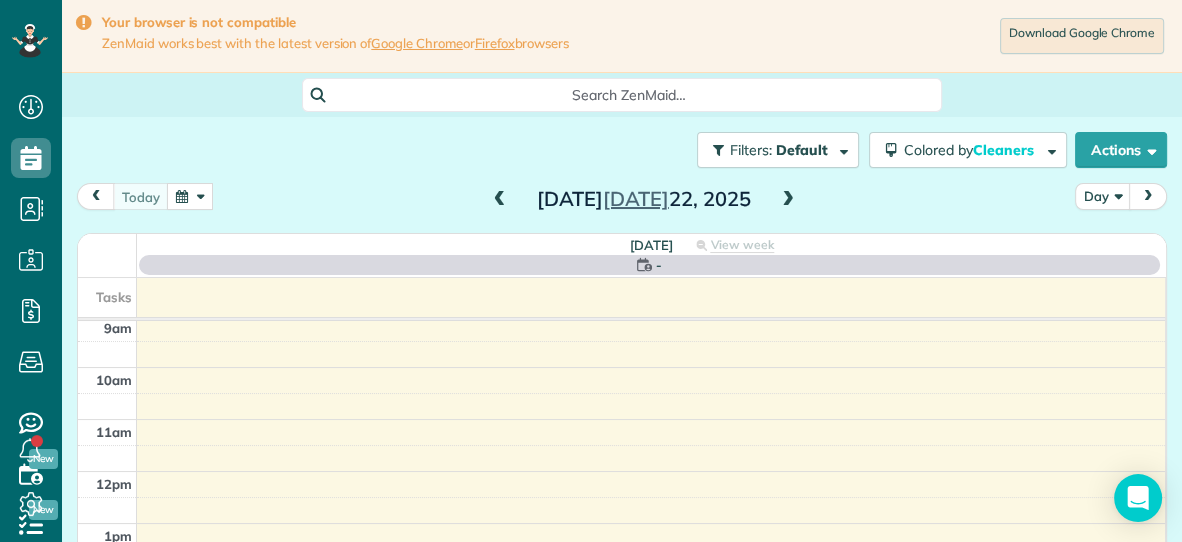 scroll, scrollTop: 0, scrollLeft: 0, axis: both 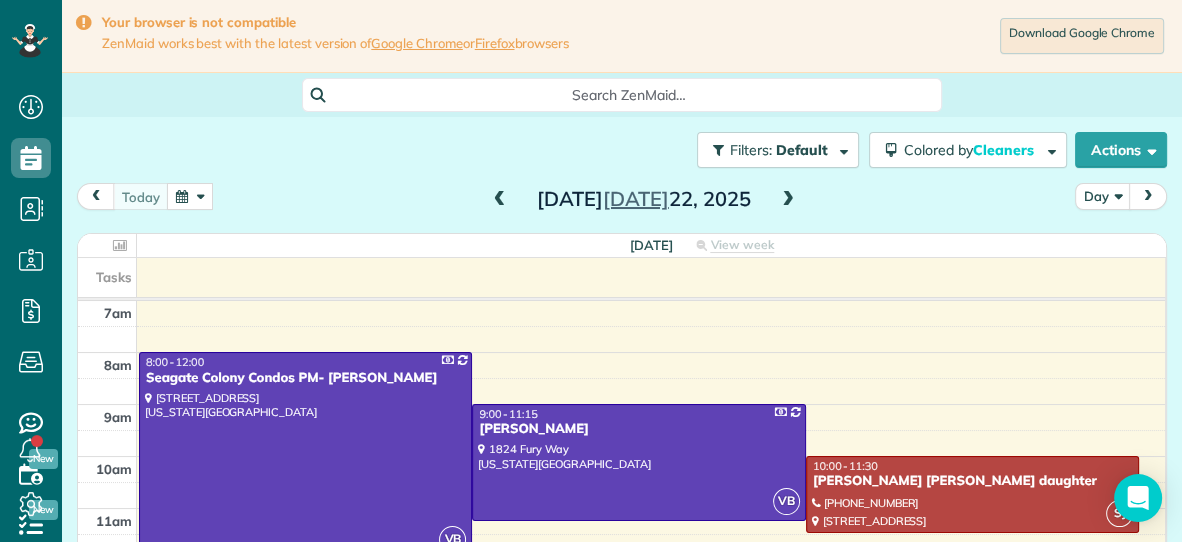 click at bounding box center (500, 200) 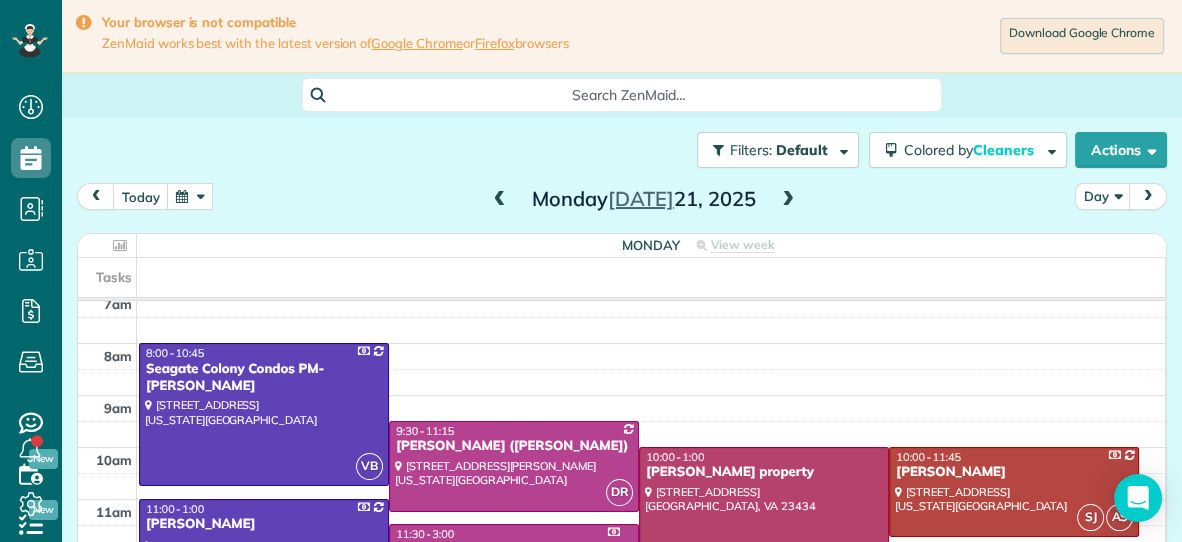 scroll, scrollTop: 1, scrollLeft: 0, axis: vertical 